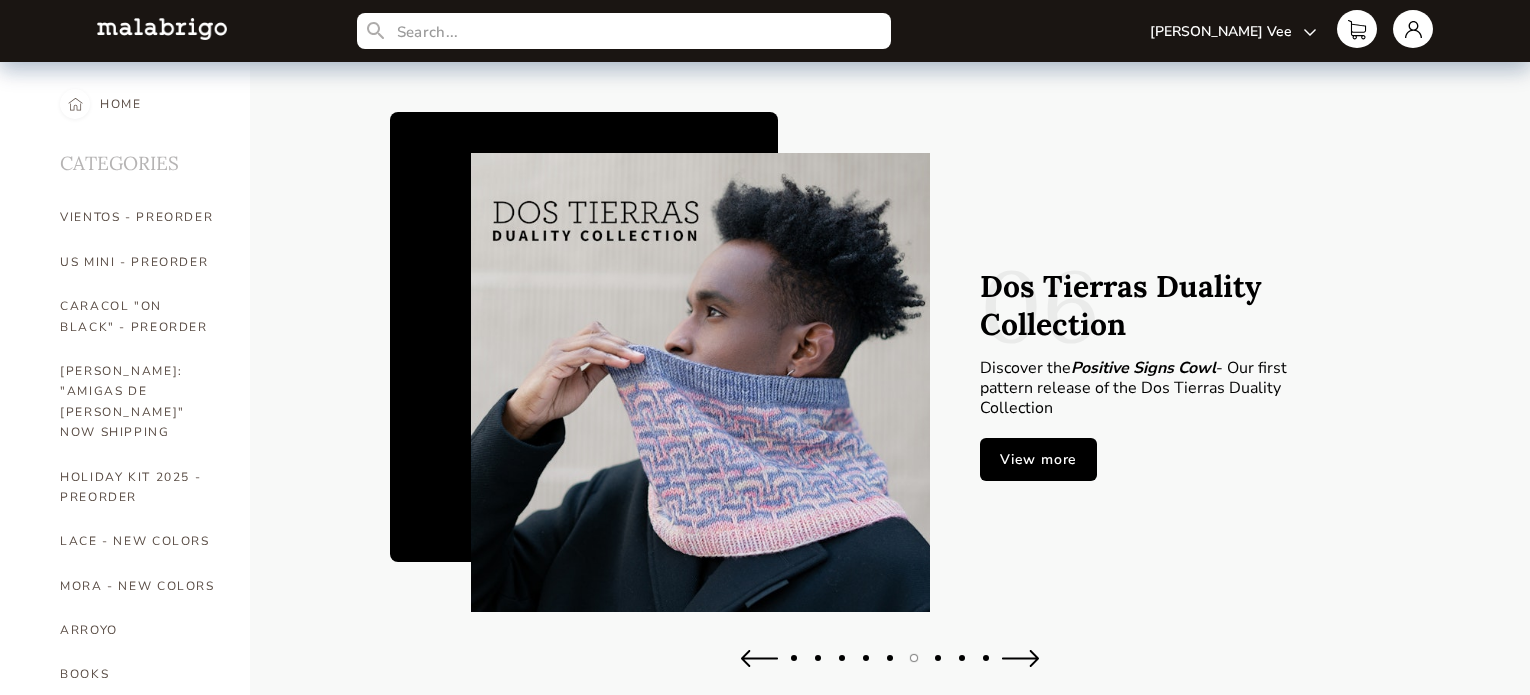 scroll, scrollTop: 0, scrollLeft: 0, axis: both 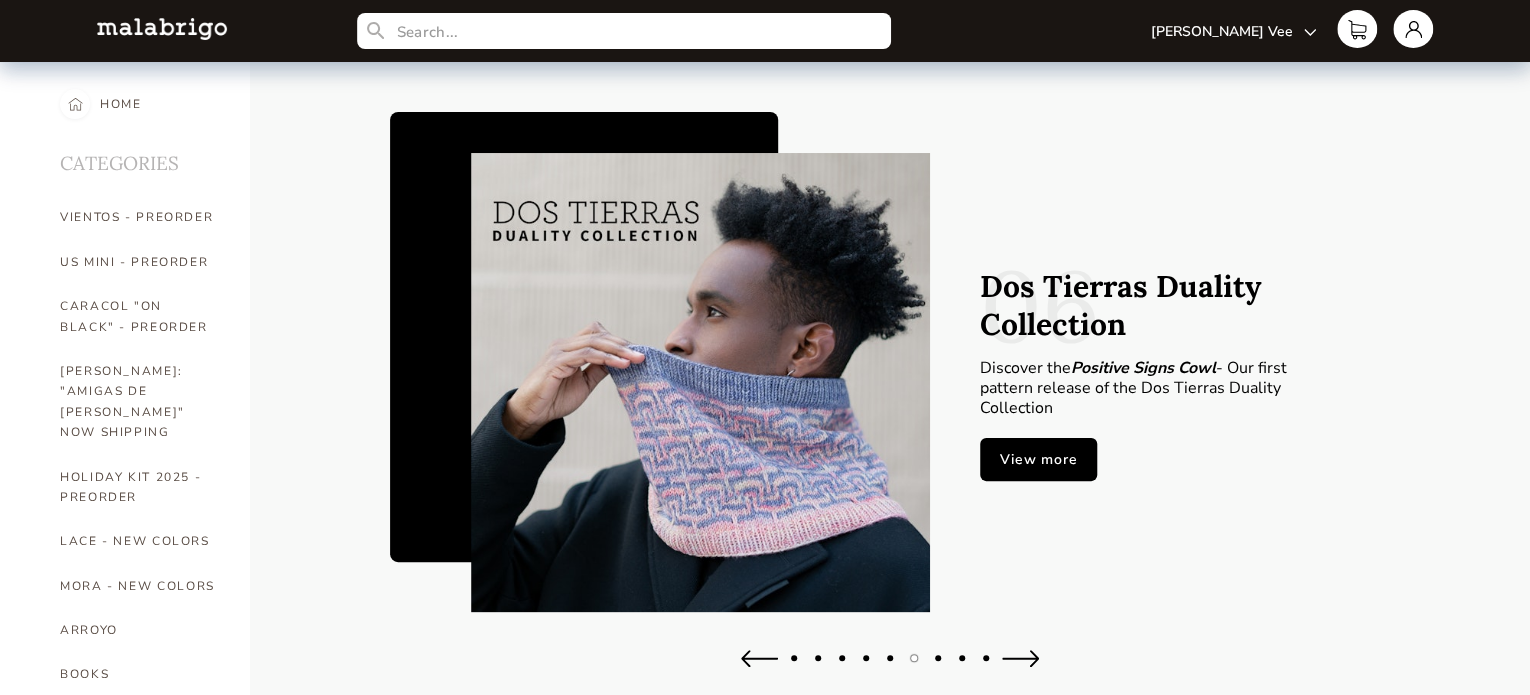 click on "[PERSON_NAME] Vee" at bounding box center (1181, 31) 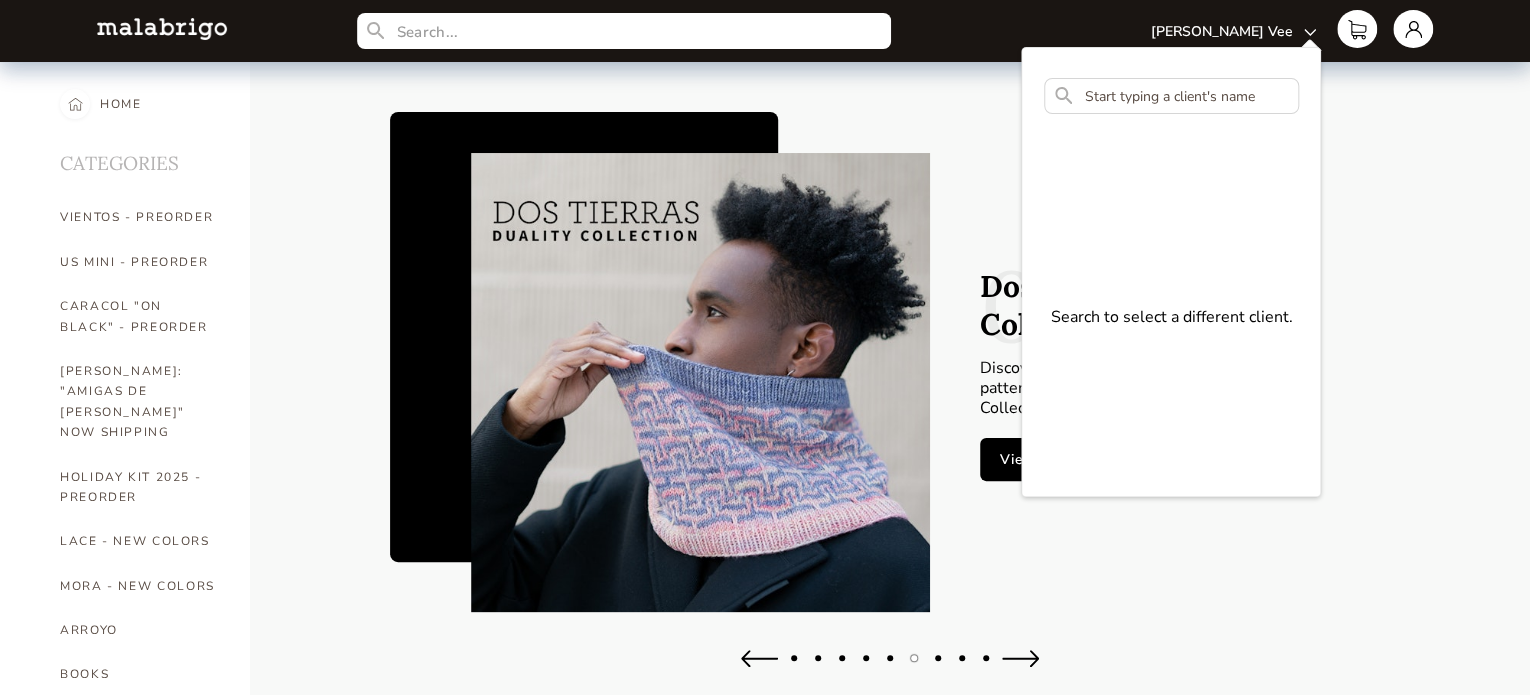 click at bounding box center [1172, 96] 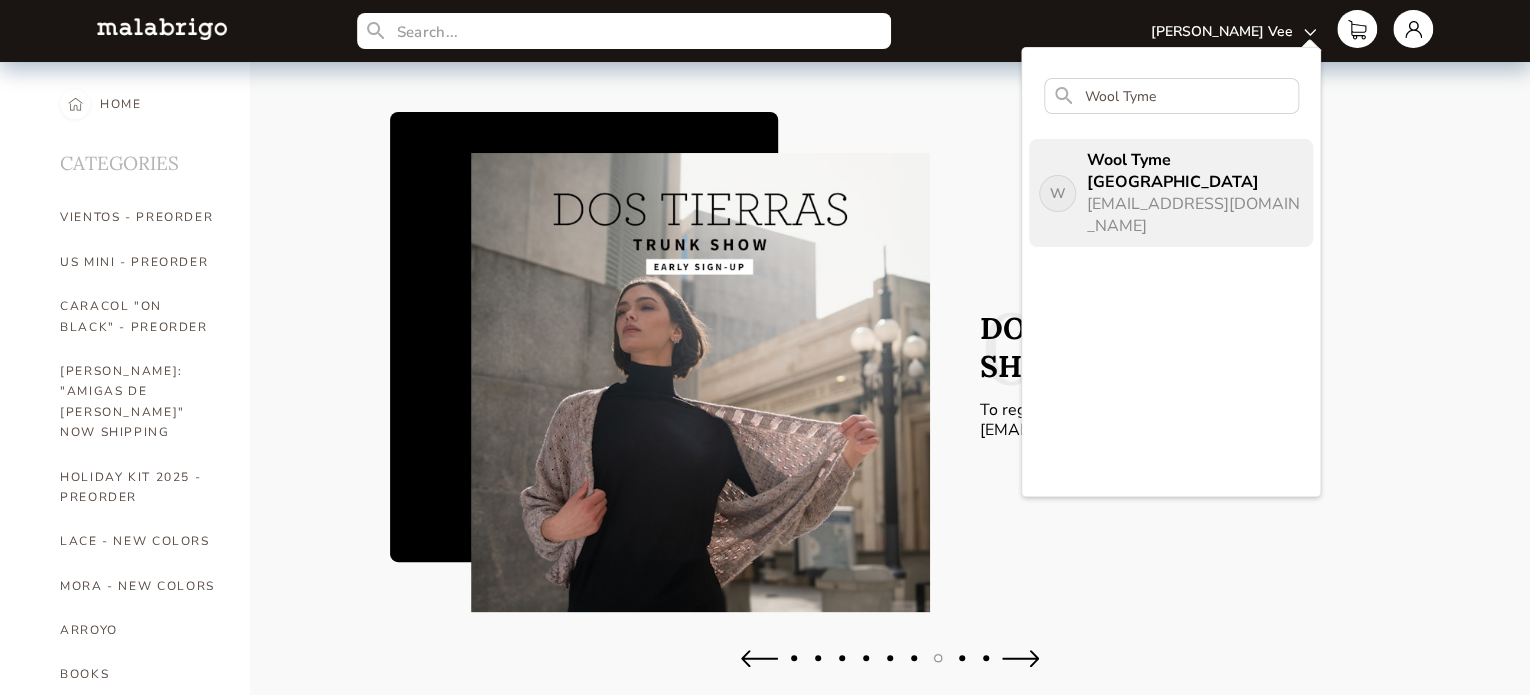 type on "Wool Tyme" 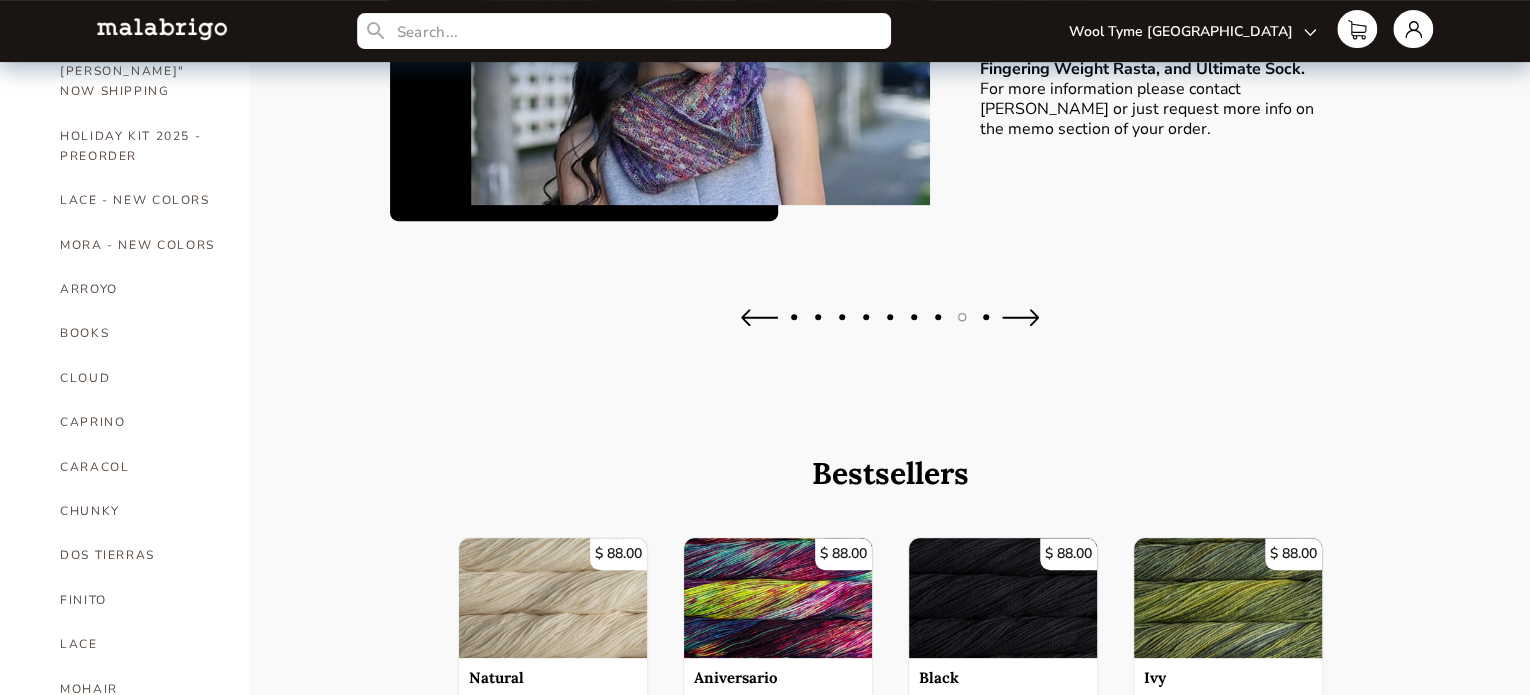 scroll, scrollTop: 328, scrollLeft: 0, axis: vertical 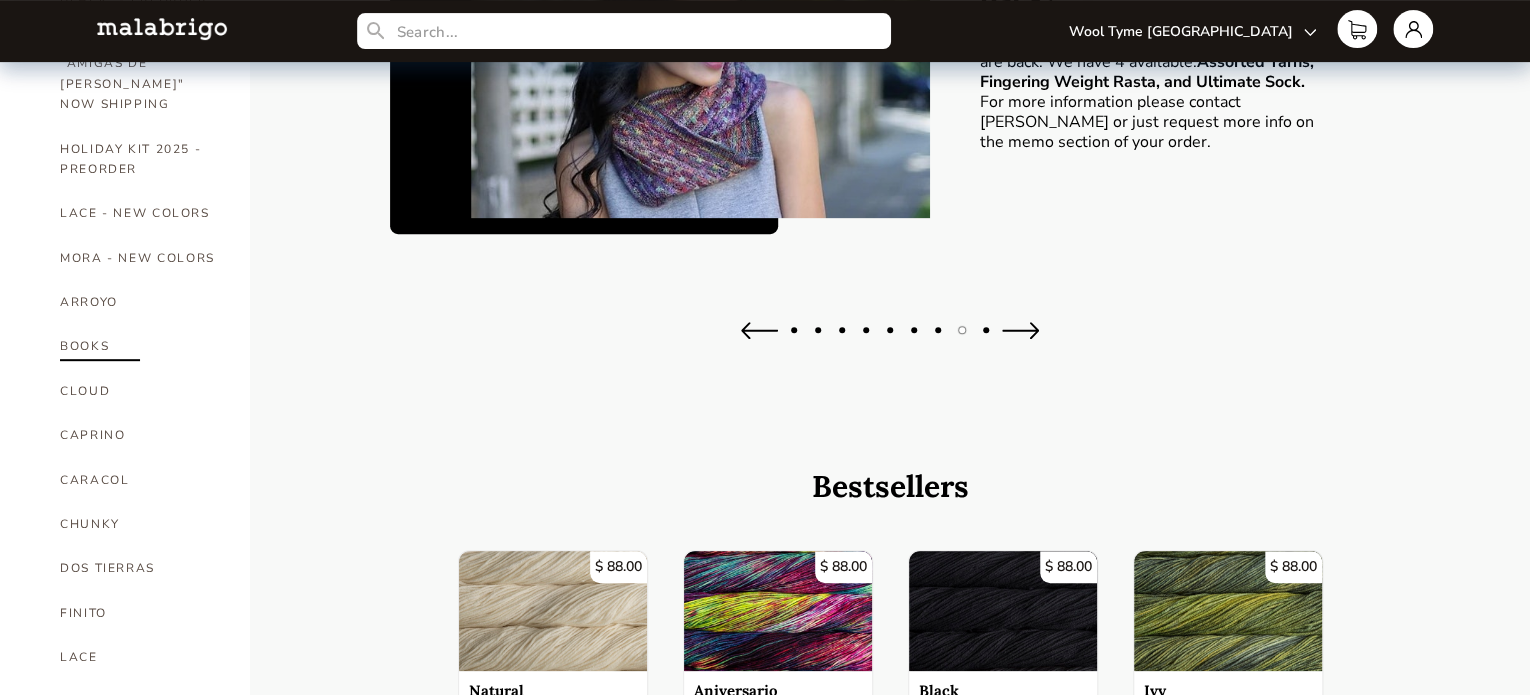 click on "BOOKS" at bounding box center [140, 346] 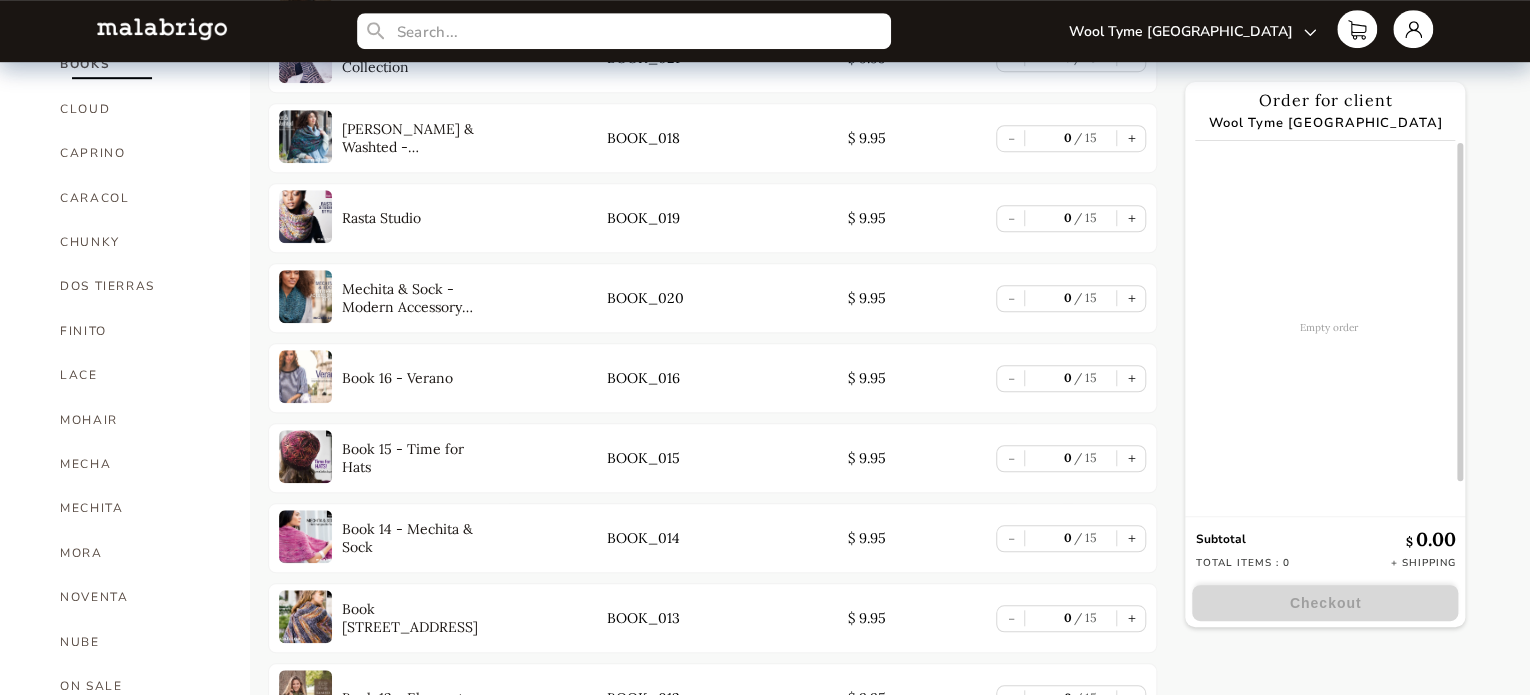 scroll, scrollTop: 634, scrollLeft: 0, axis: vertical 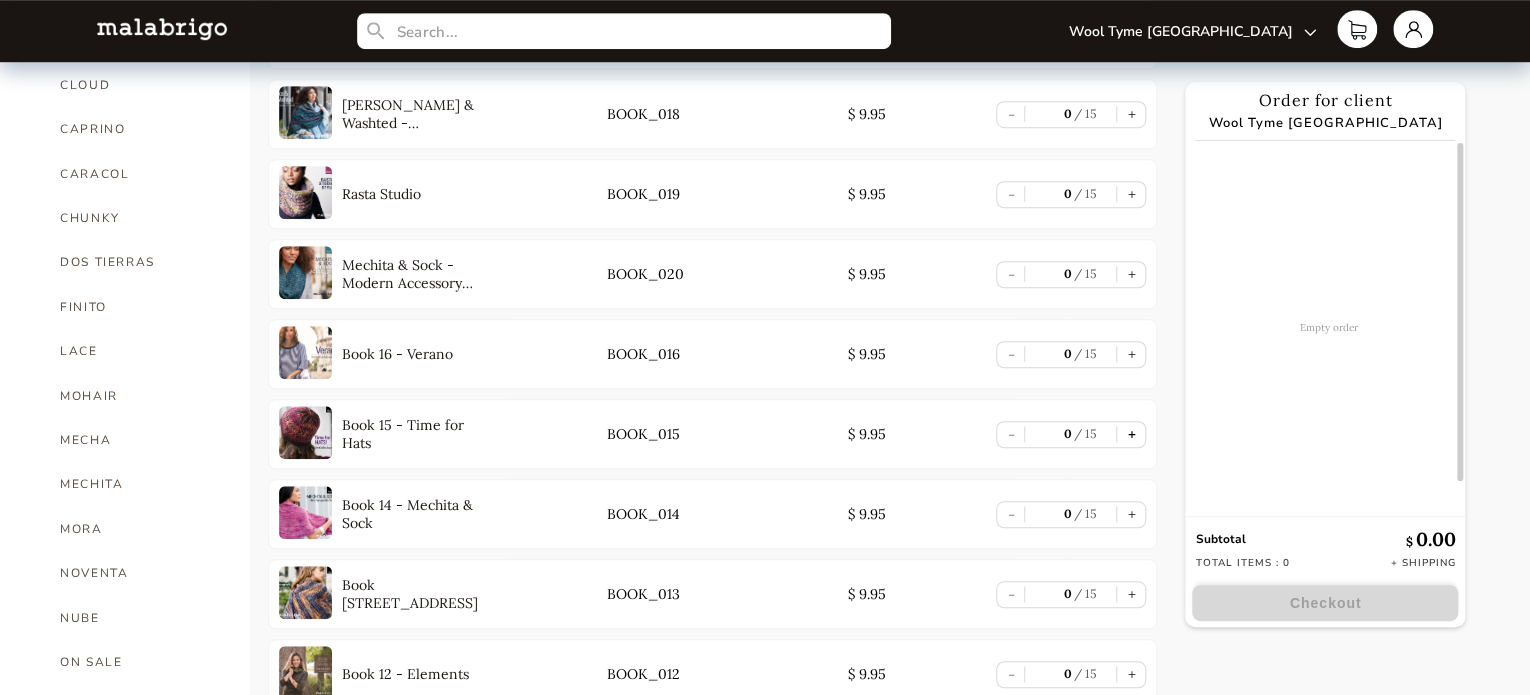 click on "+" at bounding box center [1131, 434] 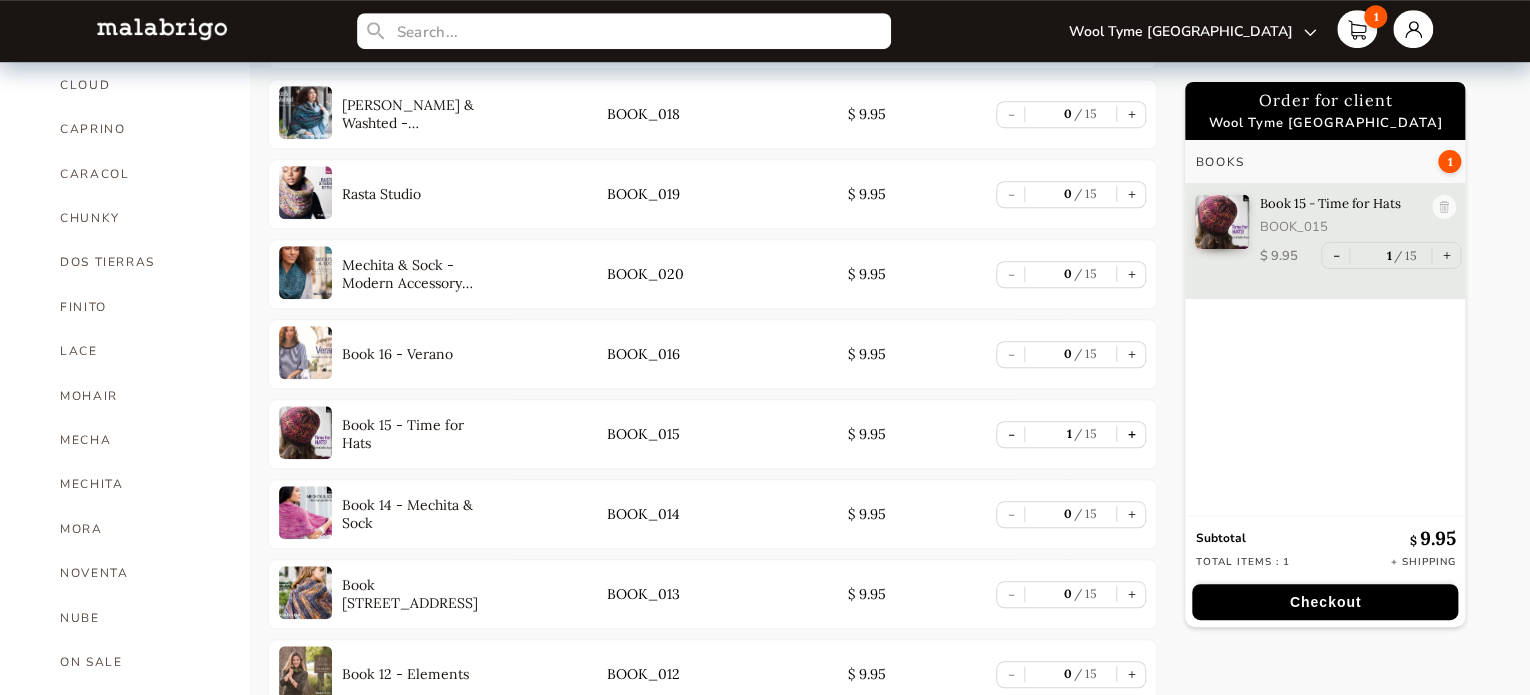 click on "+" at bounding box center [1131, 434] 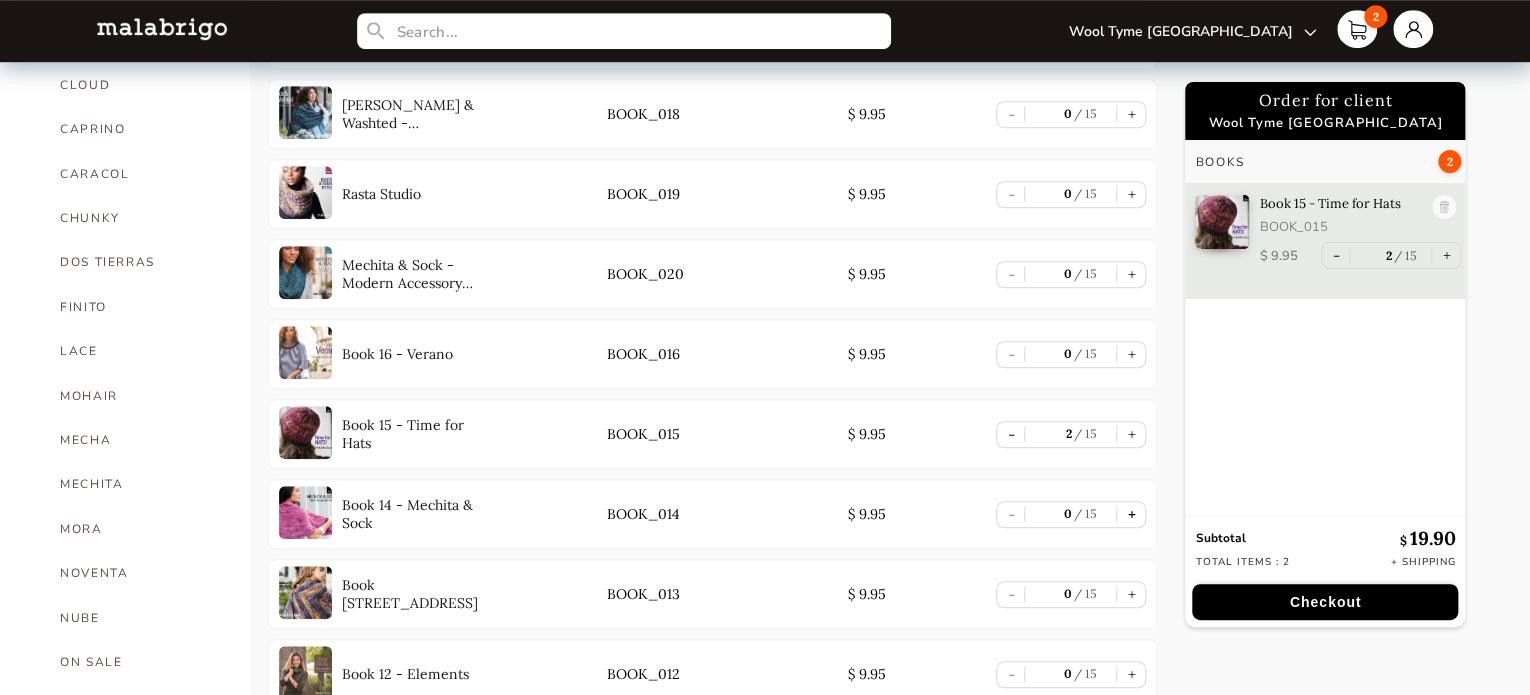 click on "+" at bounding box center [1131, 514] 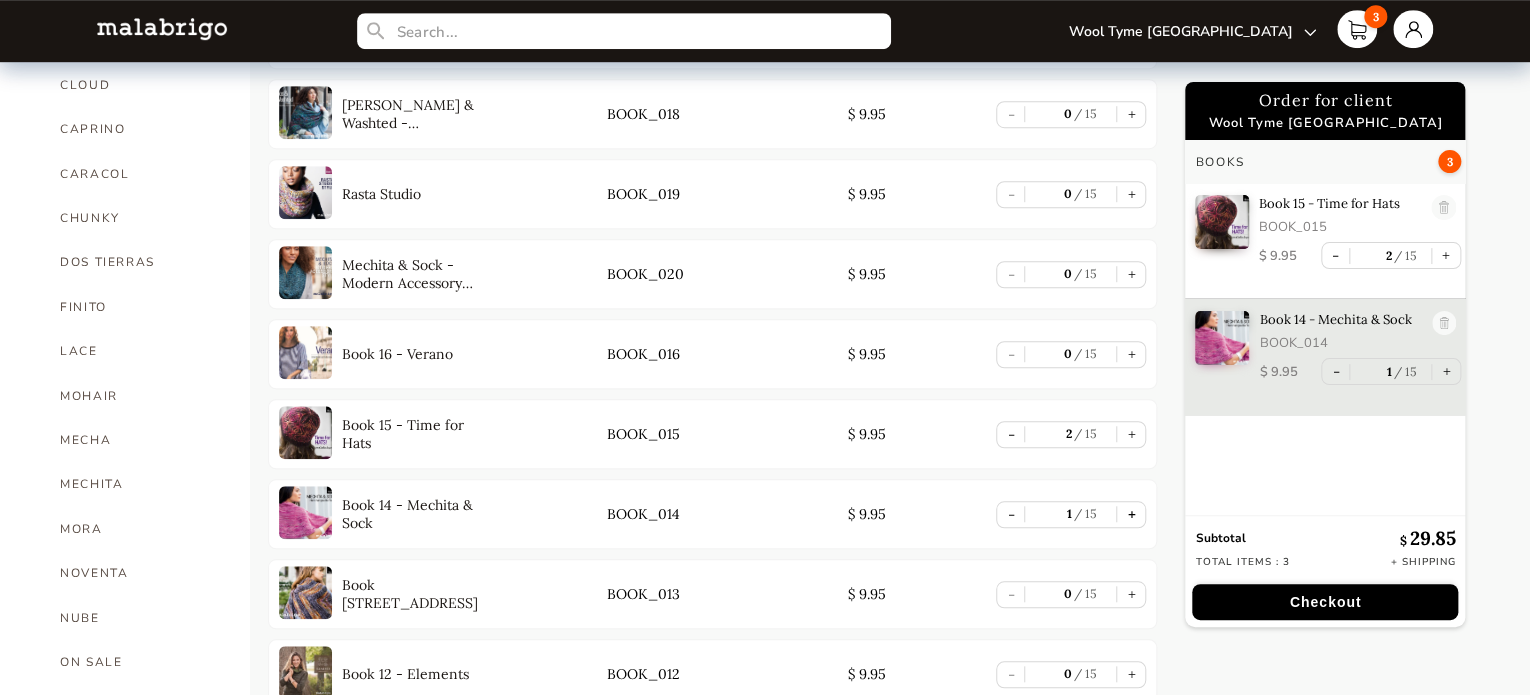 click on "+" at bounding box center [1131, 514] 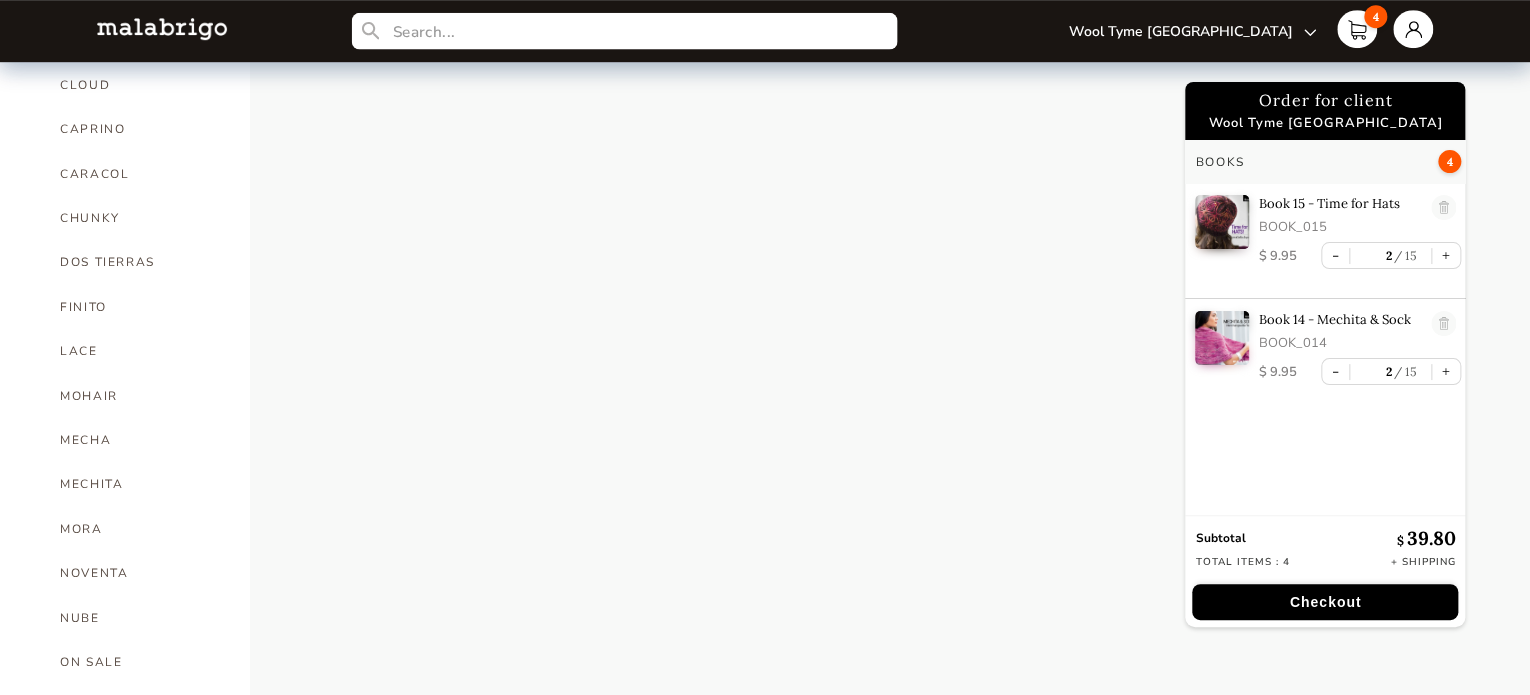 click at bounding box center (623, 31) 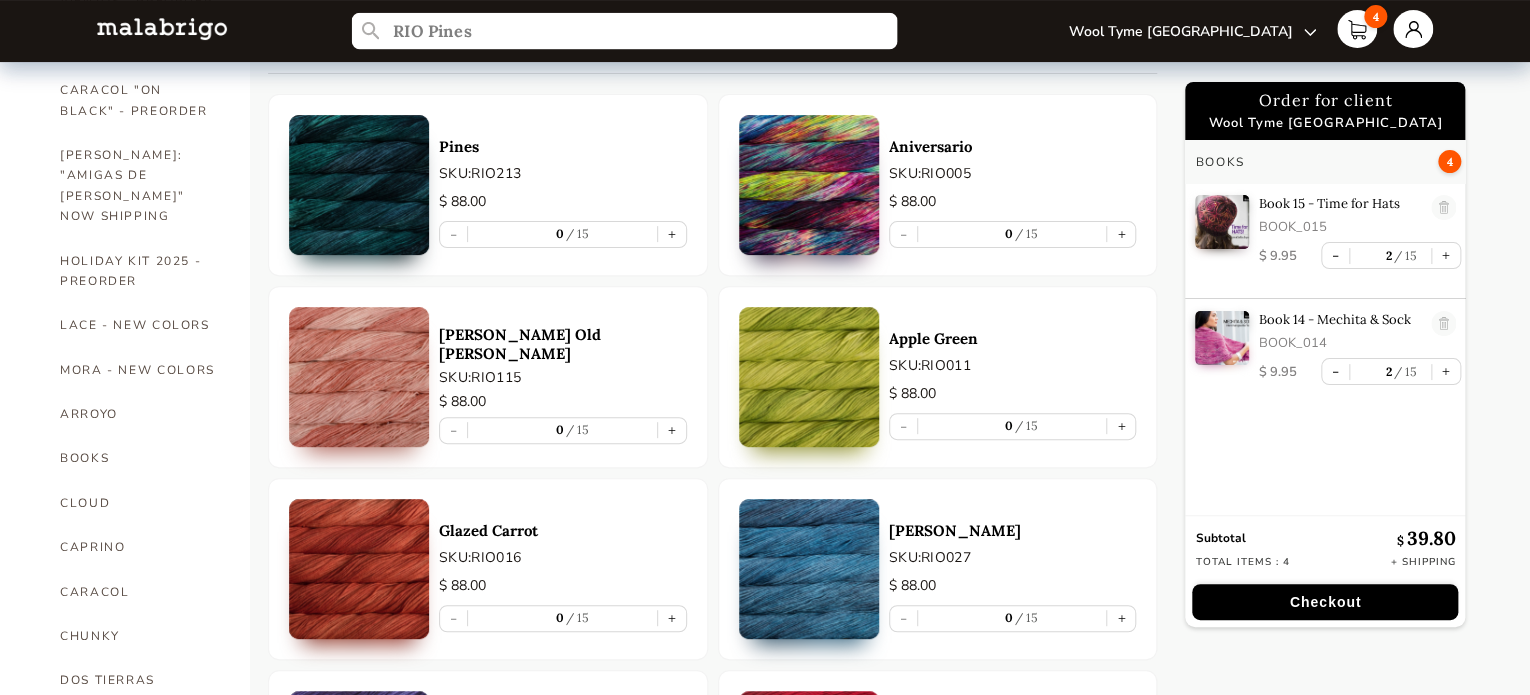scroll, scrollTop: 234, scrollLeft: 0, axis: vertical 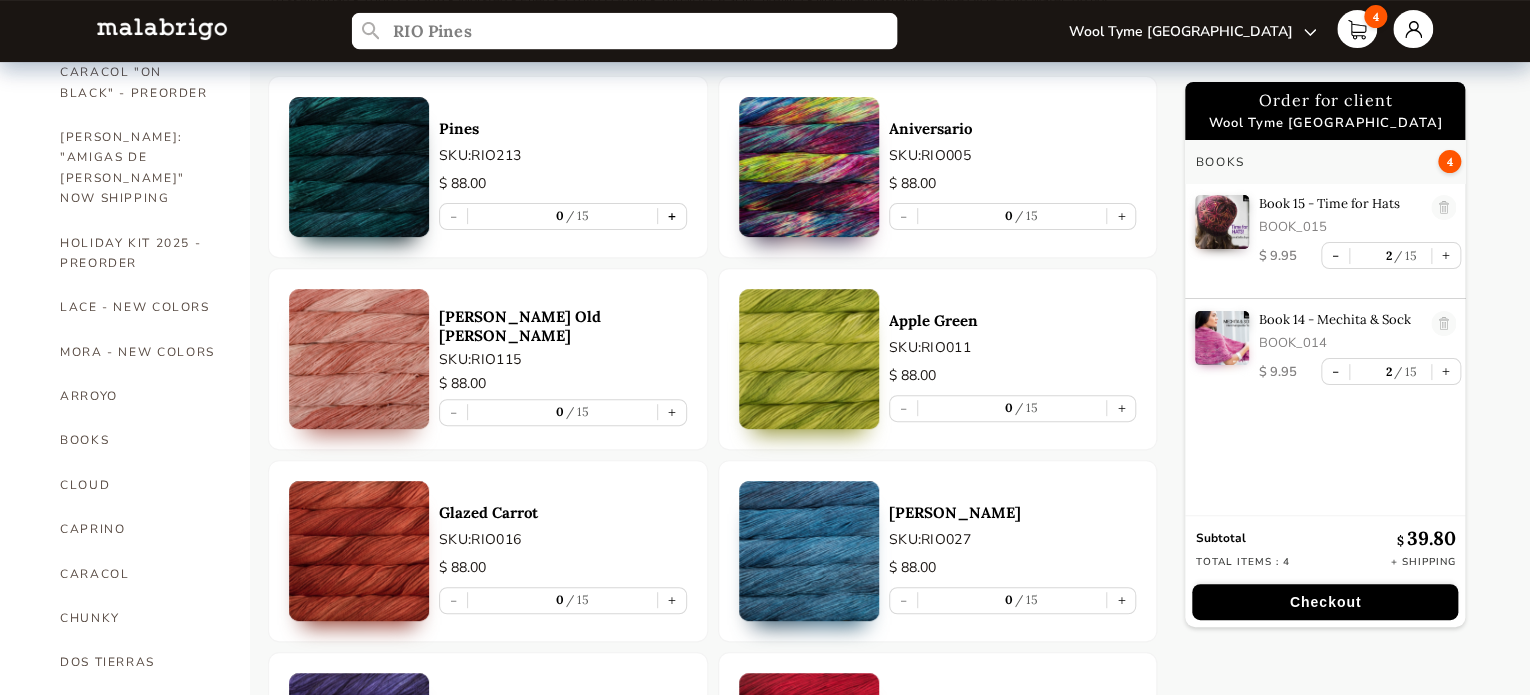 type on "RIO Pines" 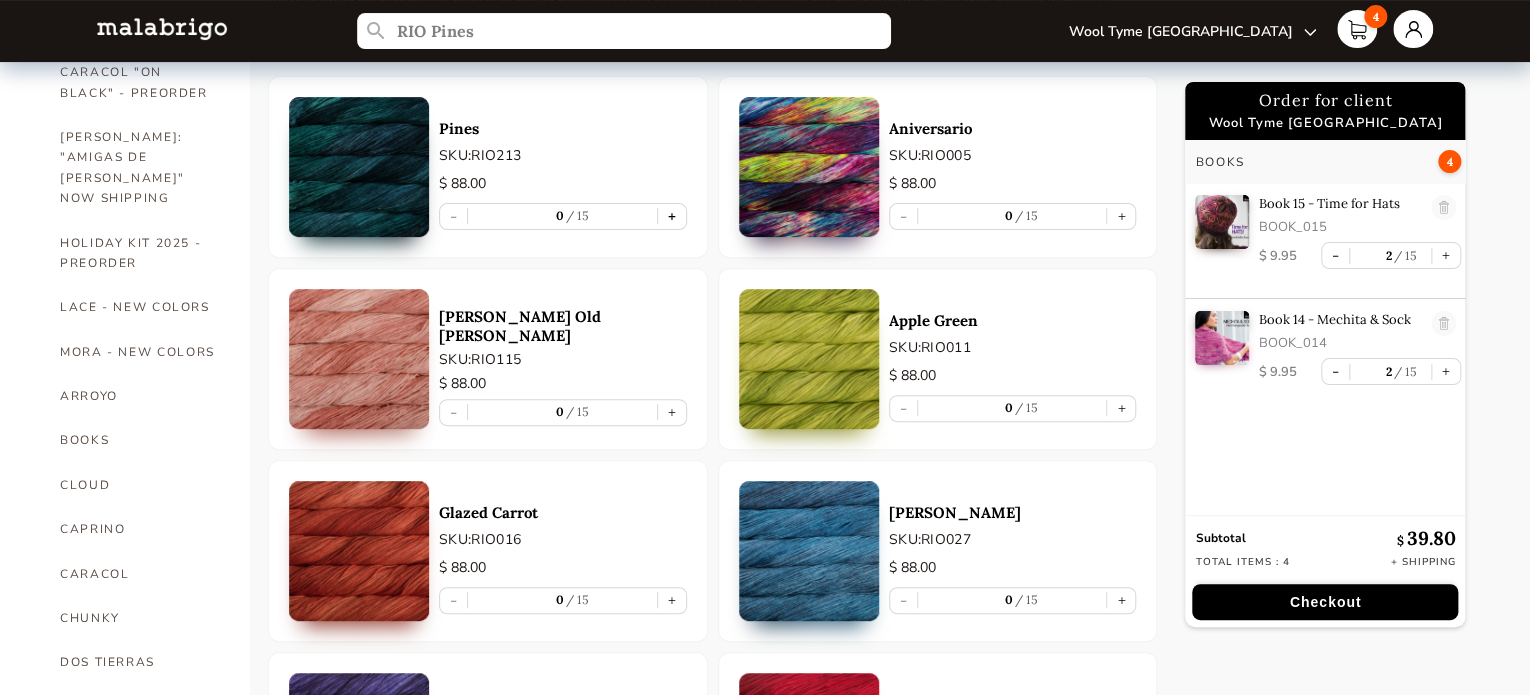 click on "+" at bounding box center [672, 216] 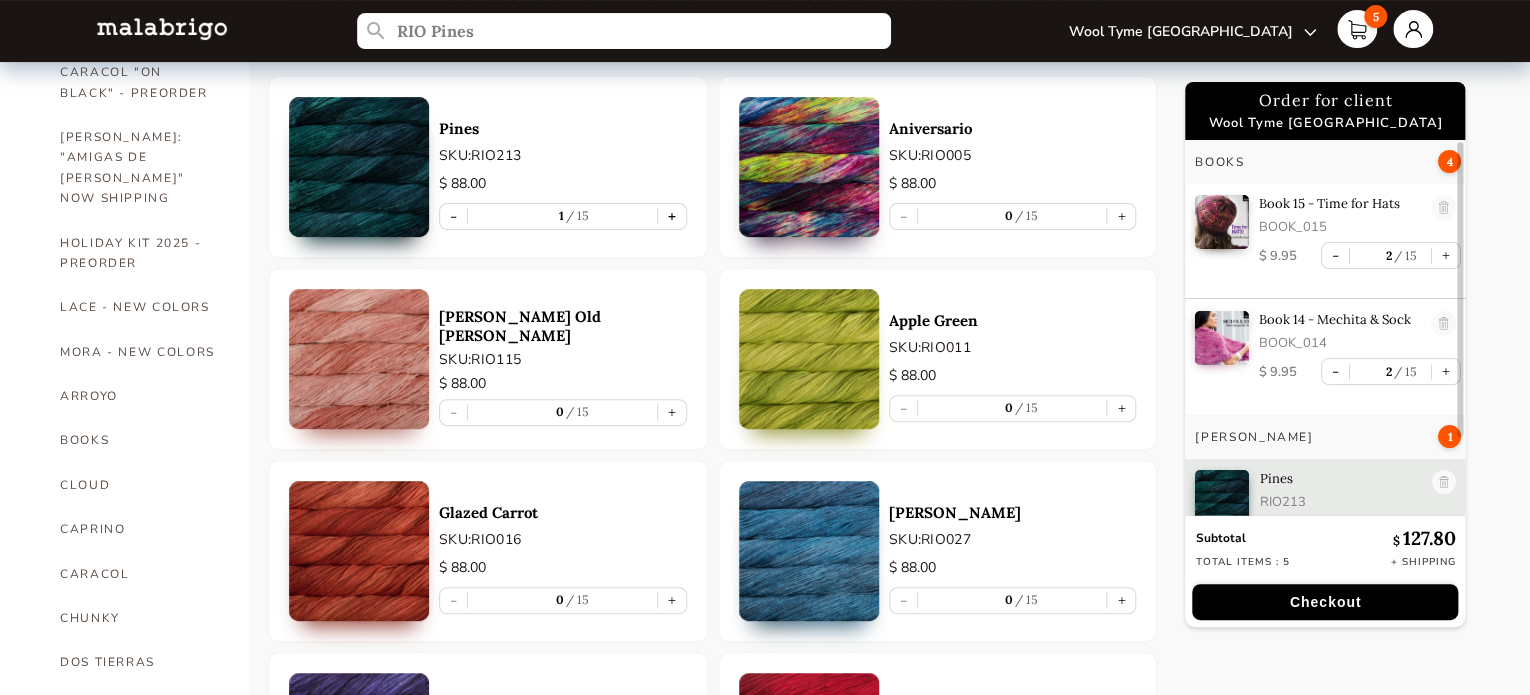 click on "+" at bounding box center [672, 216] 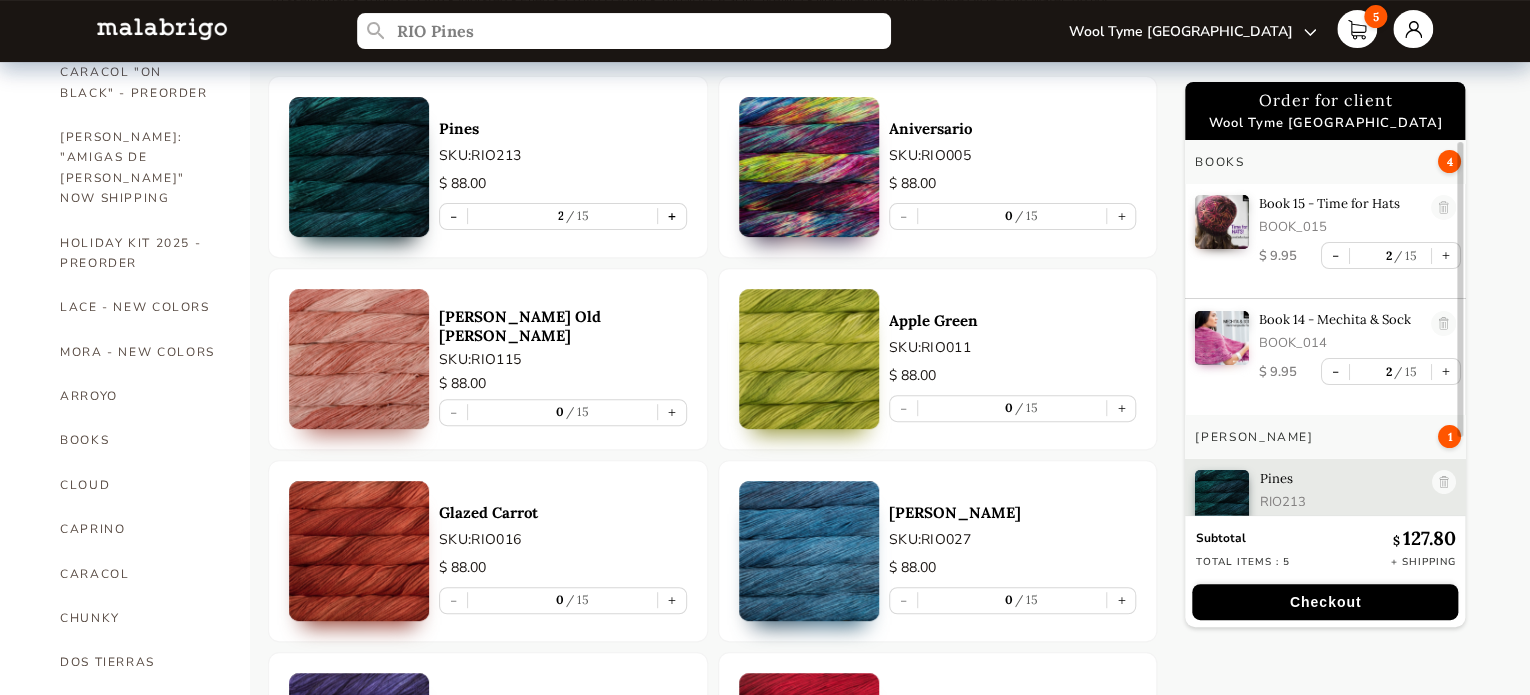 scroll, scrollTop: 5, scrollLeft: 0, axis: vertical 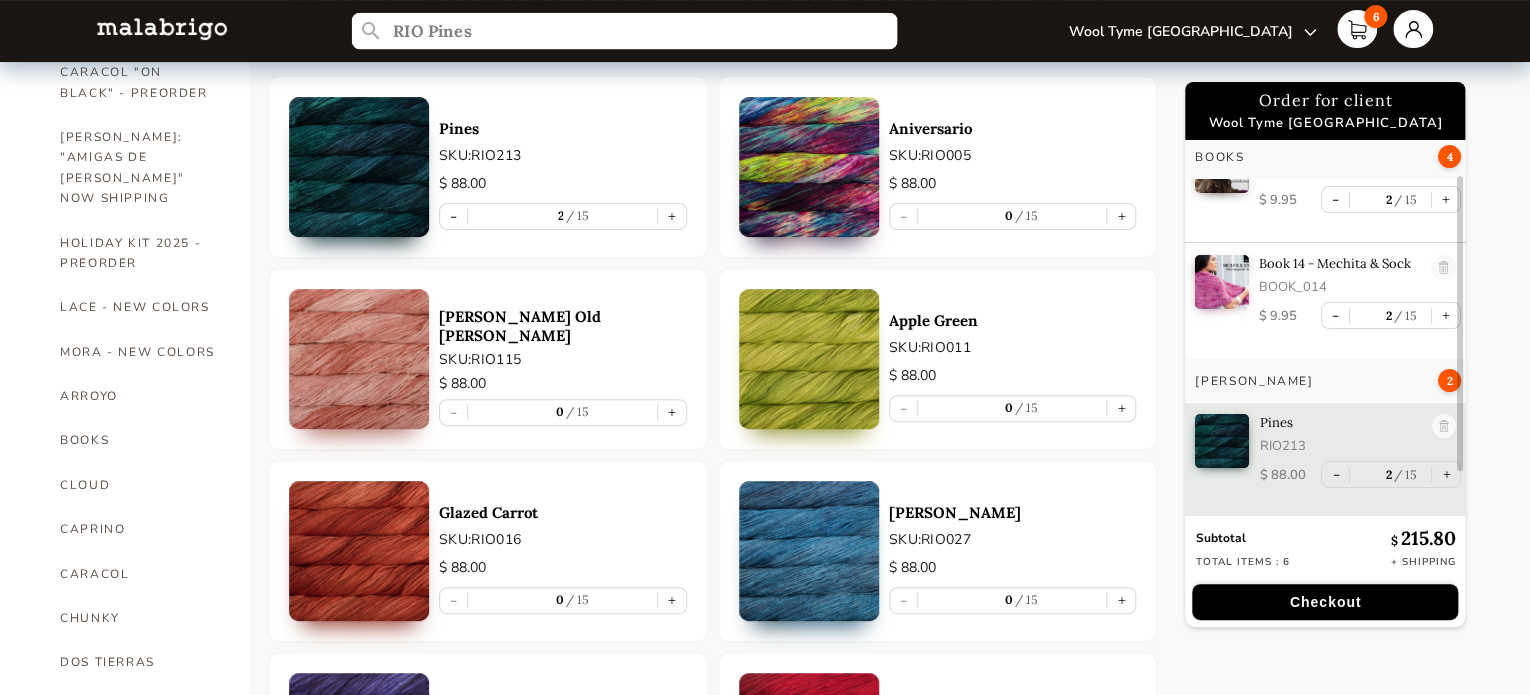 click on "RIO Pines" at bounding box center (623, 31) 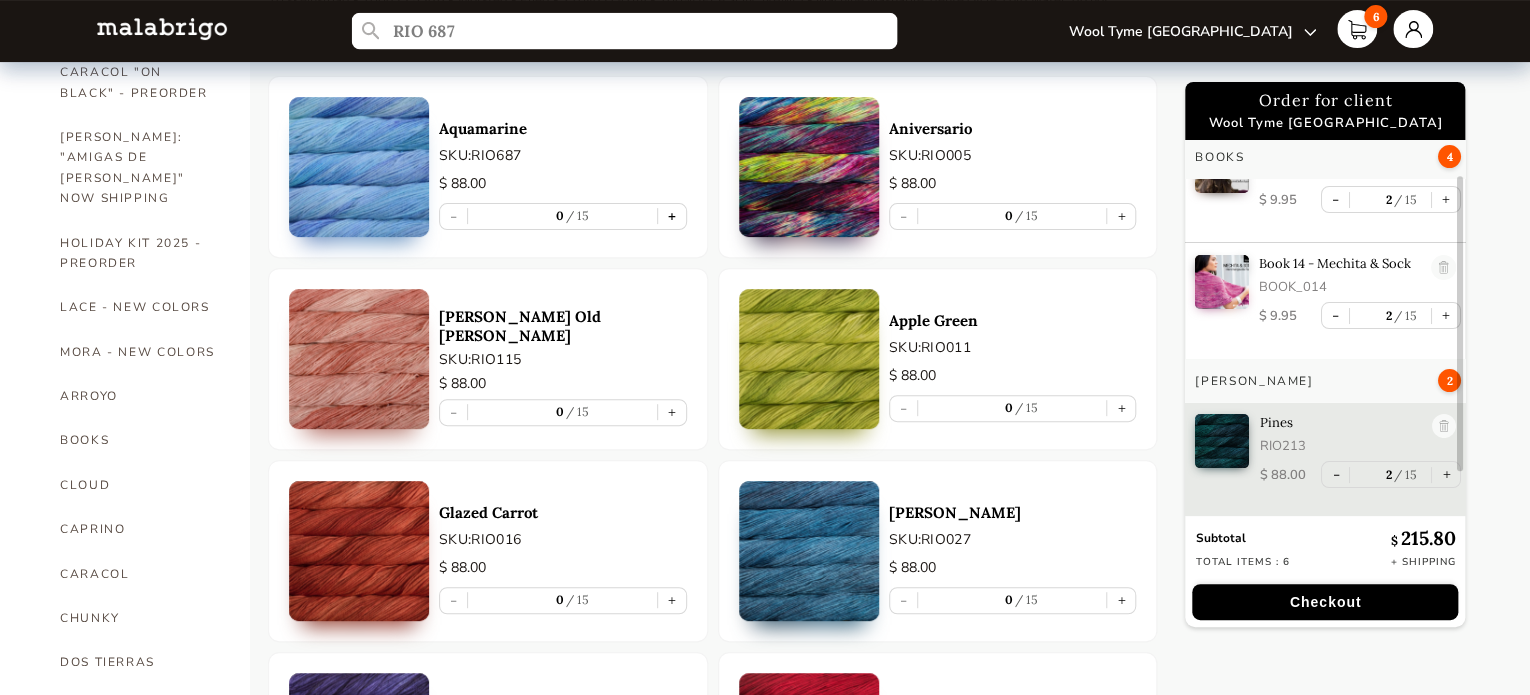 type on "RIO 687" 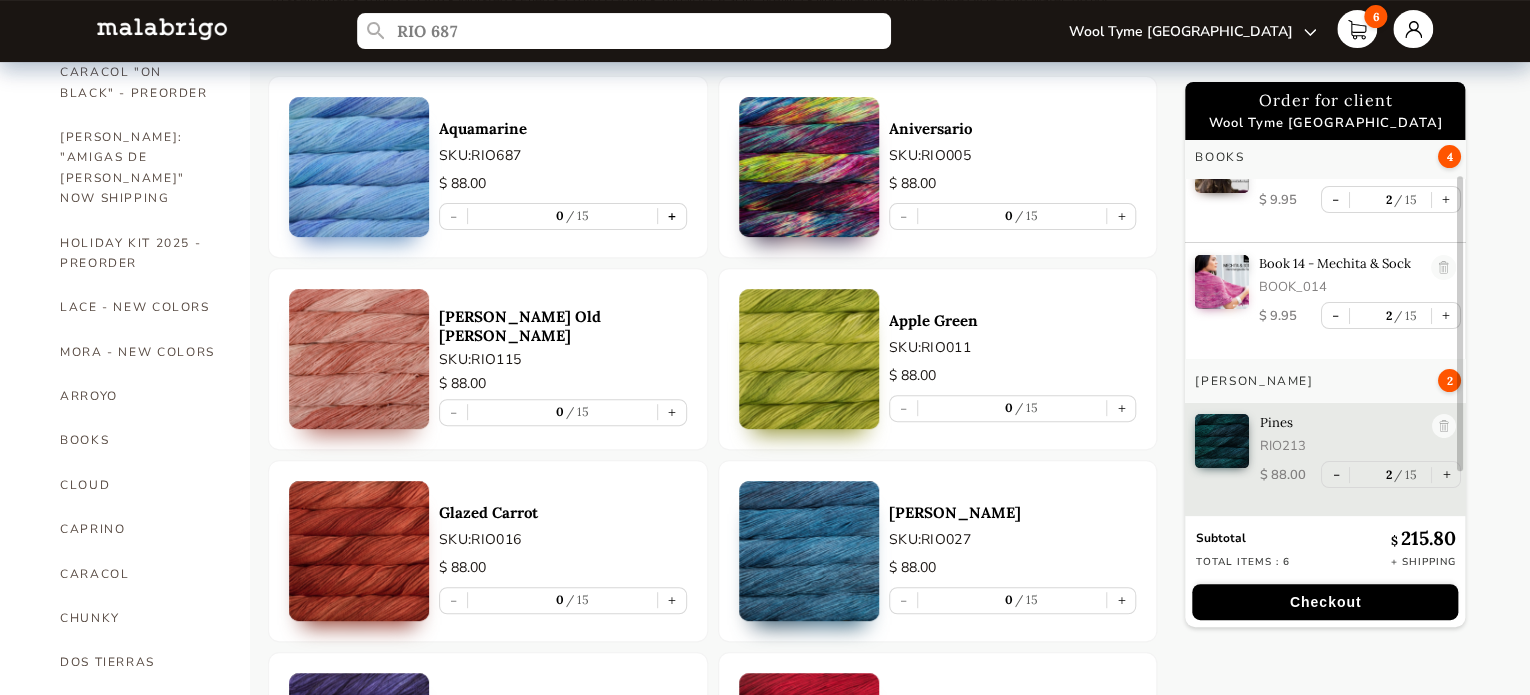 click on "+" at bounding box center [672, 216] 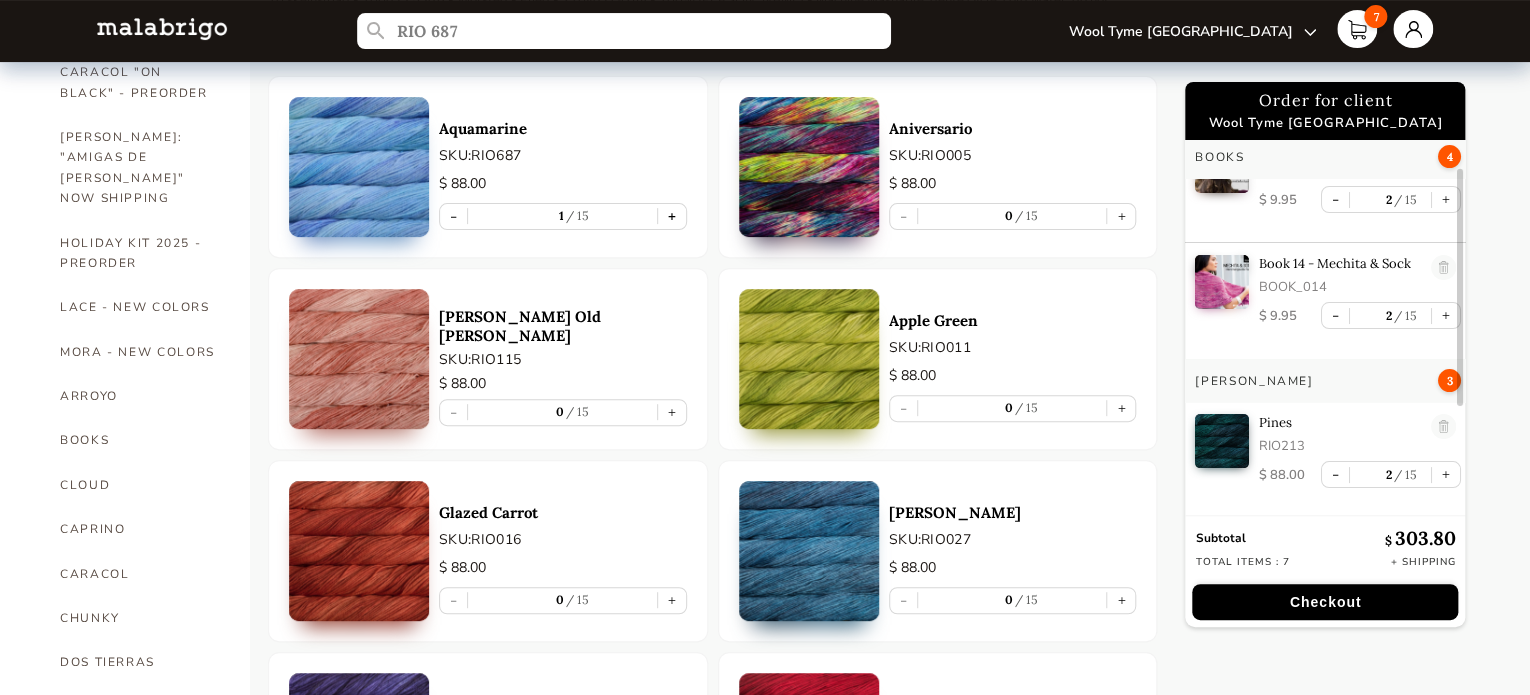 click on "+" at bounding box center [672, 216] 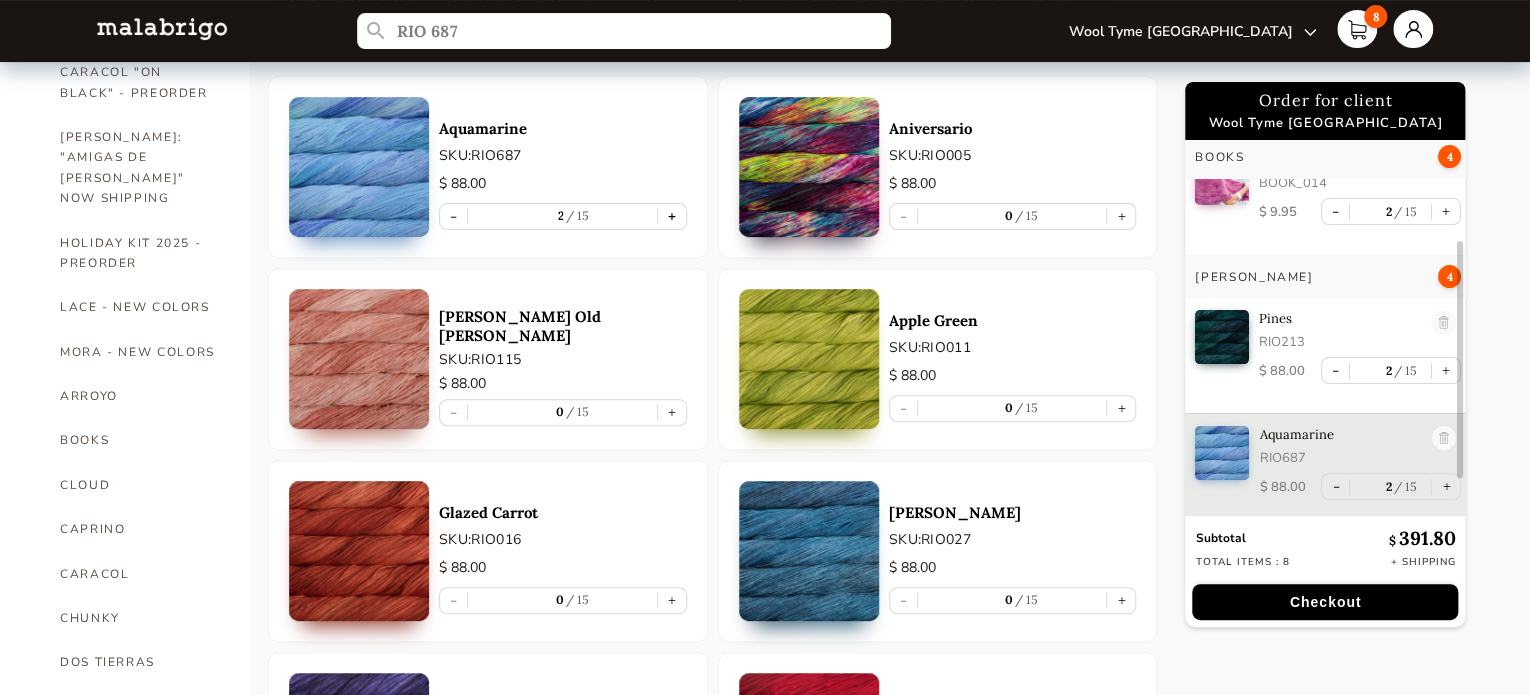 scroll, scrollTop: 167, scrollLeft: 0, axis: vertical 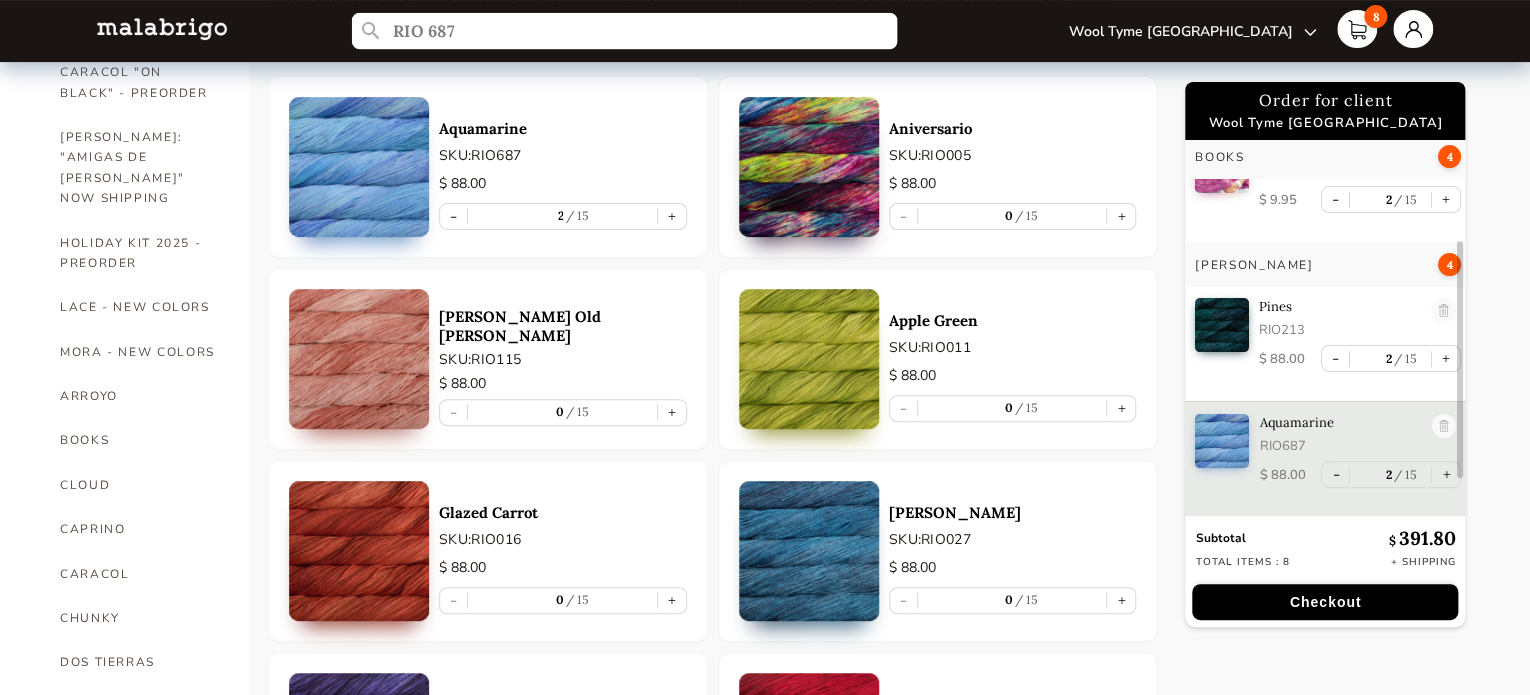 click on "RIO 687" at bounding box center [623, 31] 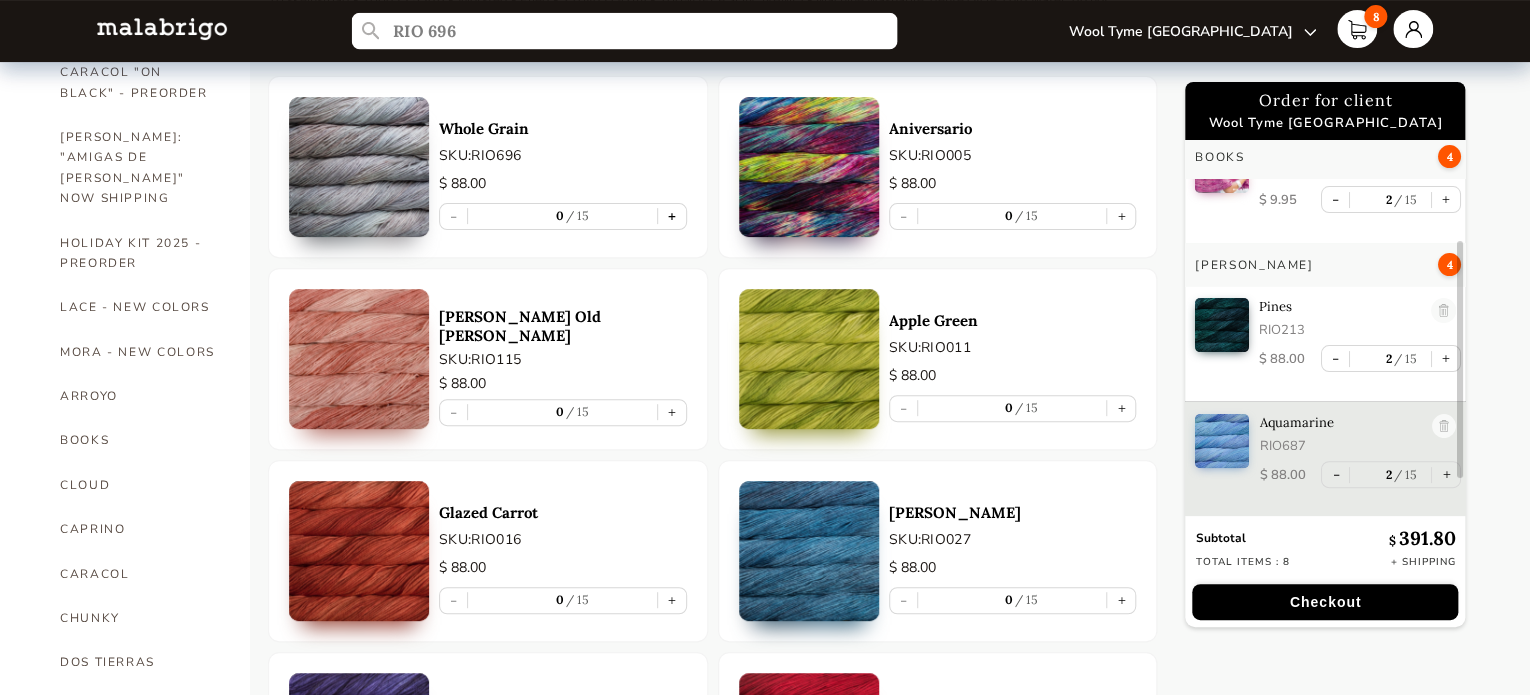 type on "RIO 696" 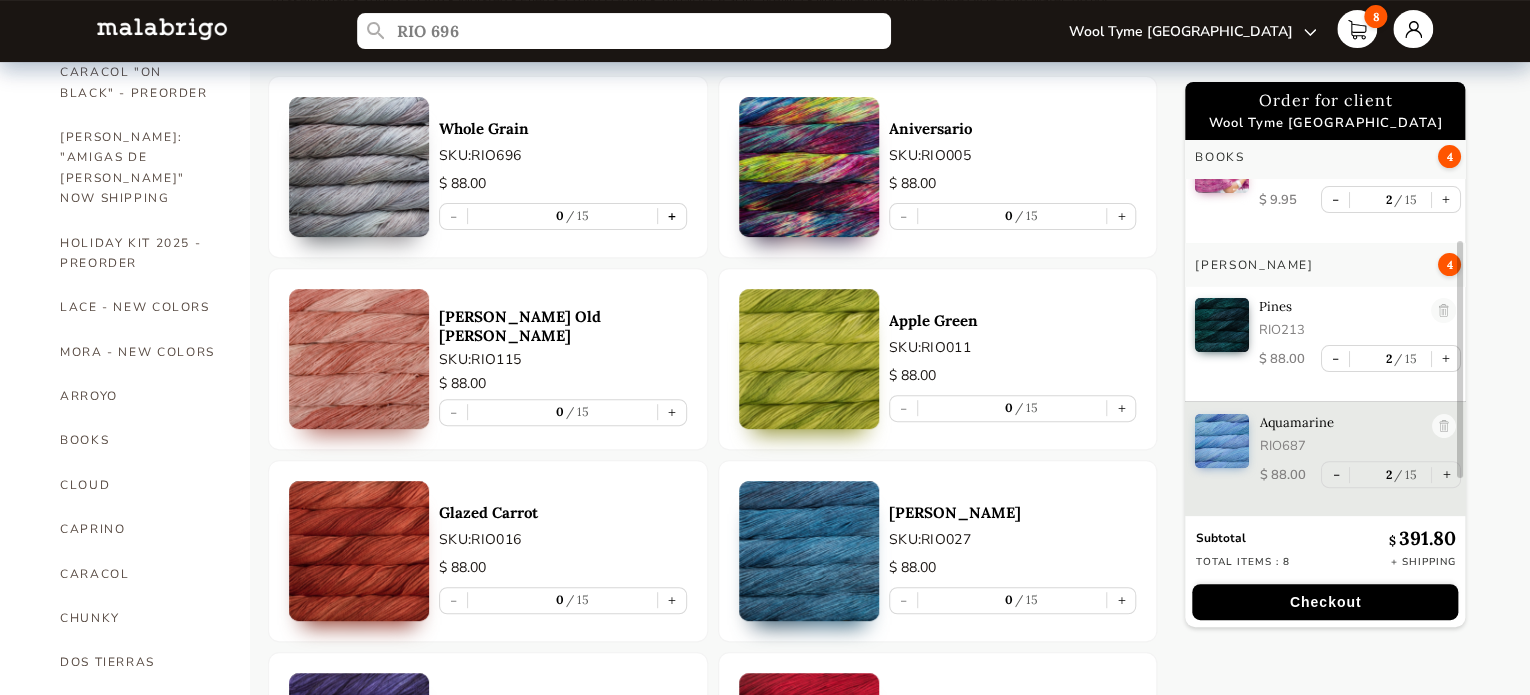 click on "+" at bounding box center (672, 216) 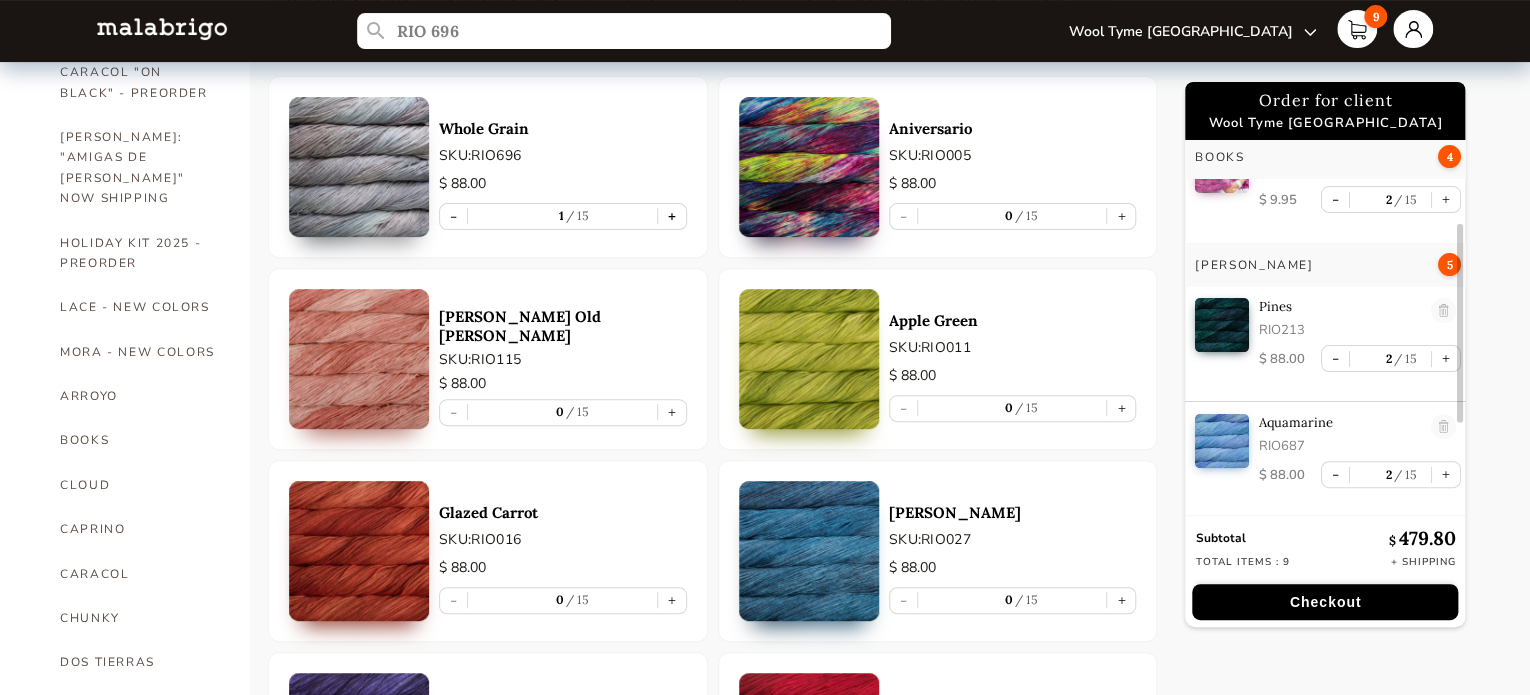 click on "+" at bounding box center [672, 216] 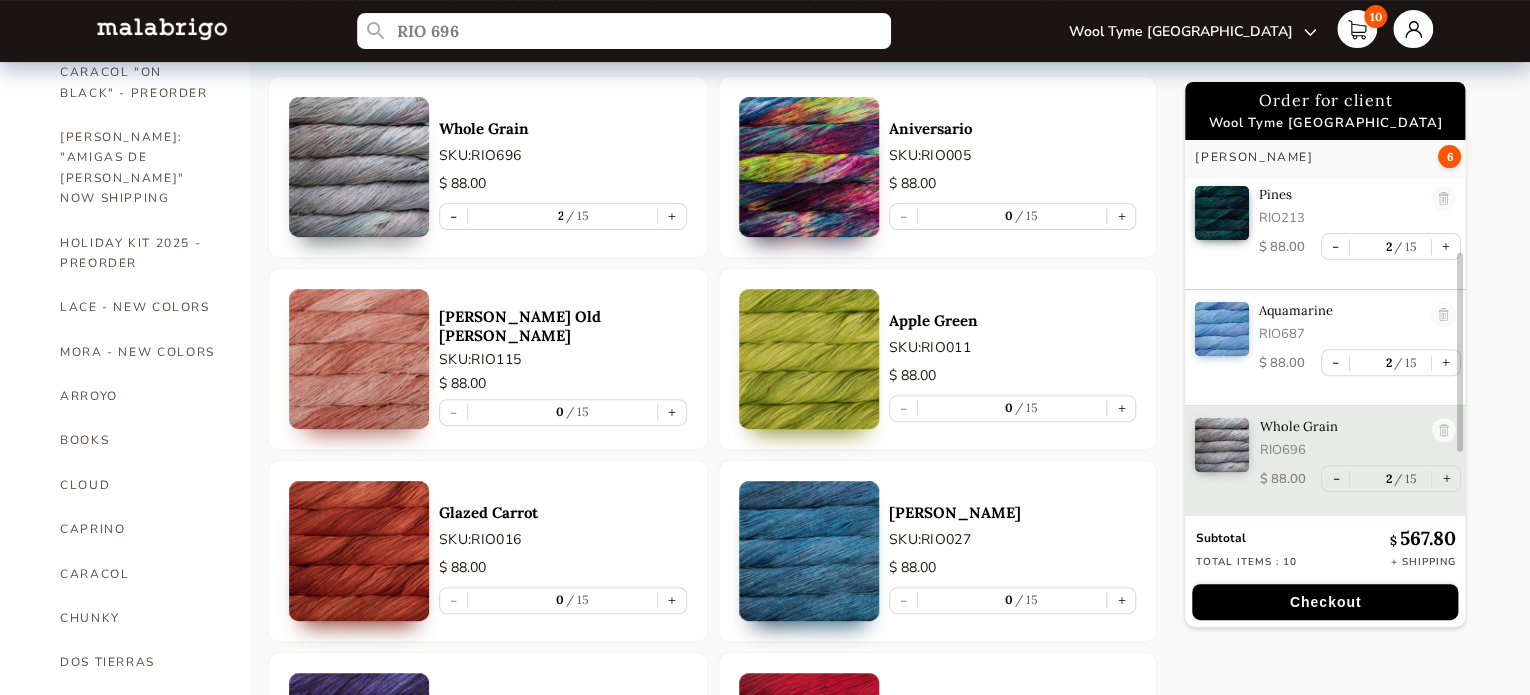 scroll, scrollTop: 284, scrollLeft: 0, axis: vertical 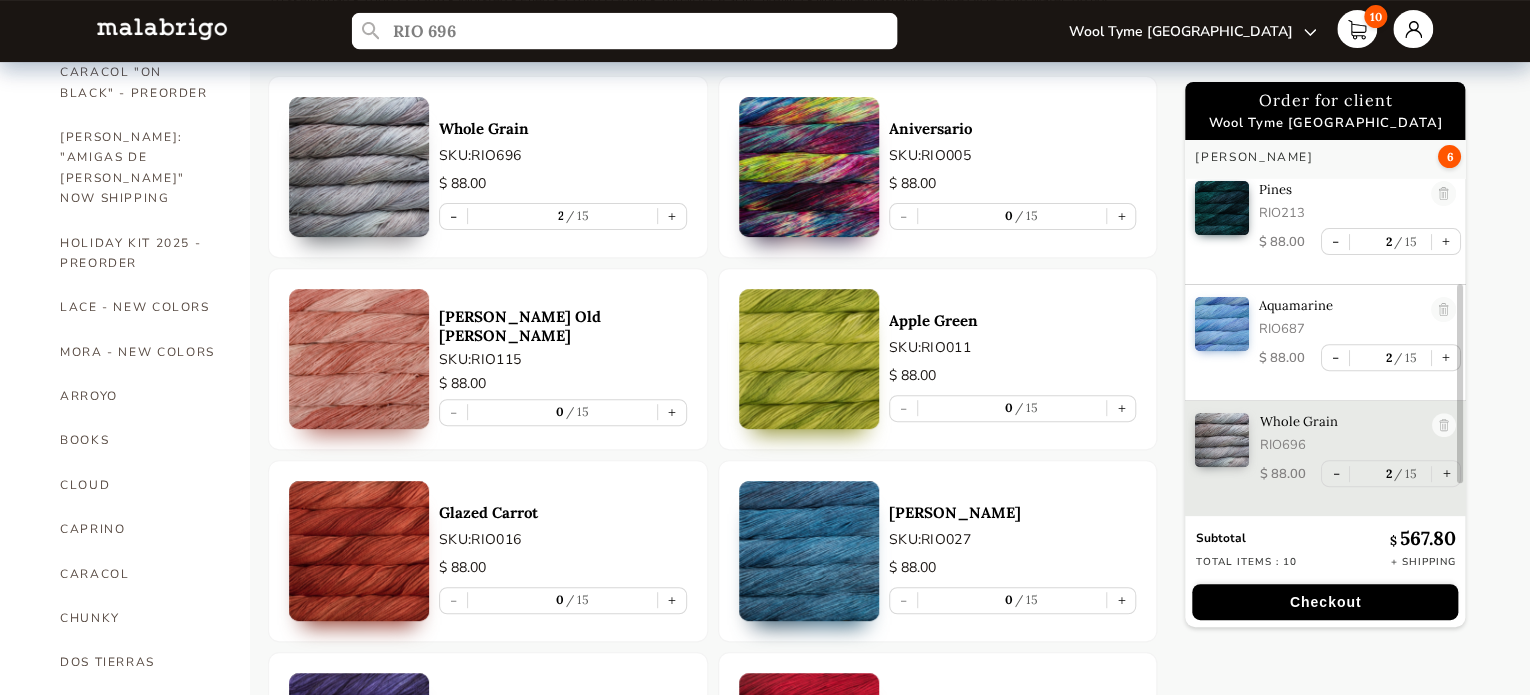 click on "RIO 696" at bounding box center (623, 31) 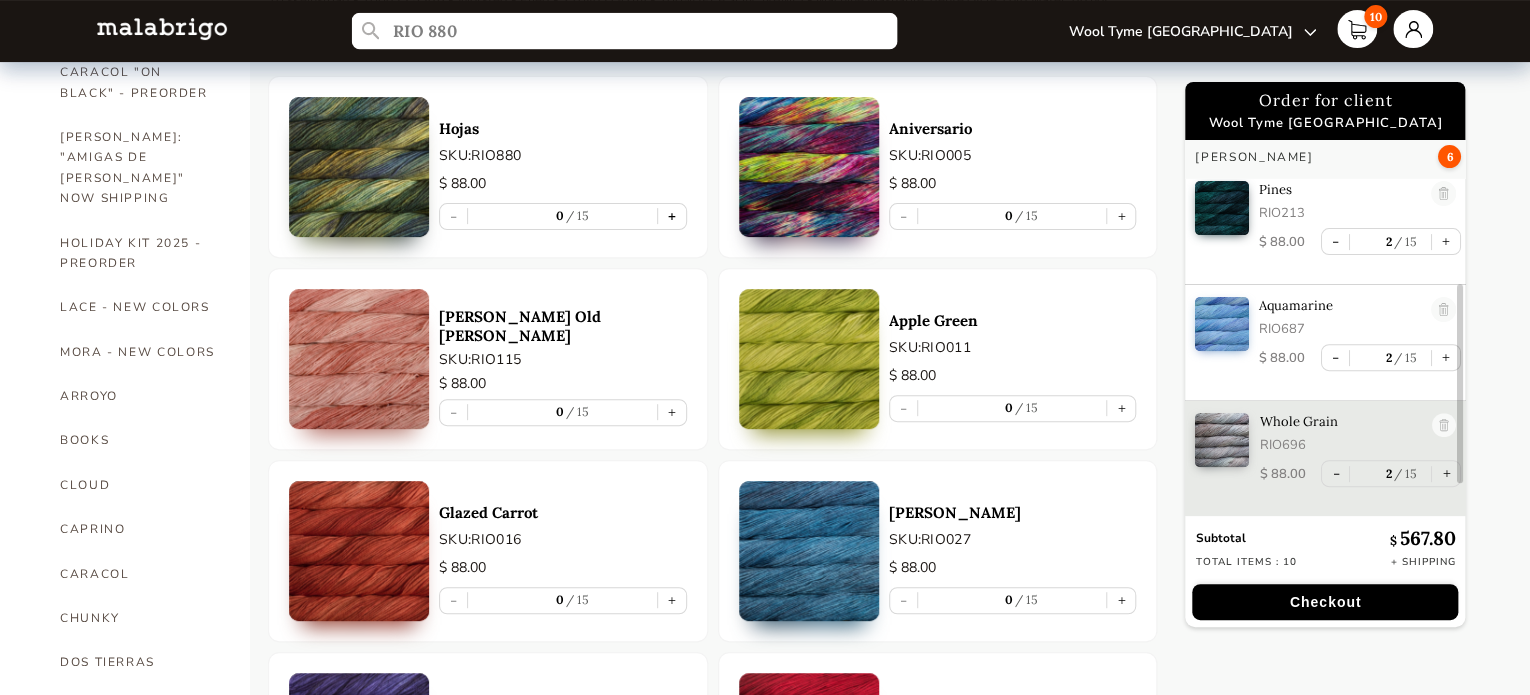 type on "RIO 880" 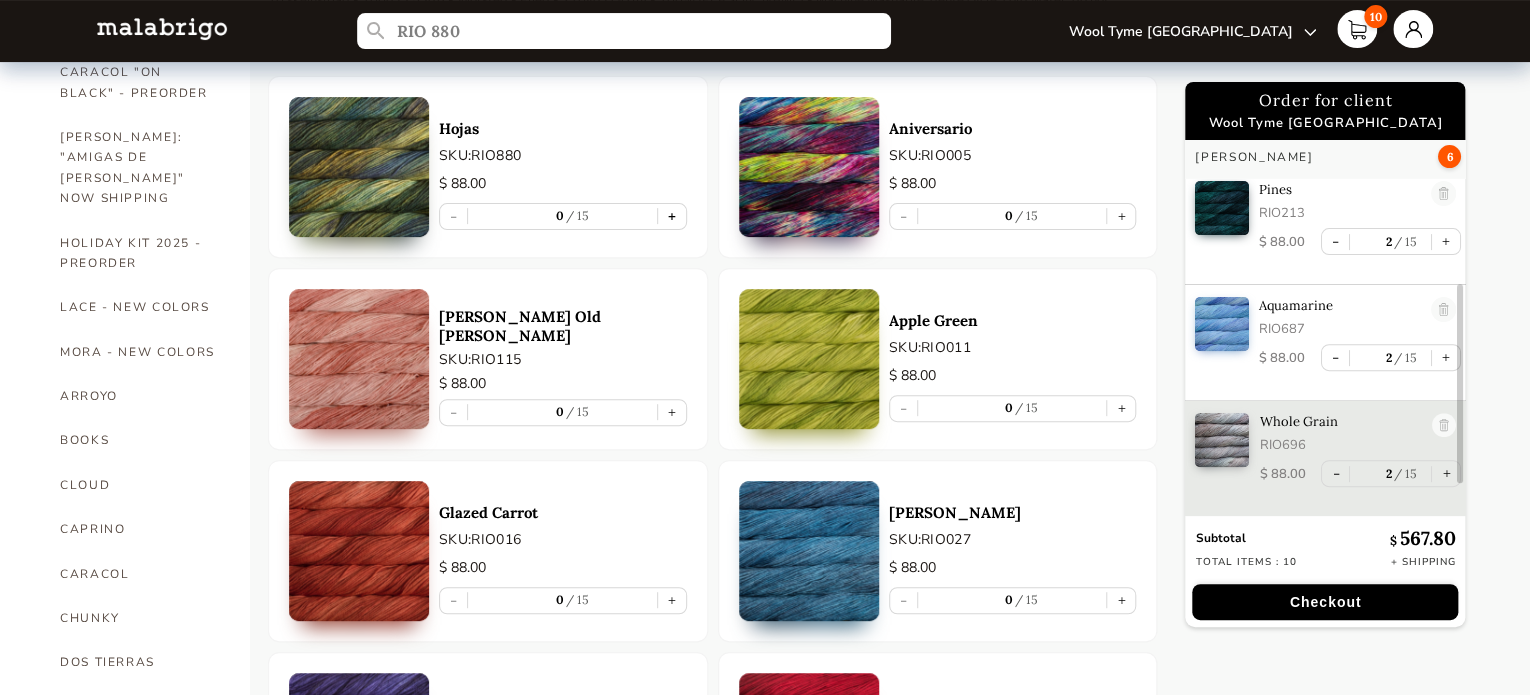 click on "+" at bounding box center [672, 216] 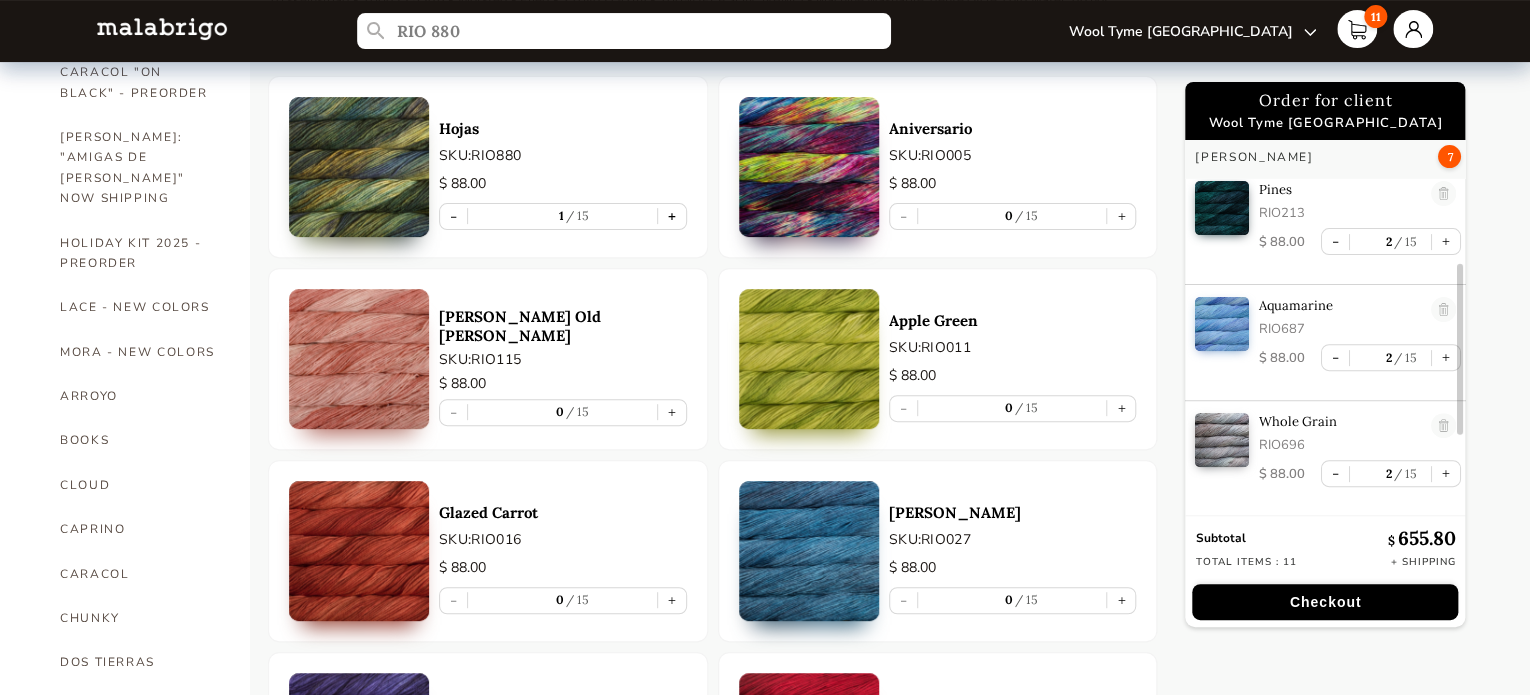 click on "+" at bounding box center [672, 216] 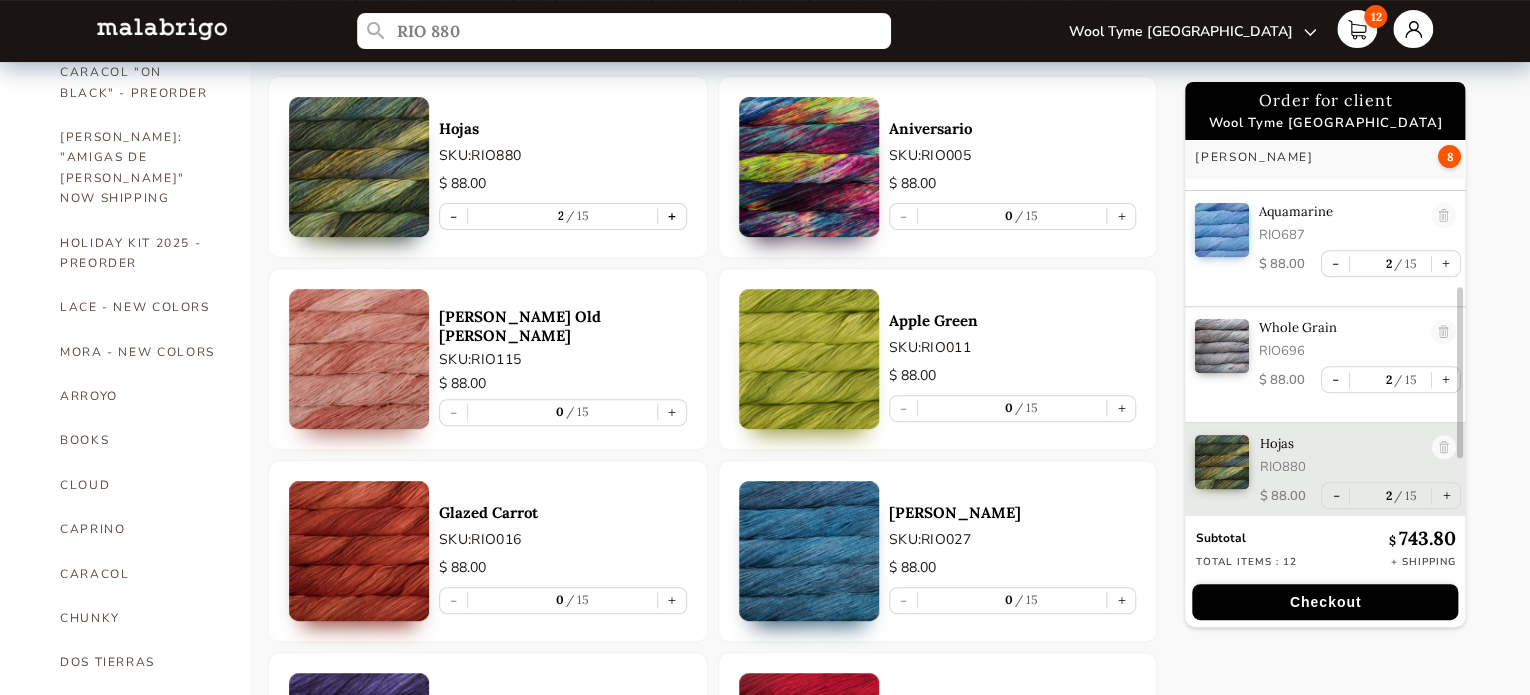 scroll, scrollTop: 399, scrollLeft: 0, axis: vertical 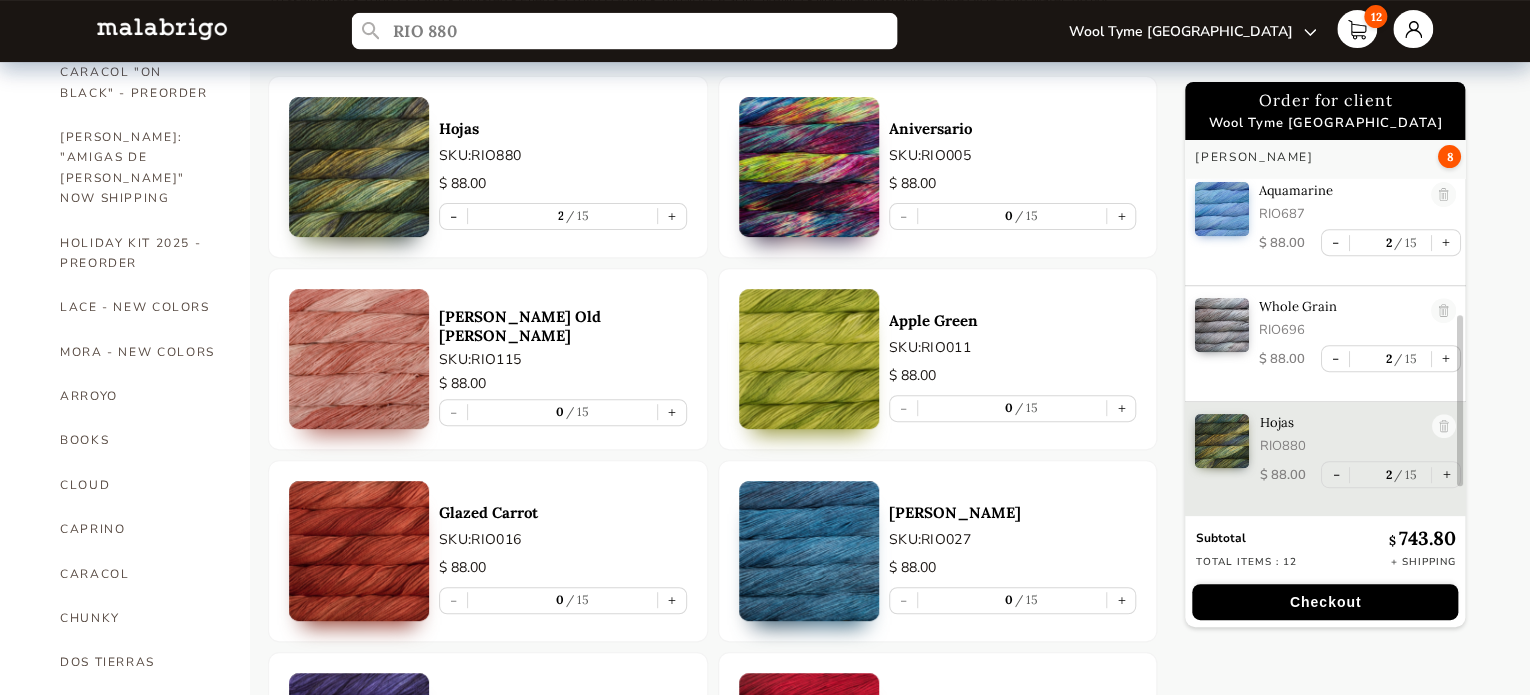 click on "RIO 880" at bounding box center [623, 31] 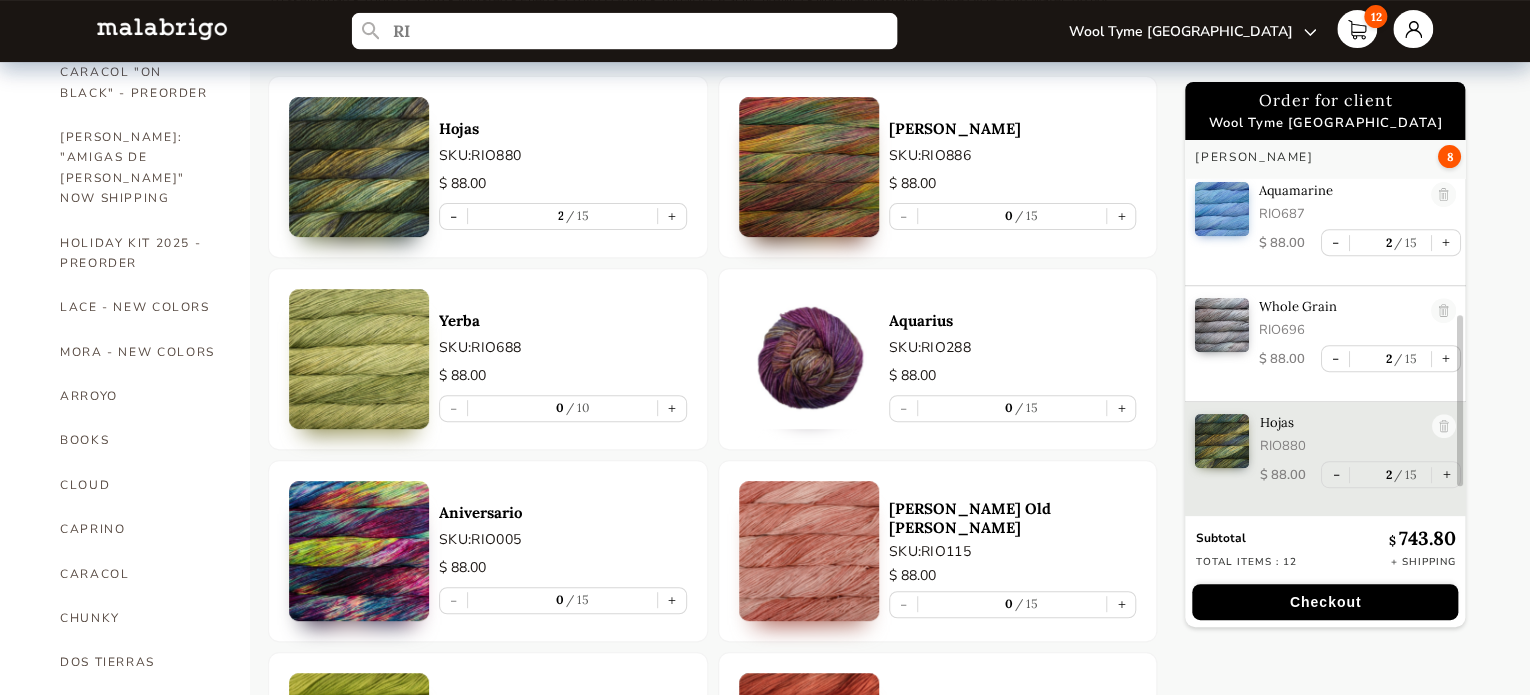 type on "R" 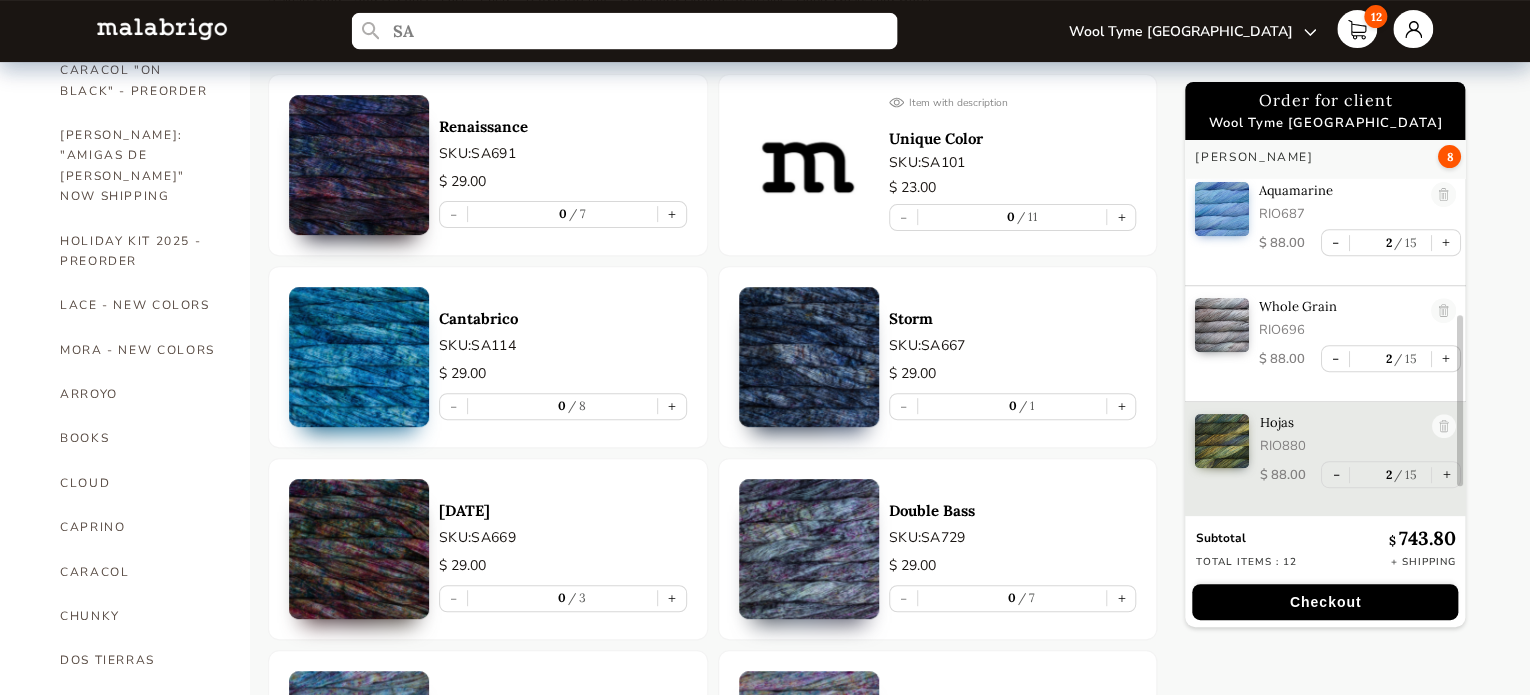 scroll, scrollTop: 262, scrollLeft: 0, axis: vertical 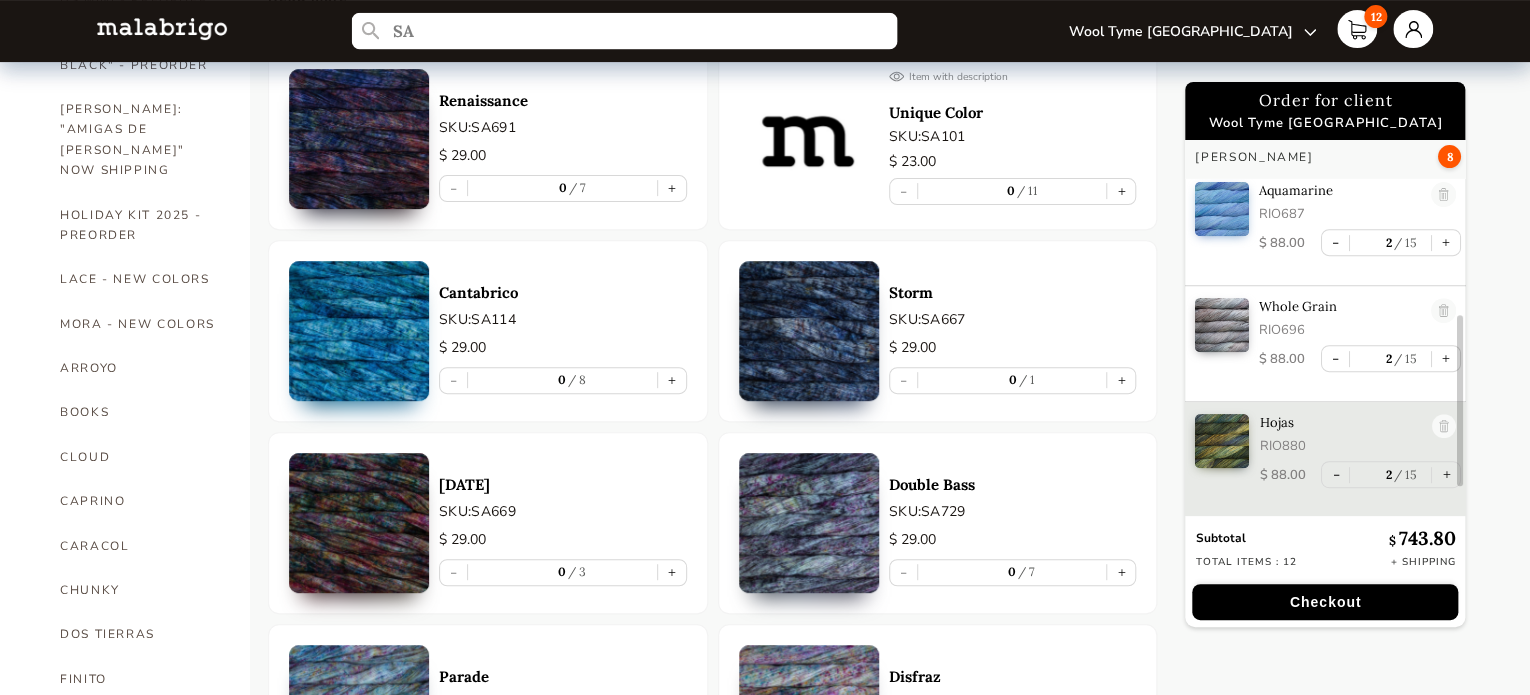 click on "SA" at bounding box center [623, 31] 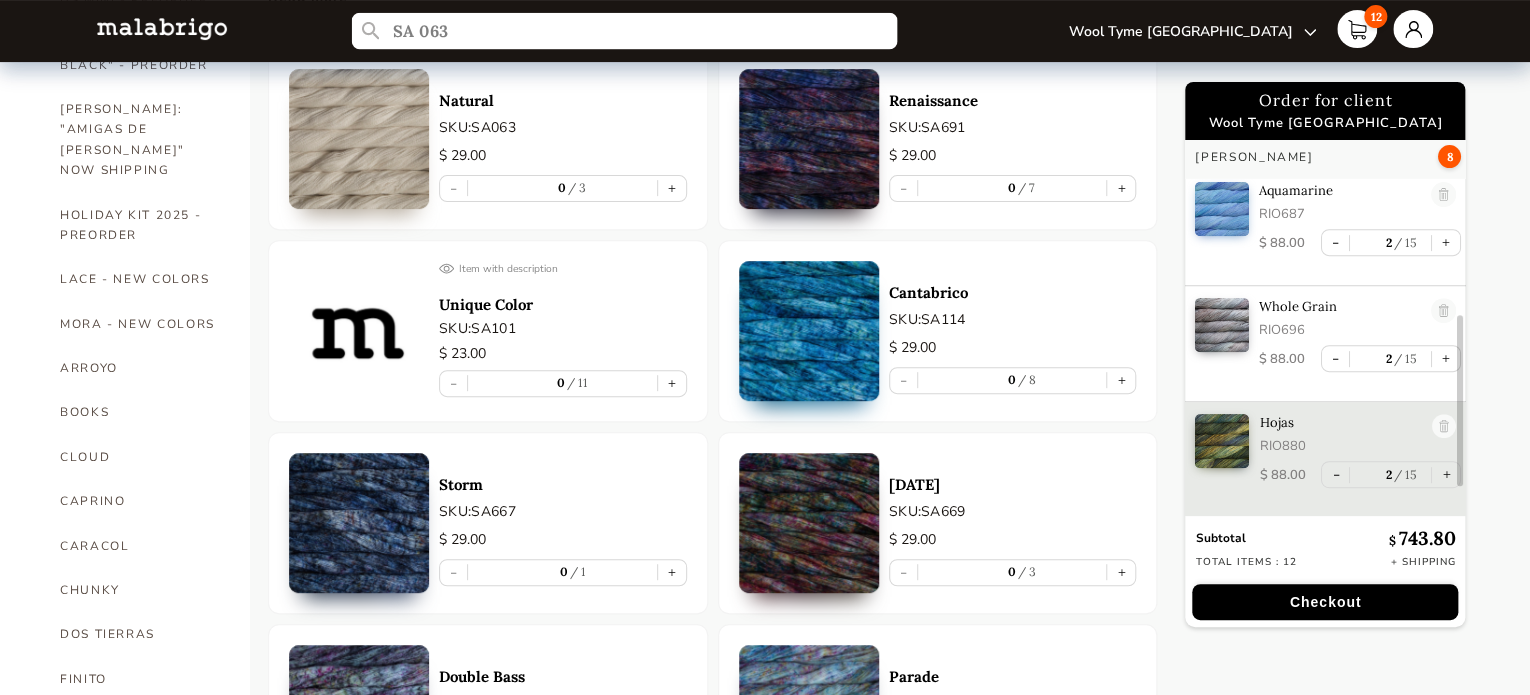 type on "SA 063" 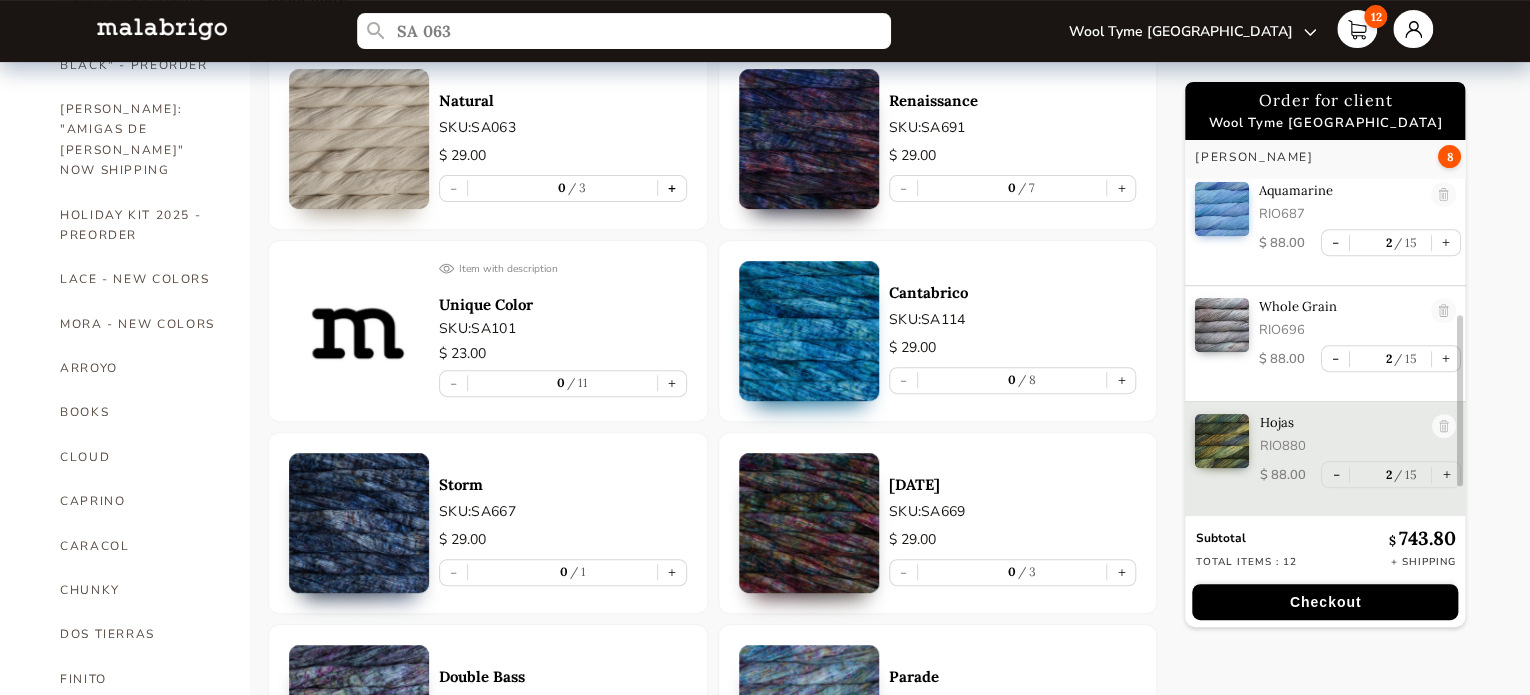 click on "+" at bounding box center [672, 188] 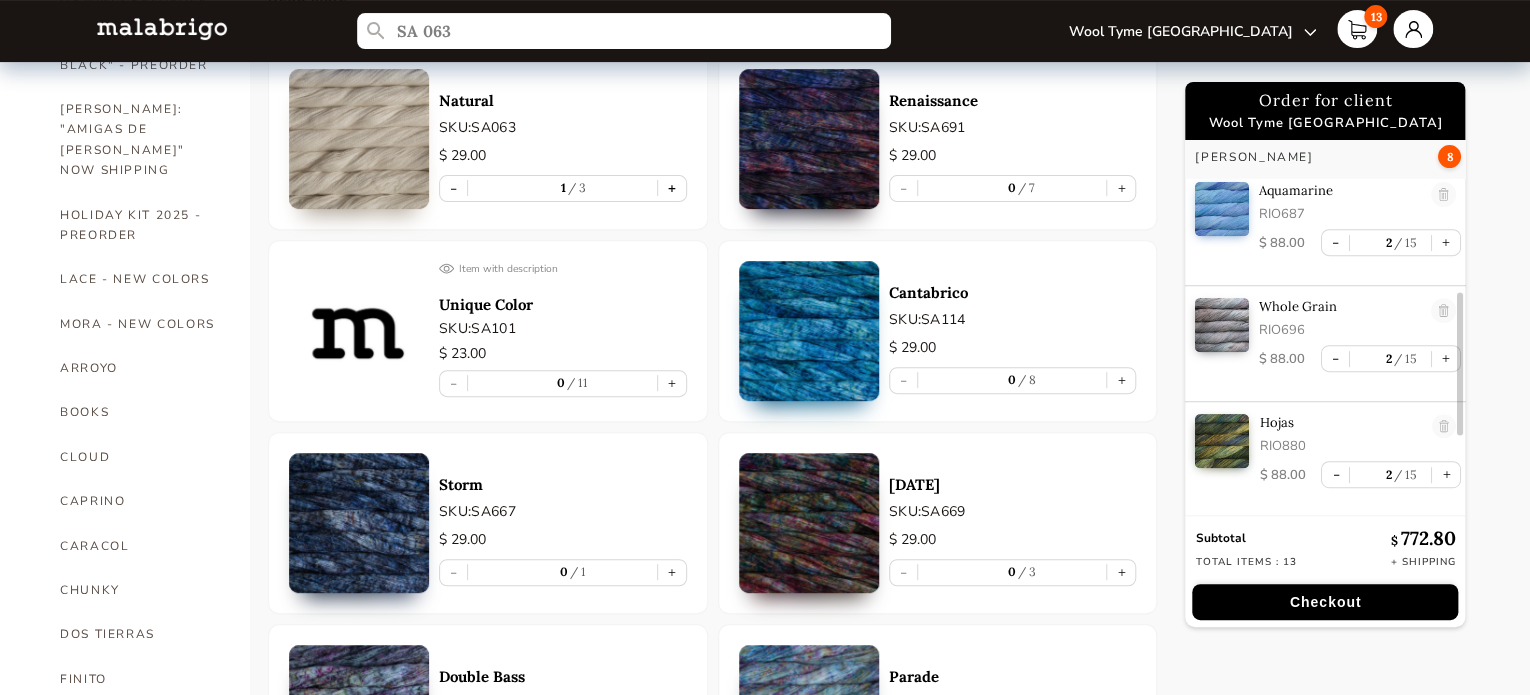 click on "+" at bounding box center (672, 188) 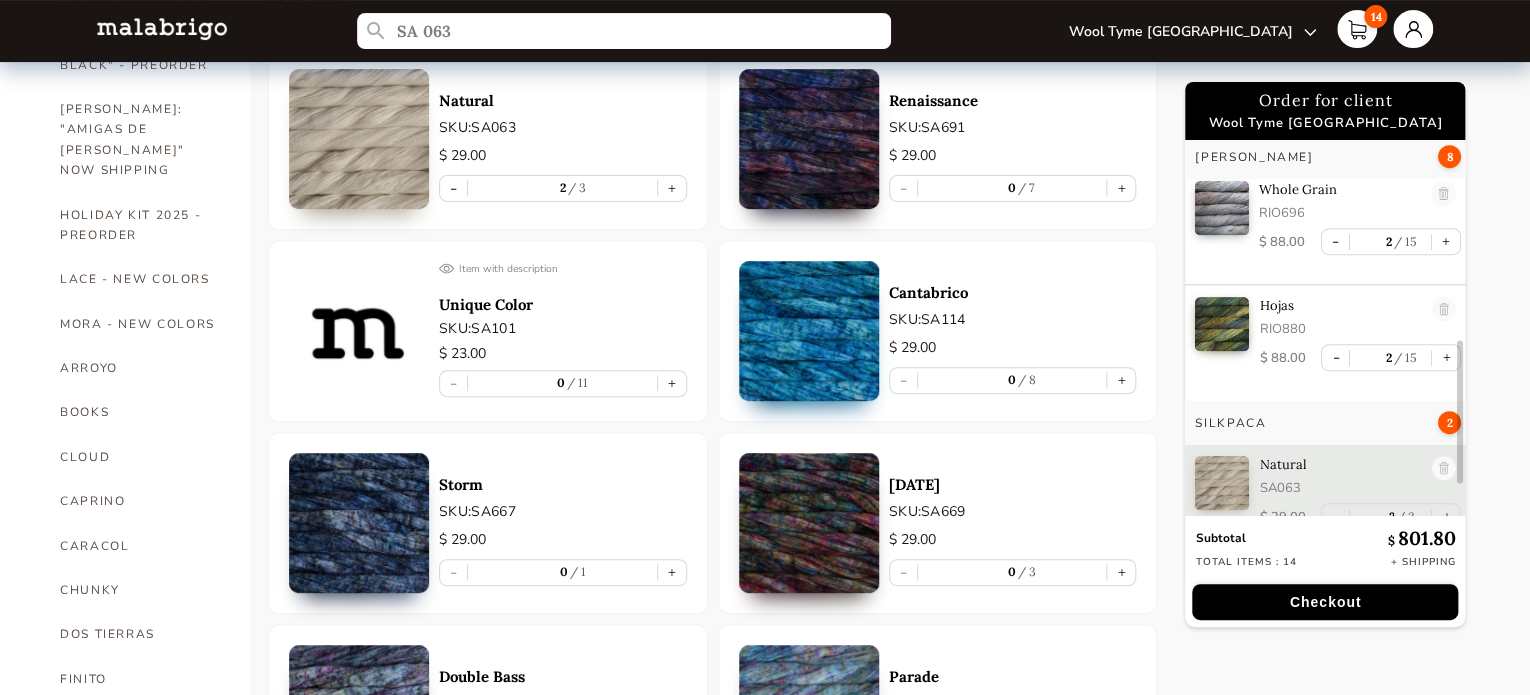 scroll, scrollTop: 559, scrollLeft: 0, axis: vertical 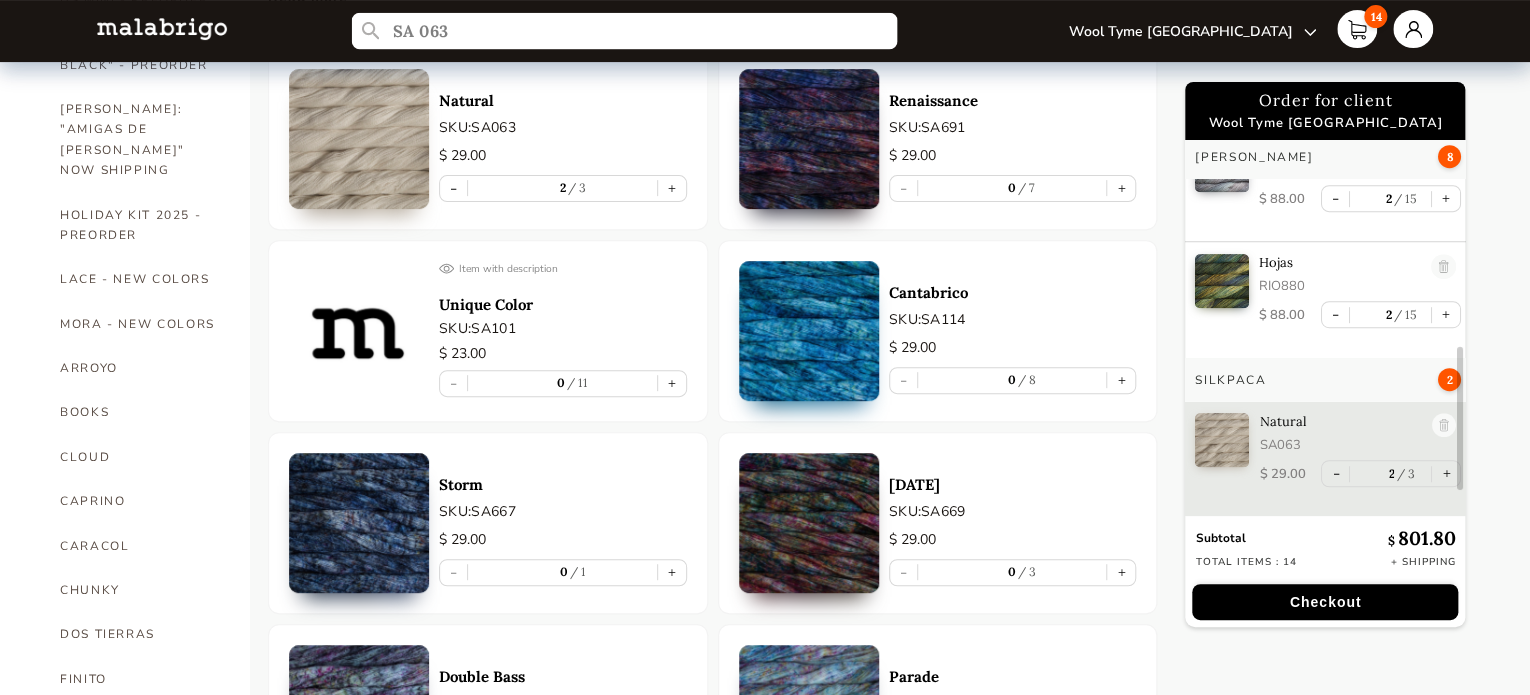 click on "SA 063" at bounding box center (623, 31) 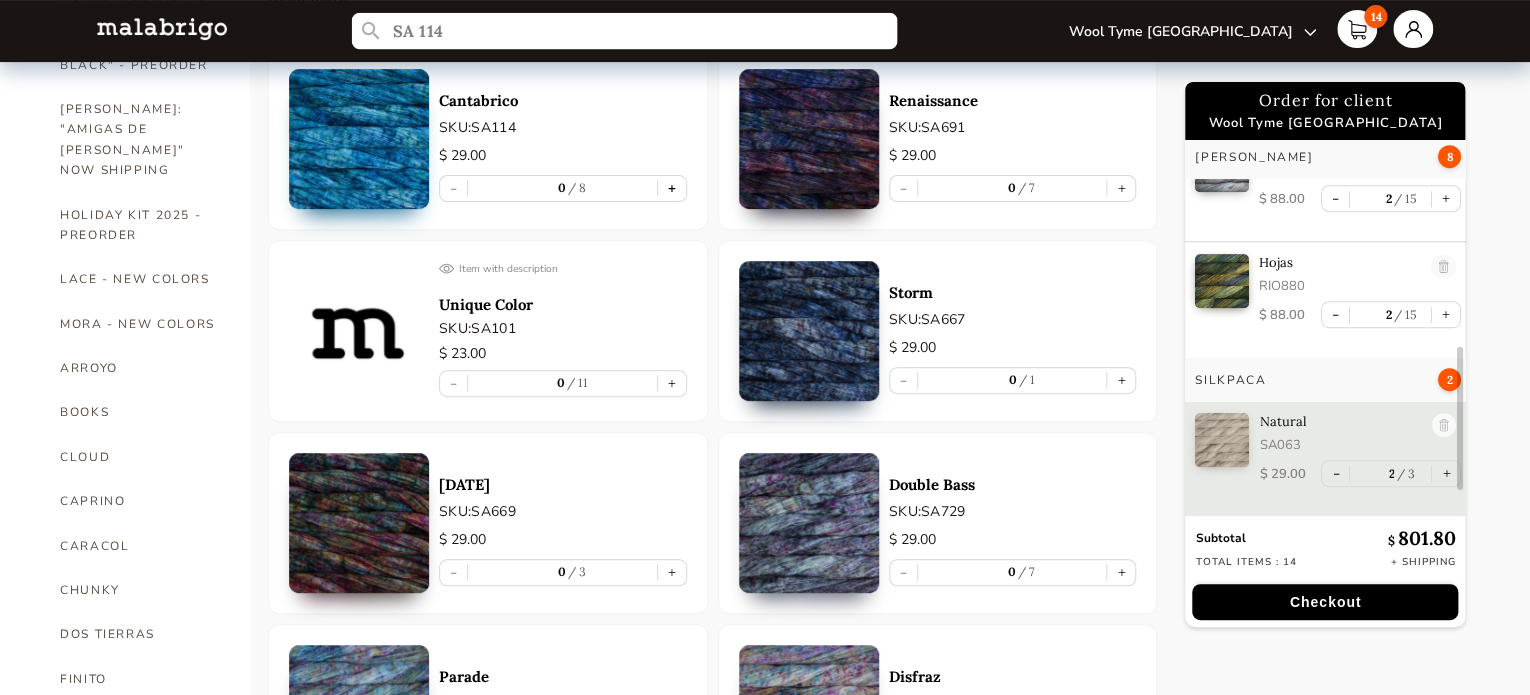 type on "SA 114" 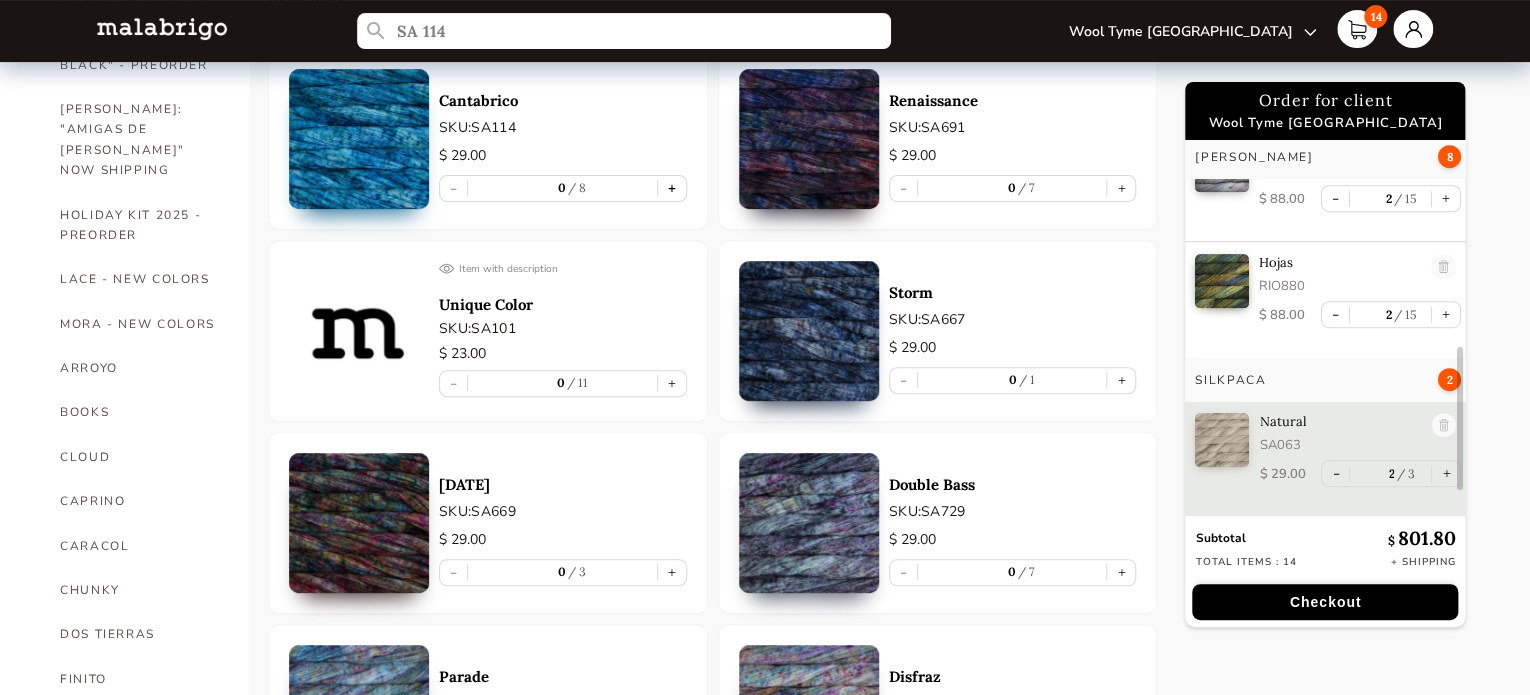 click on "+" at bounding box center [672, 188] 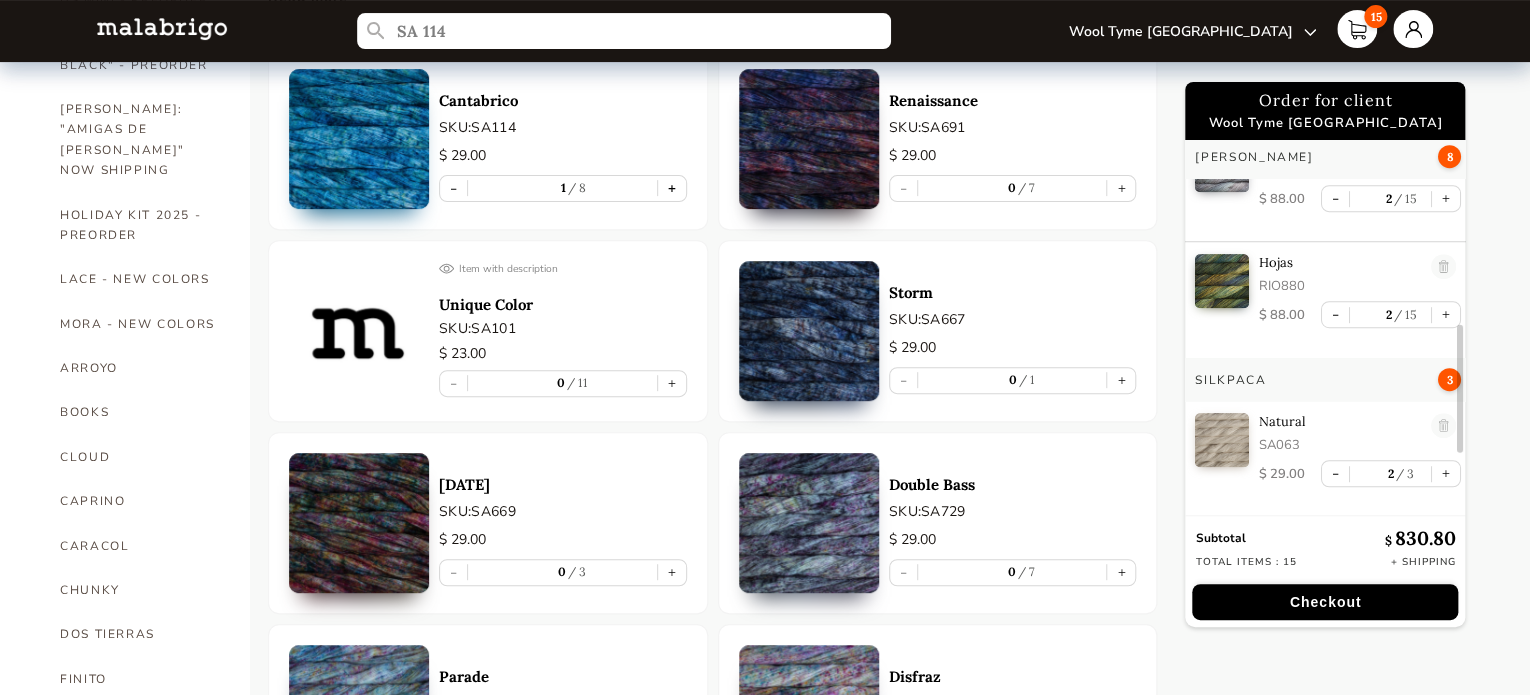 click on "+" at bounding box center (672, 188) 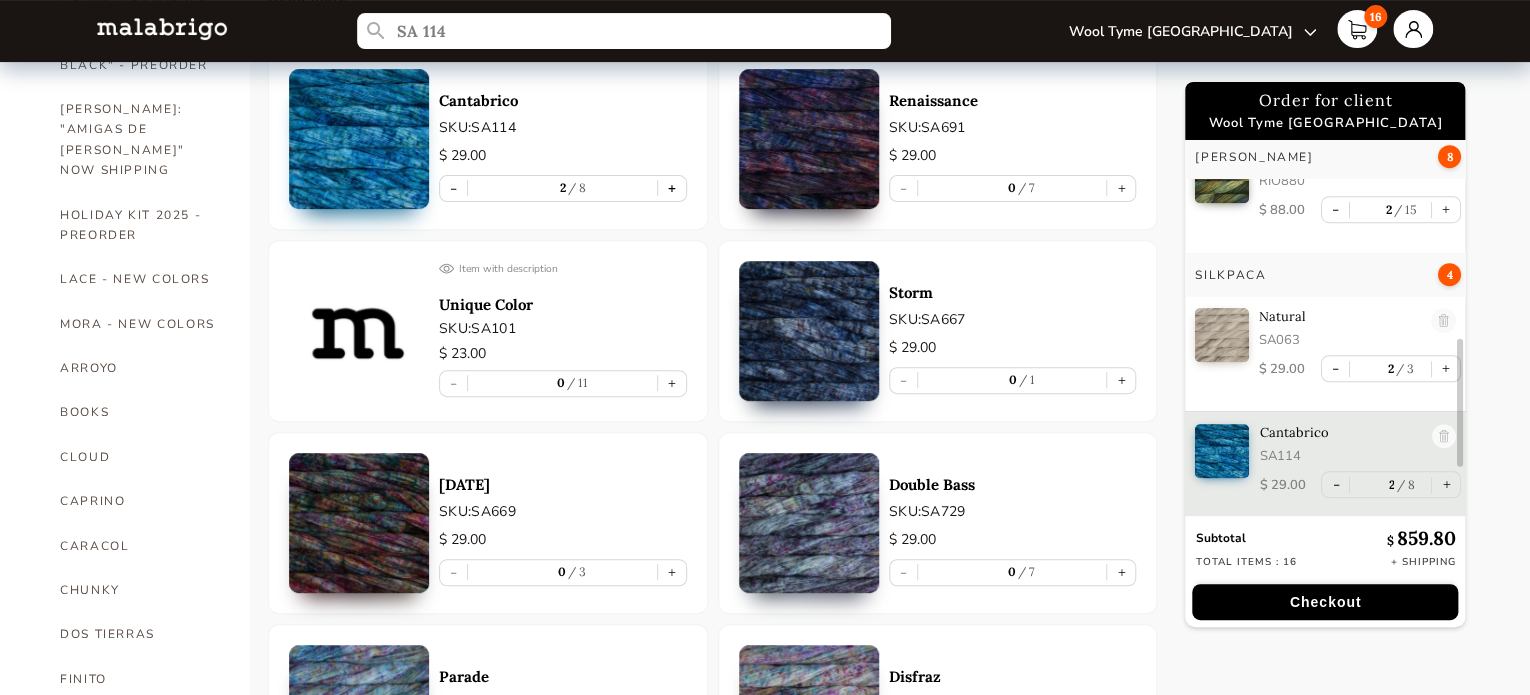 scroll, scrollTop: 675, scrollLeft: 0, axis: vertical 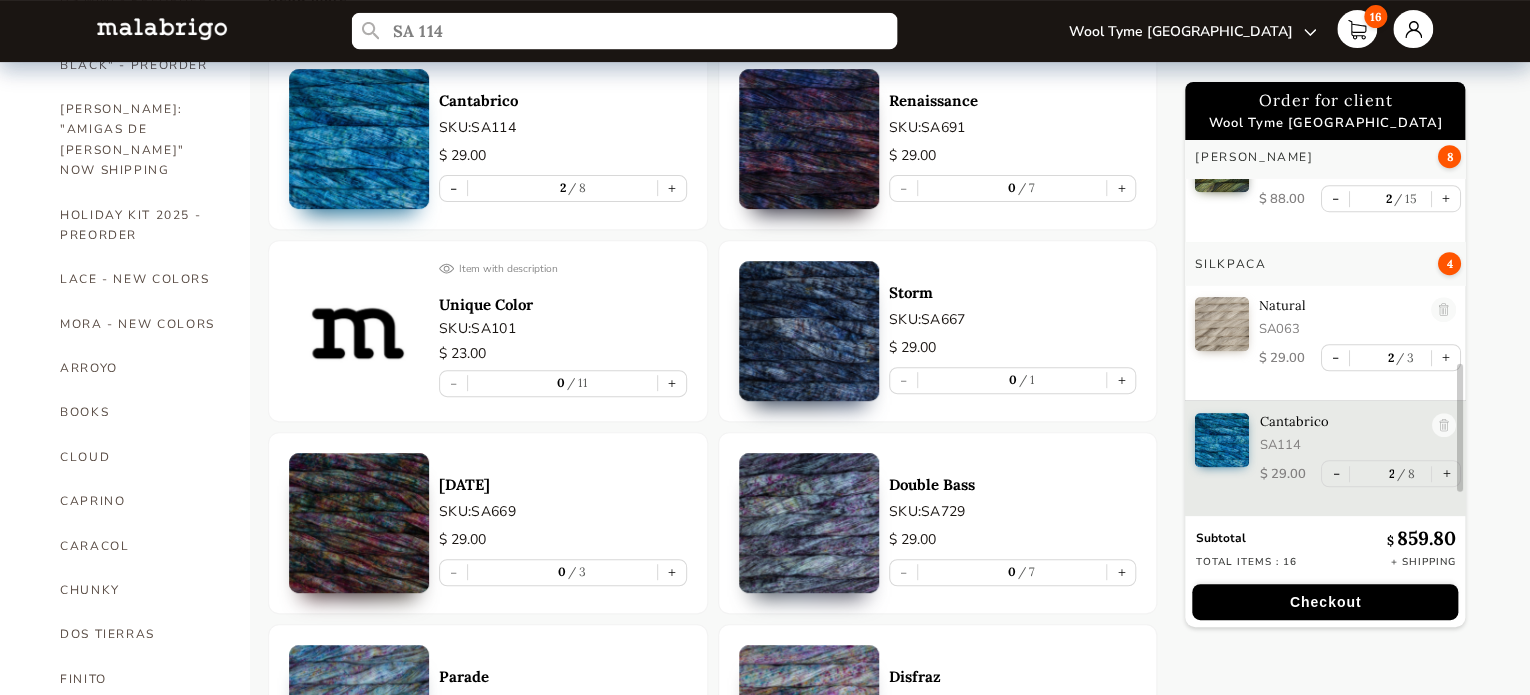 click on "SA 114" at bounding box center [623, 31] 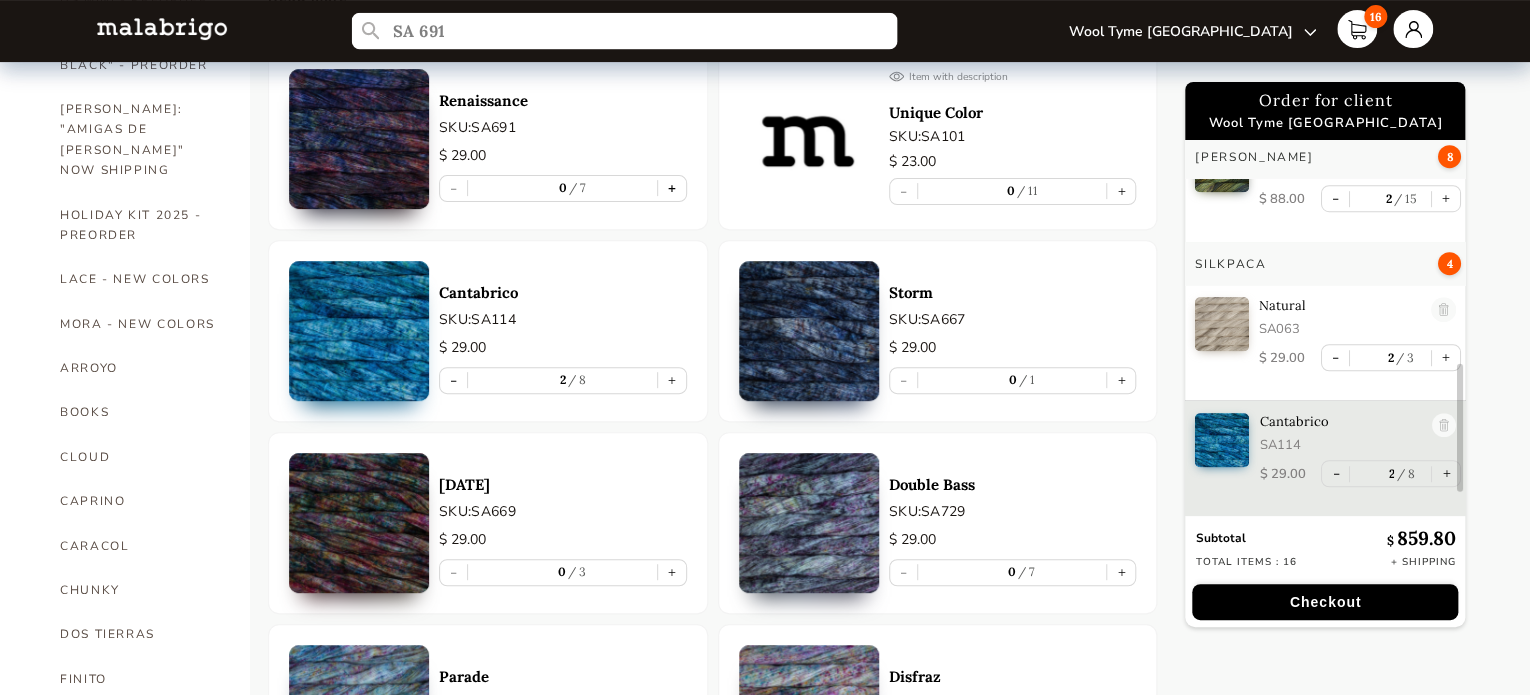 type on "SA 691" 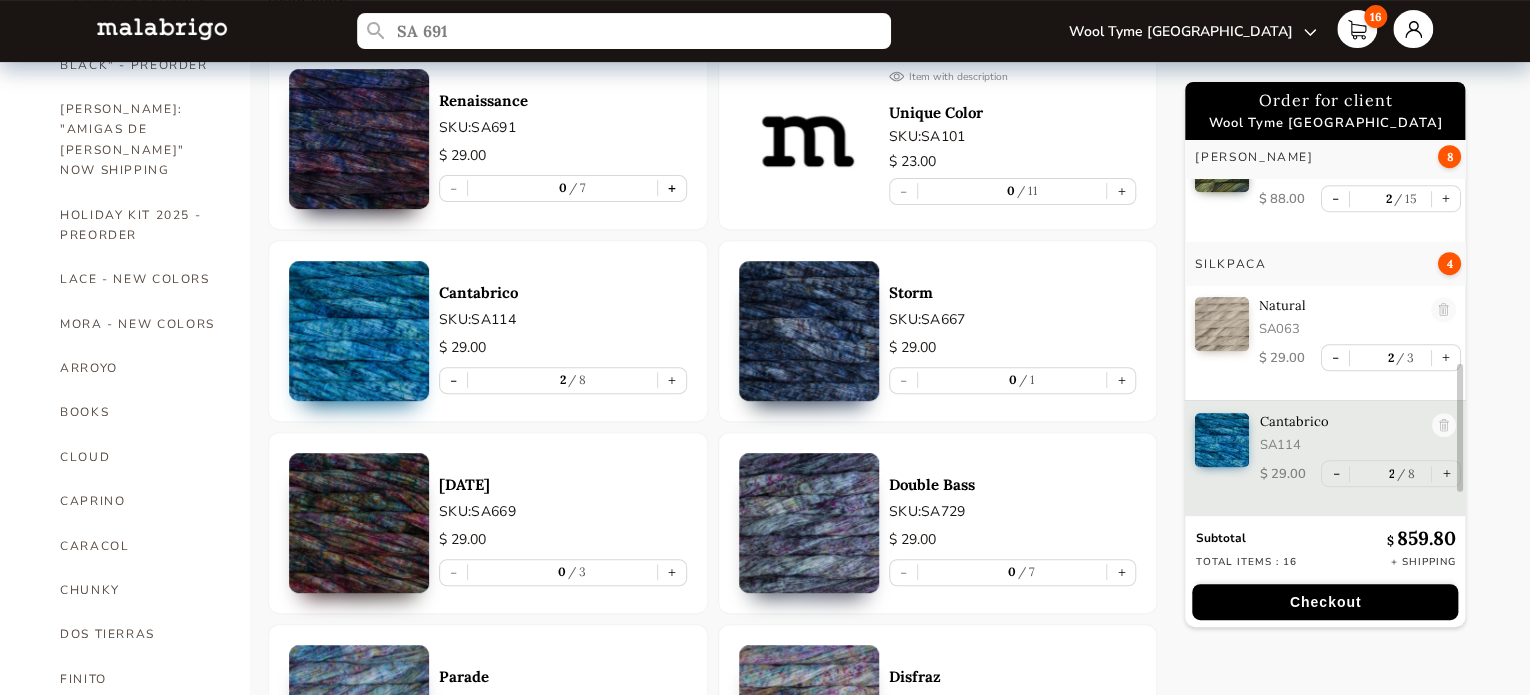 click on "+" at bounding box center [672, 188] 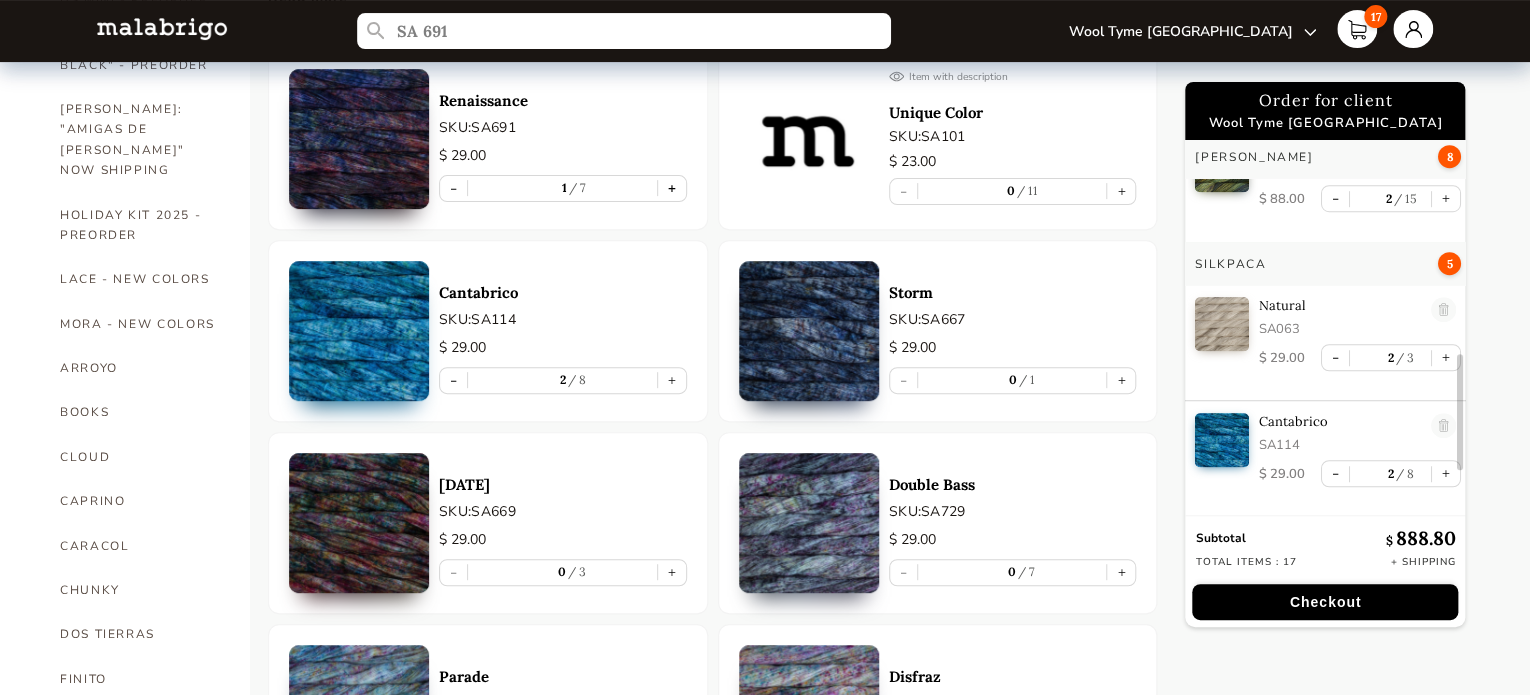 click on "+" at bounding box center [672, 188] 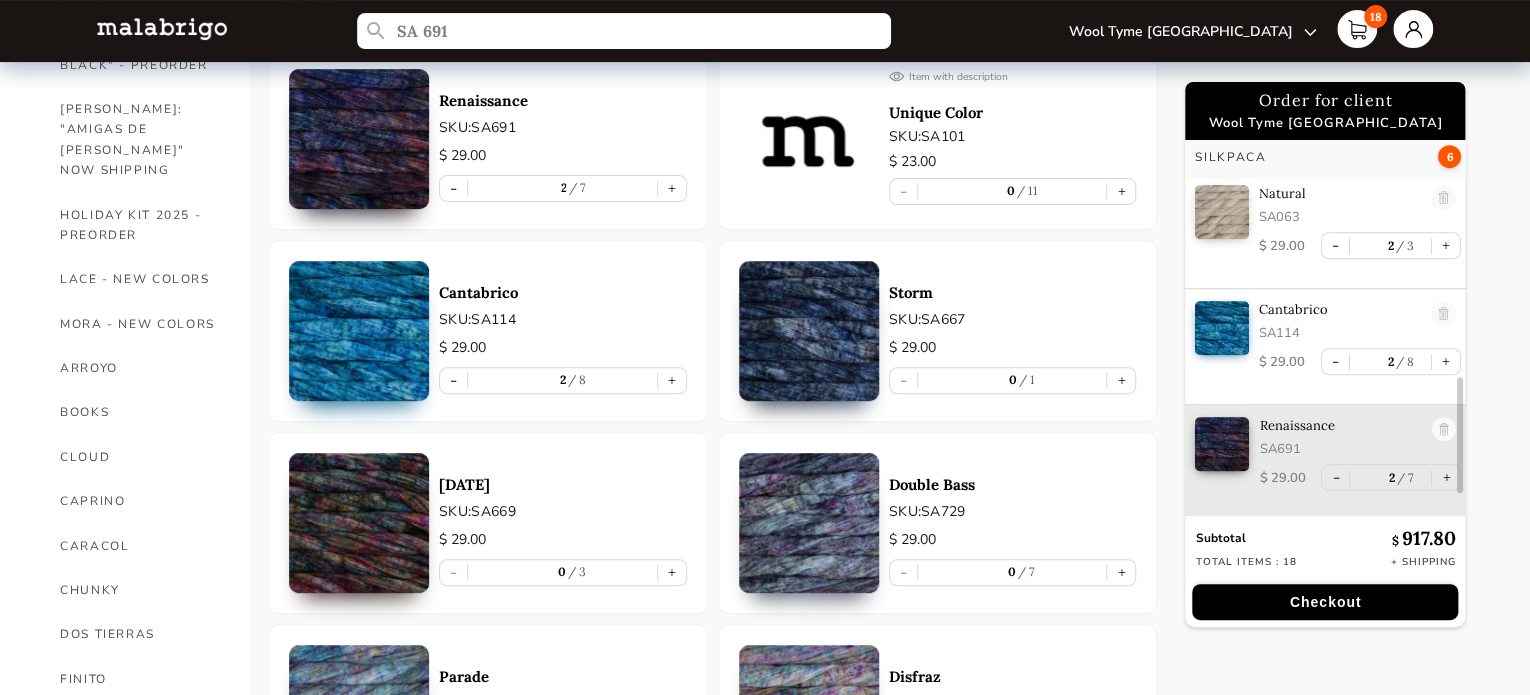 scroll, scrollTop: 791, scrollLeft: 0, axis: vertical 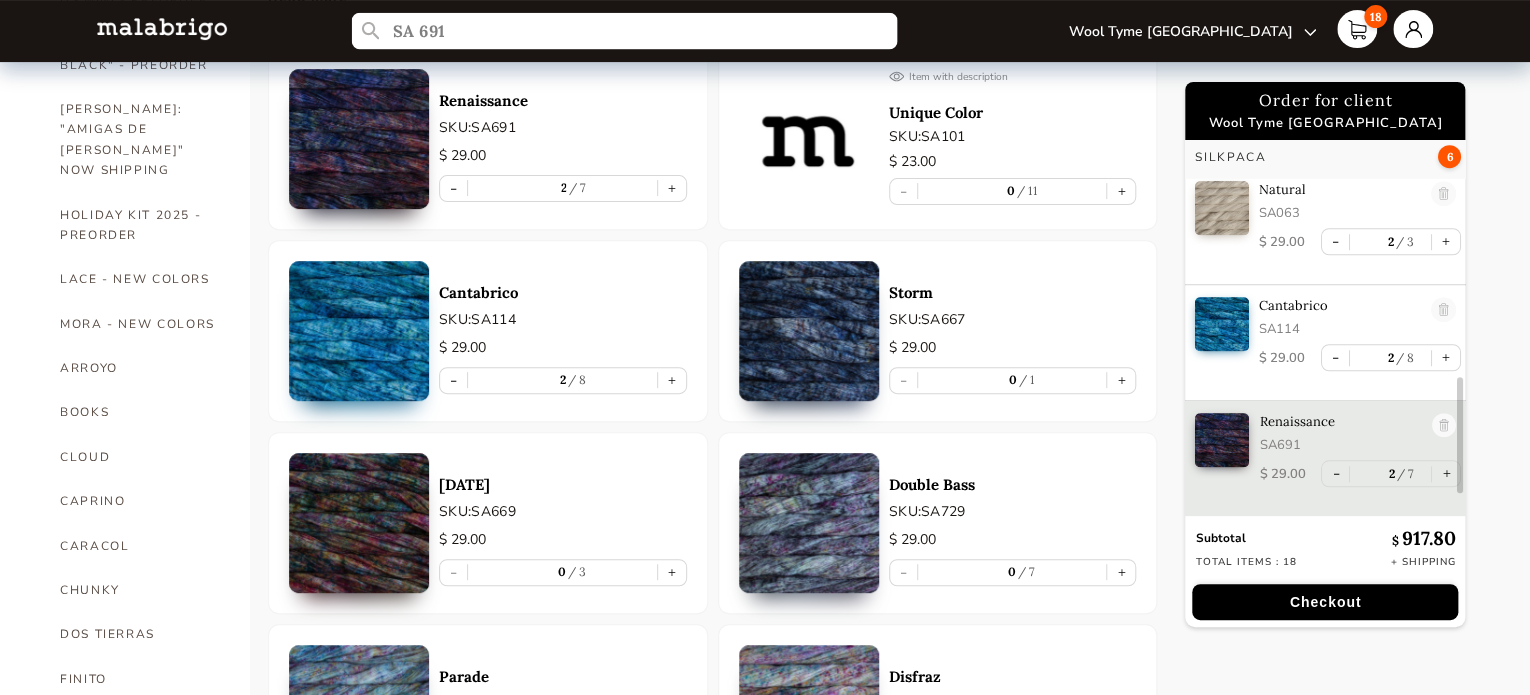 click on "SA 691" at bounding box center [623, 31] 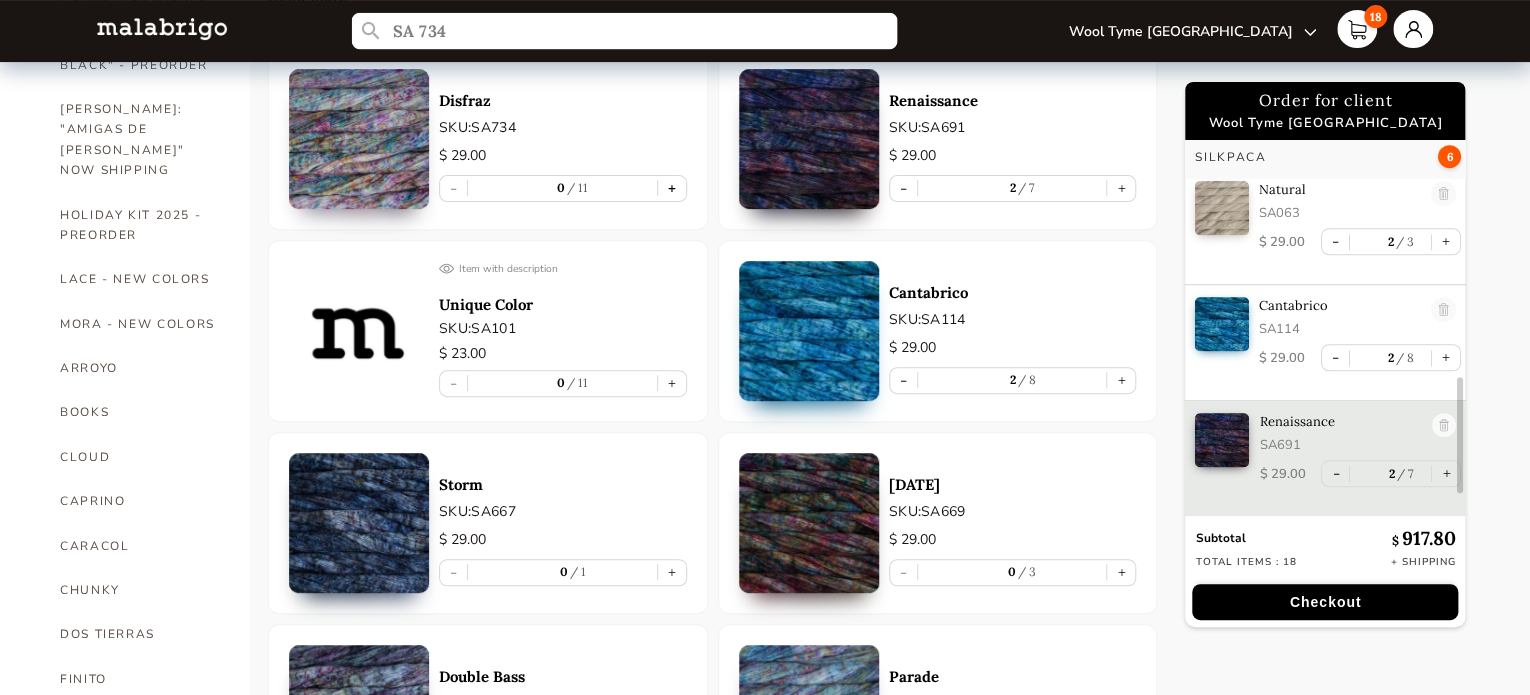 type on "SA 734" 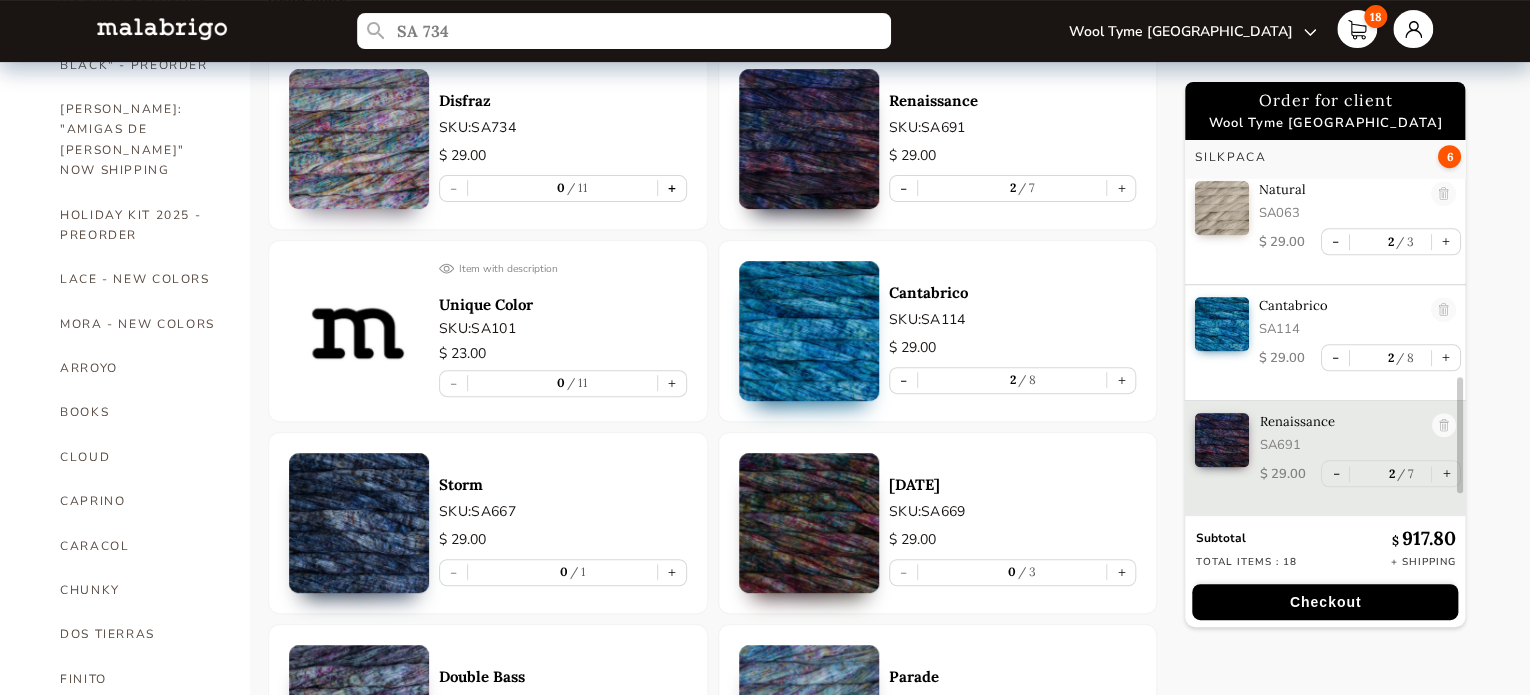 click on "+" at bounding box center [672, 188] 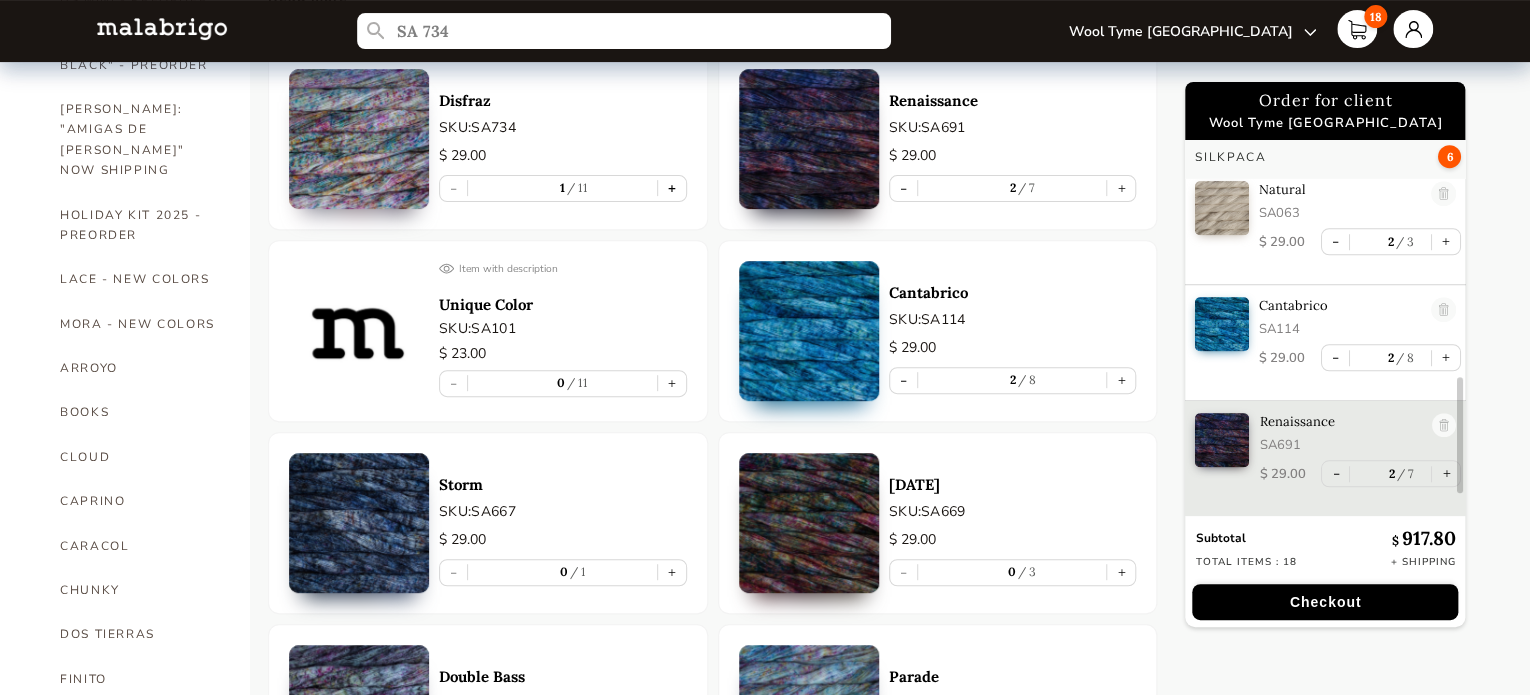 click on "+" at bounding box center (672, 188) 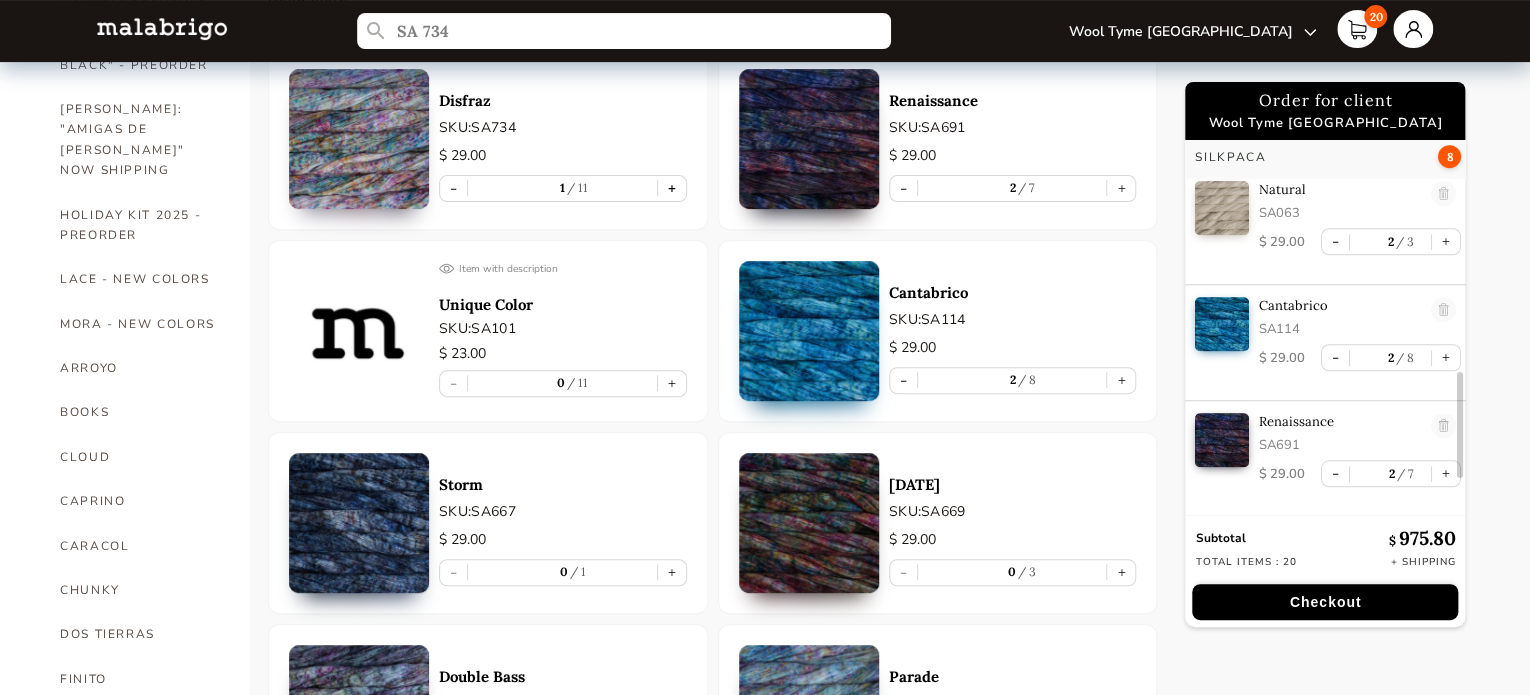 type on "2" 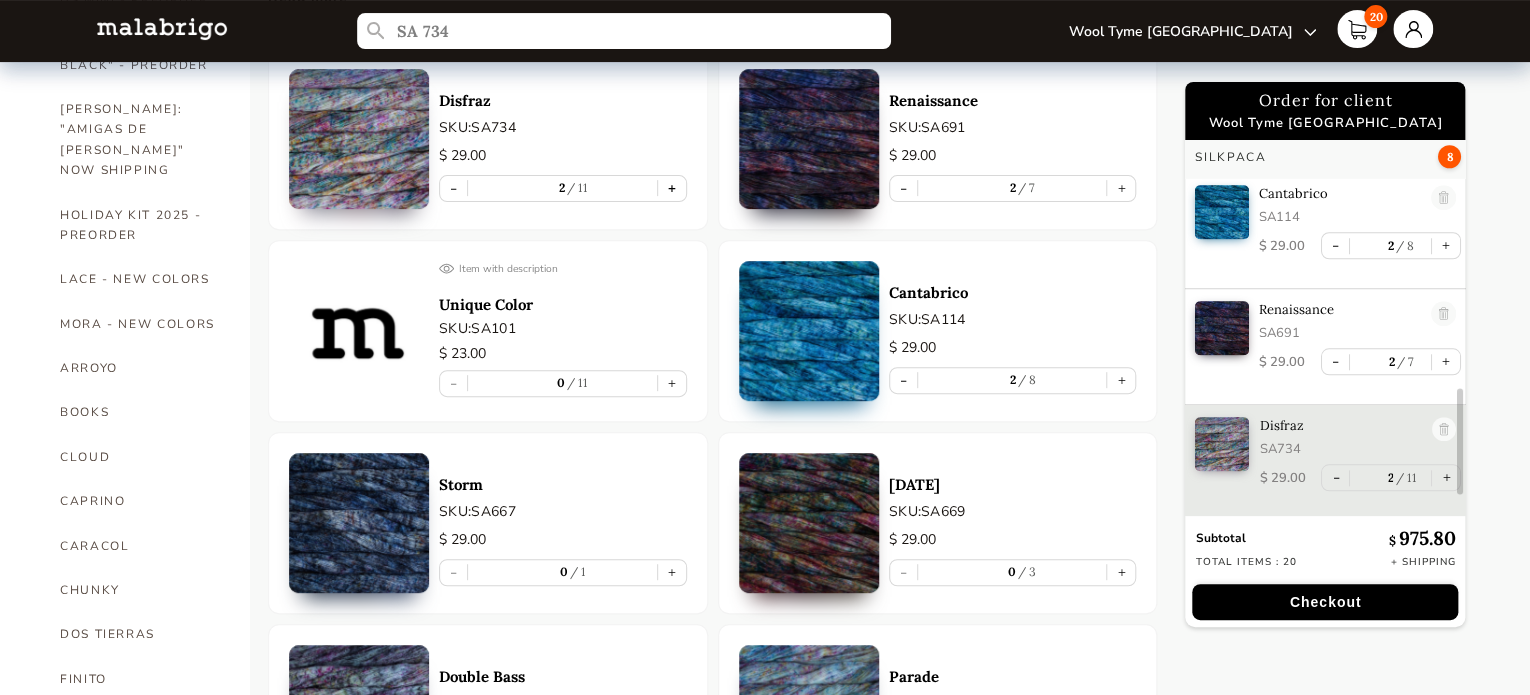 scroll, scrollTop: 907, scrollLeft: 0, axis: vertical 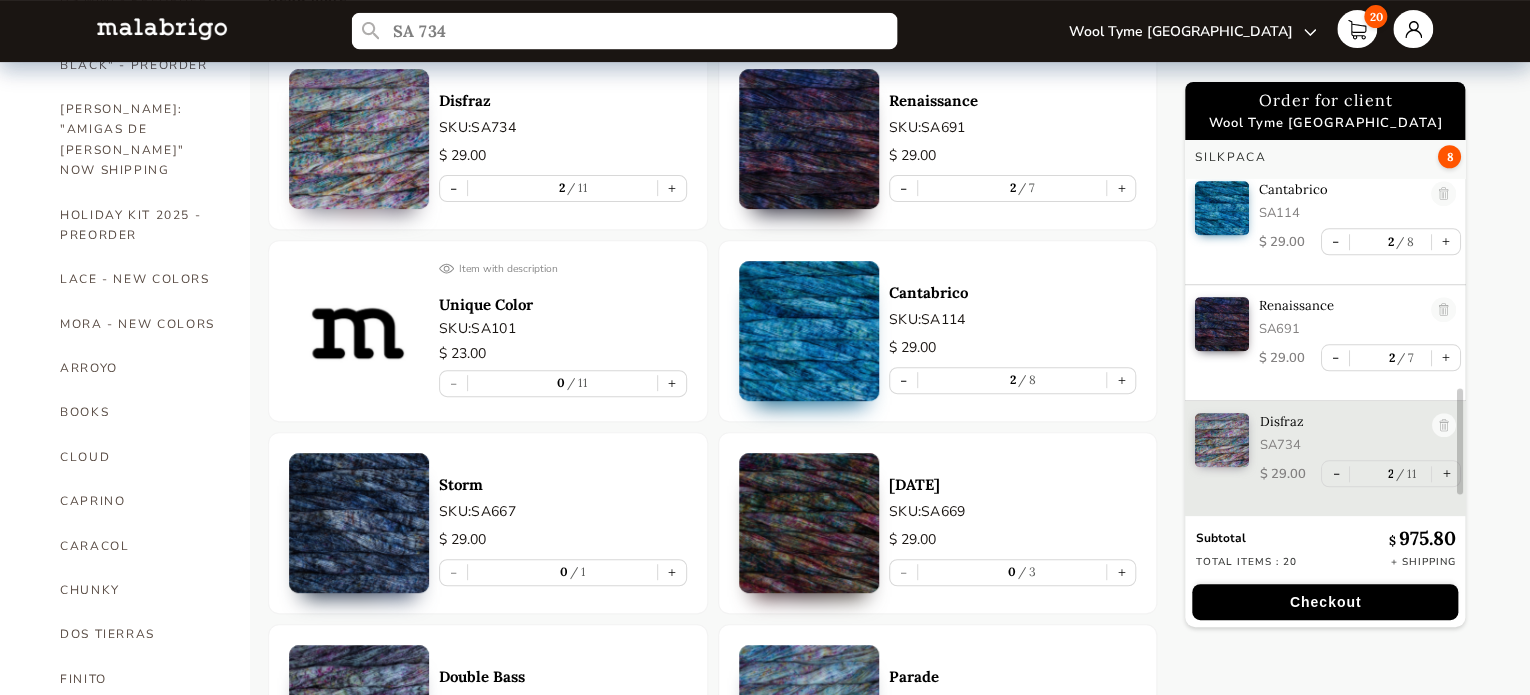 click on "SA 734" at bounding box center (623, 31) 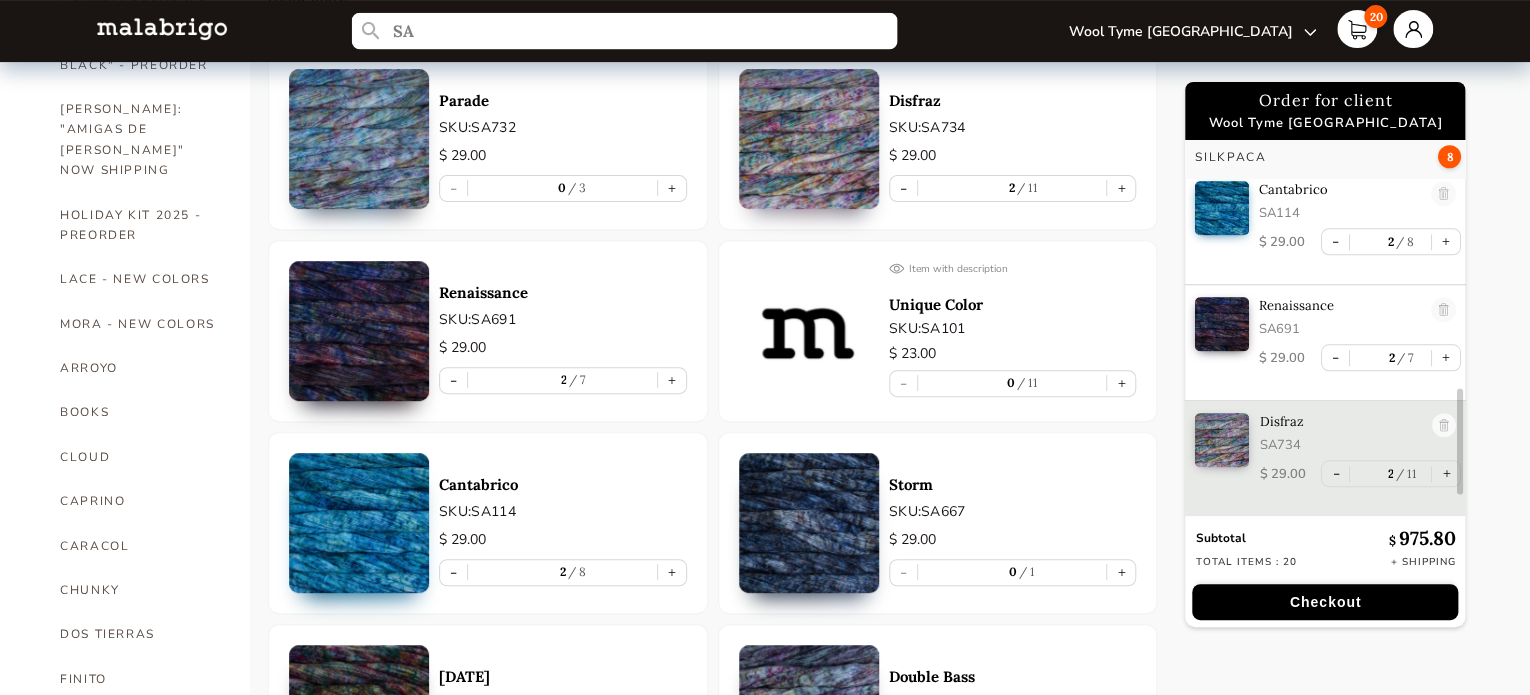 type on "S" 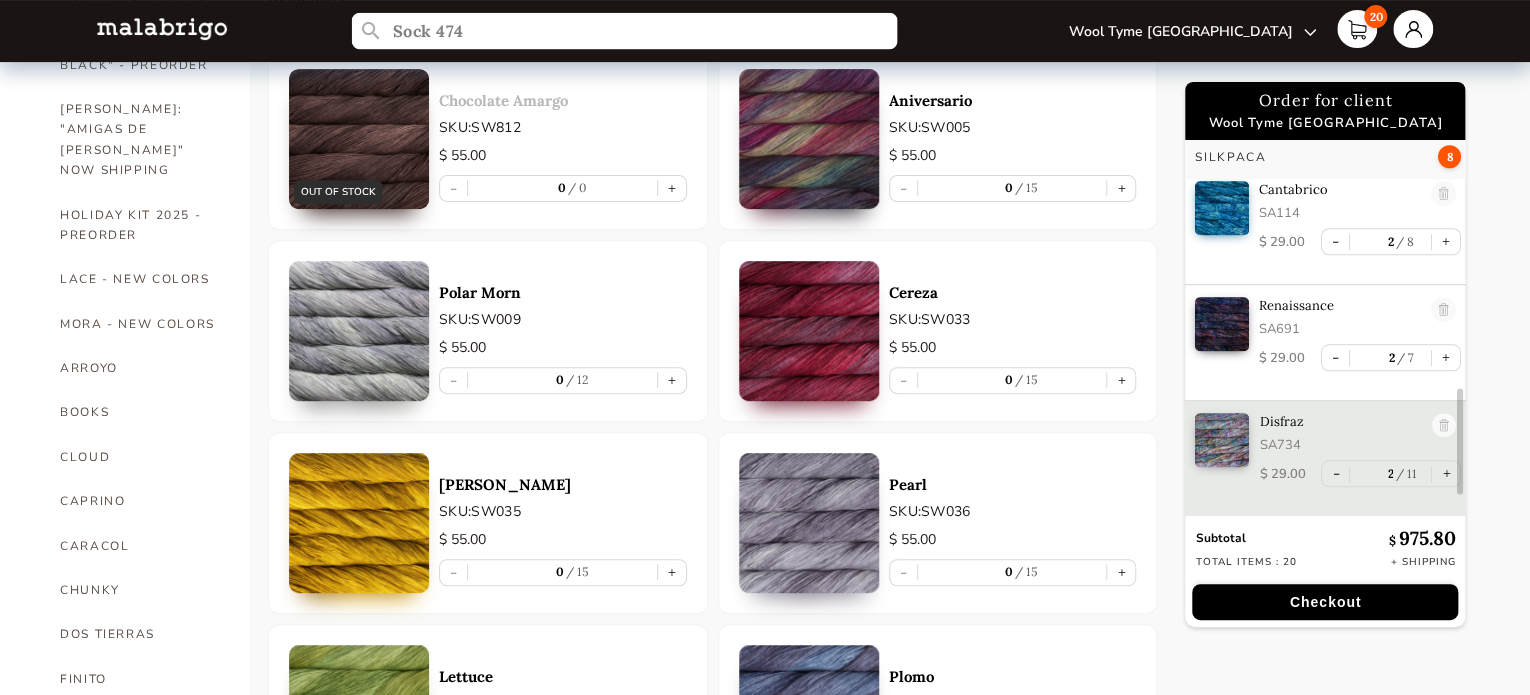 click on "Sock 474" at bounding box center (623, 31) 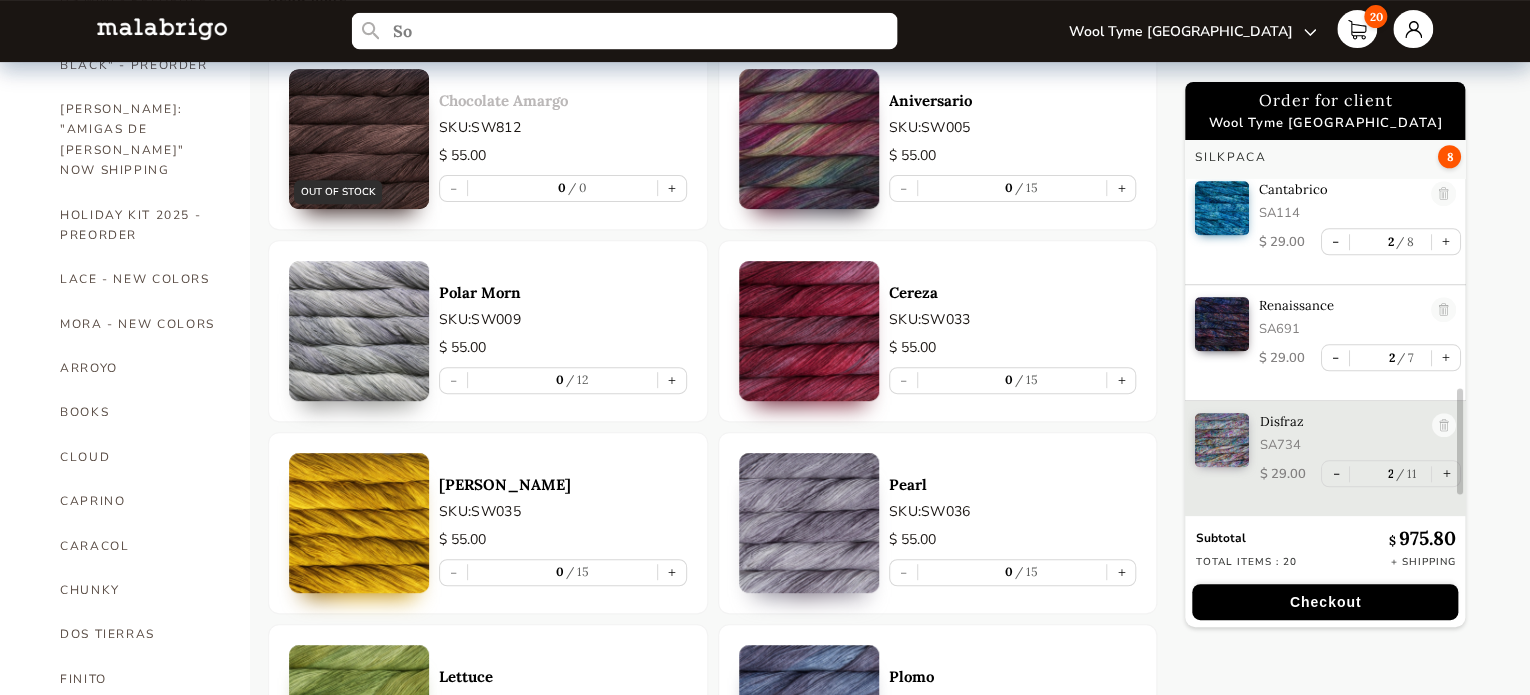 type on "S" 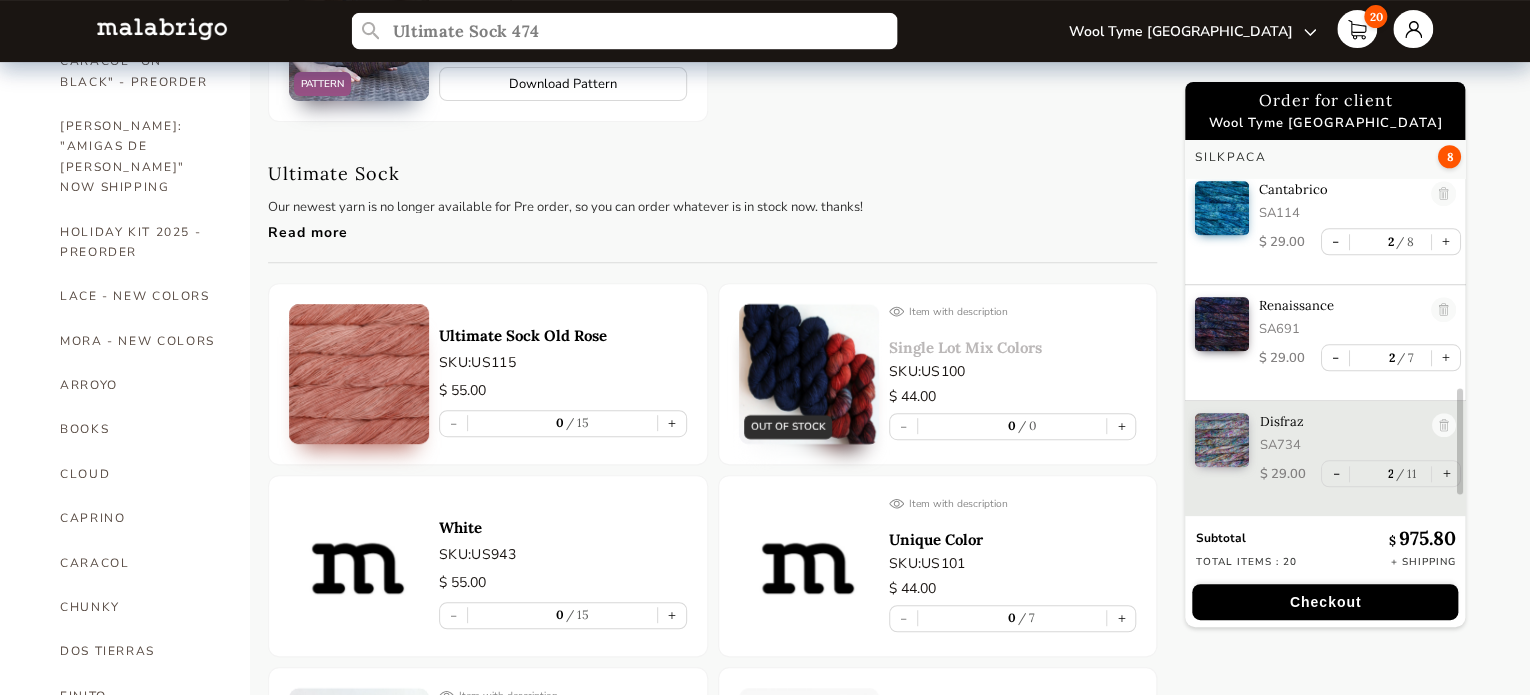 scroll, scrollTop: 0, scrollLeft: 0, axis: both 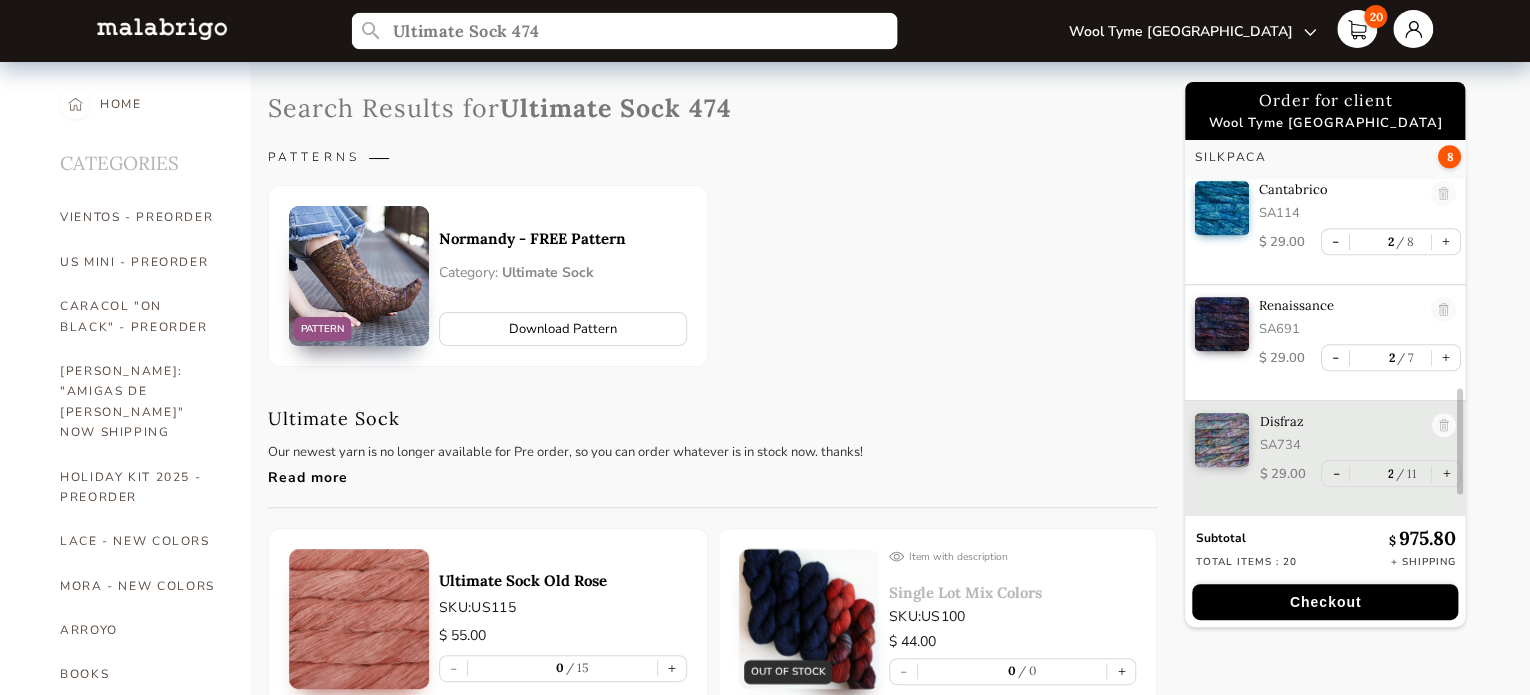 click on "Ultimate Sock 474" at bounding box center (623, 31) 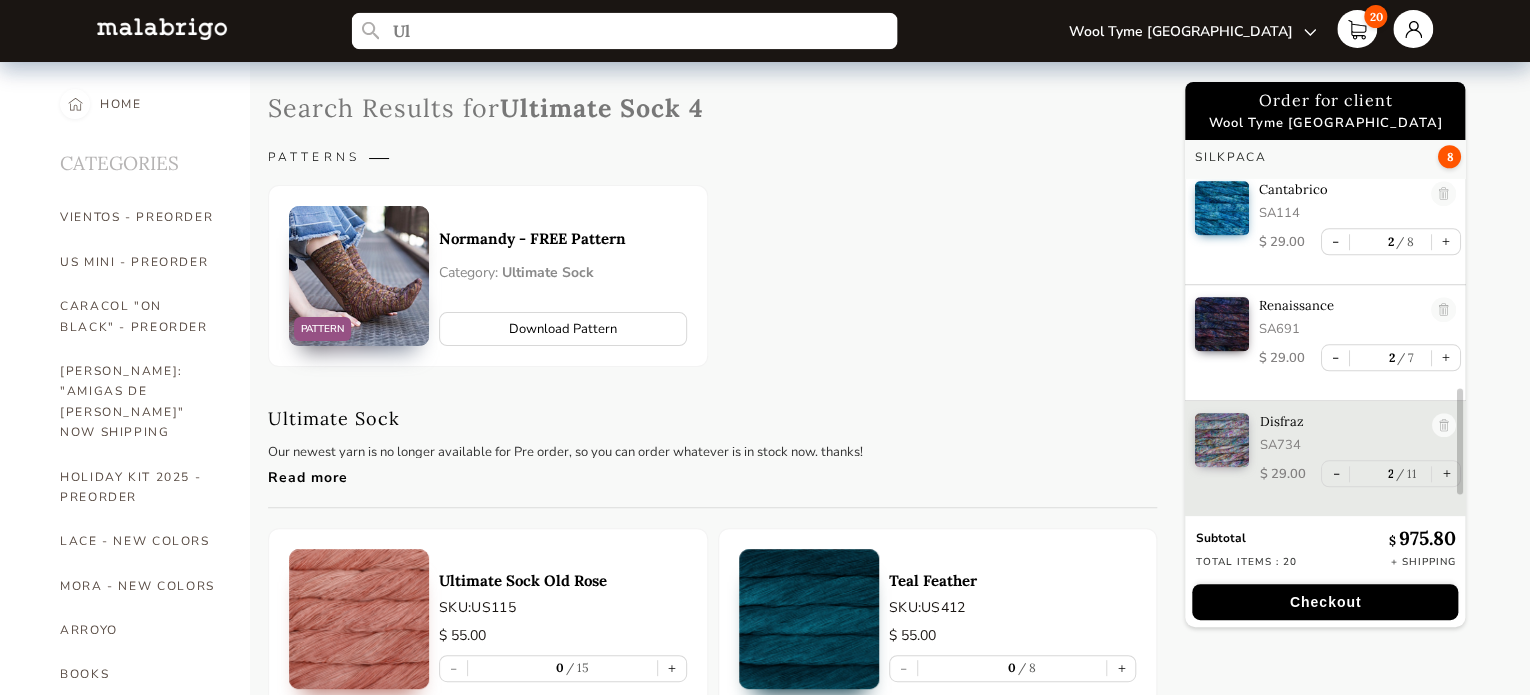 type on "U" 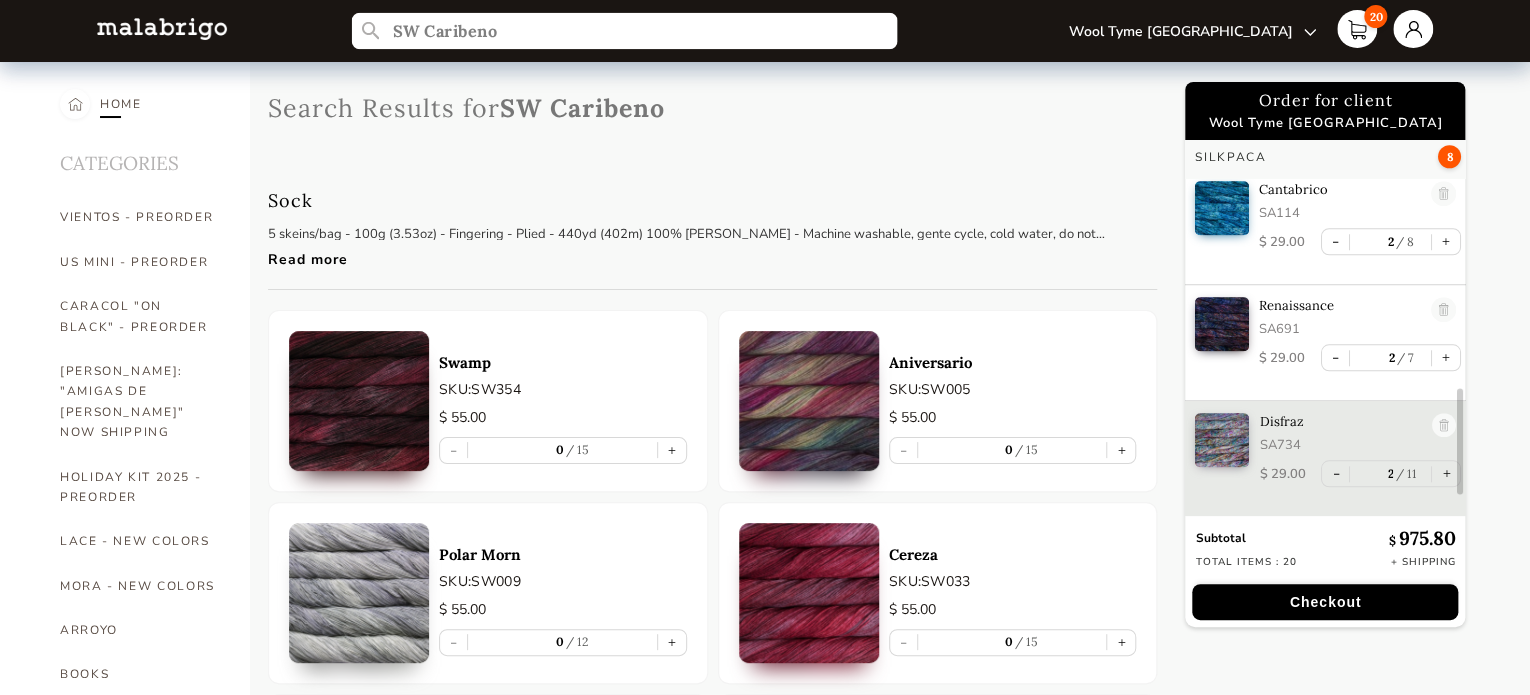 type on "SW Caribeno" 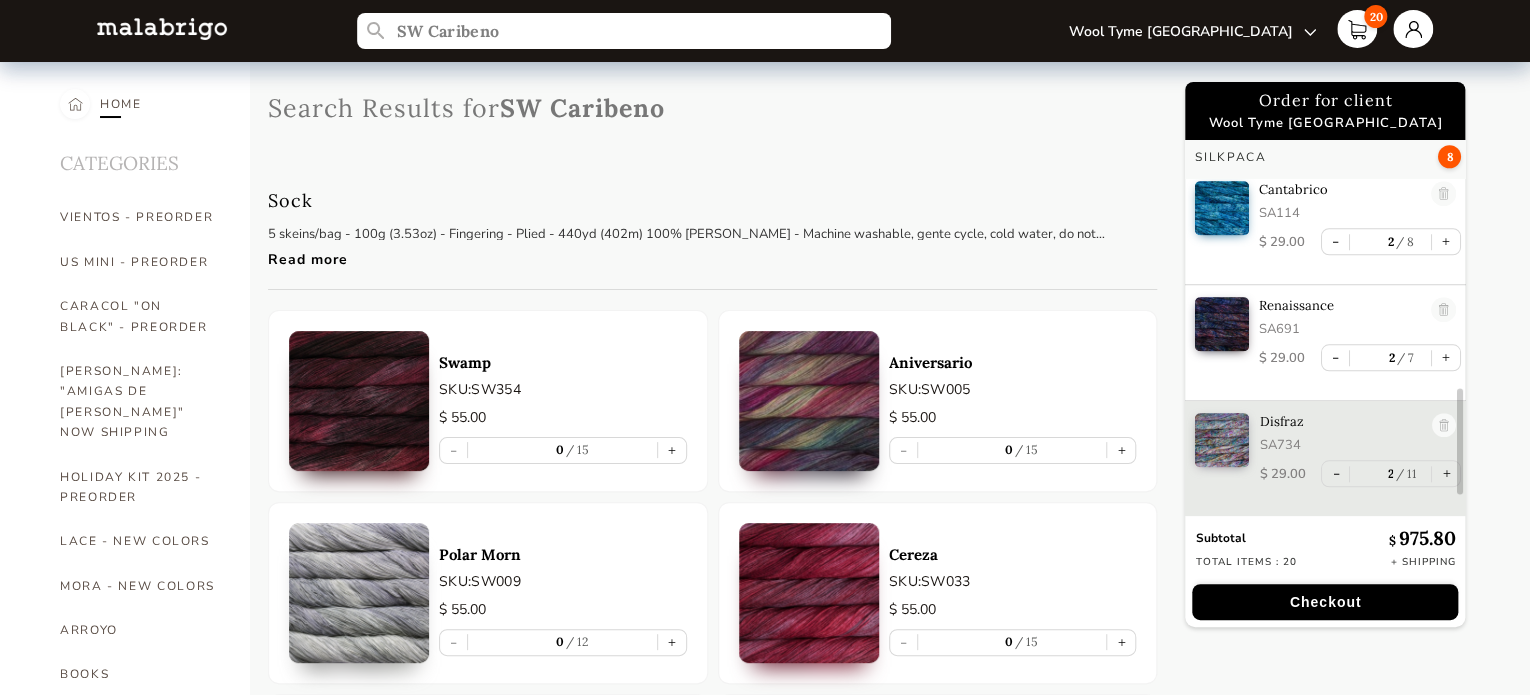 click on "HOME" at bounding box center (121, 104) 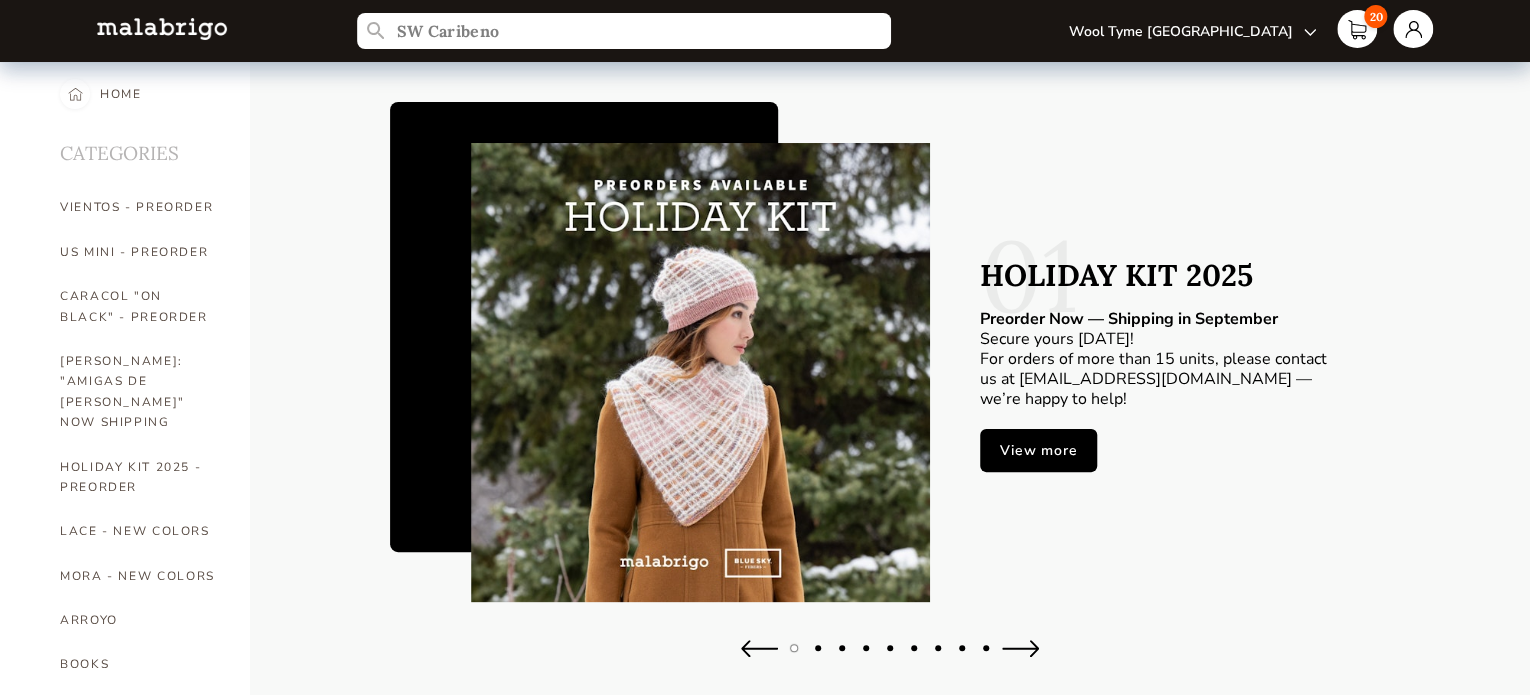 scroll, scrollTop: 0, scrollLeft: 0, axis: both 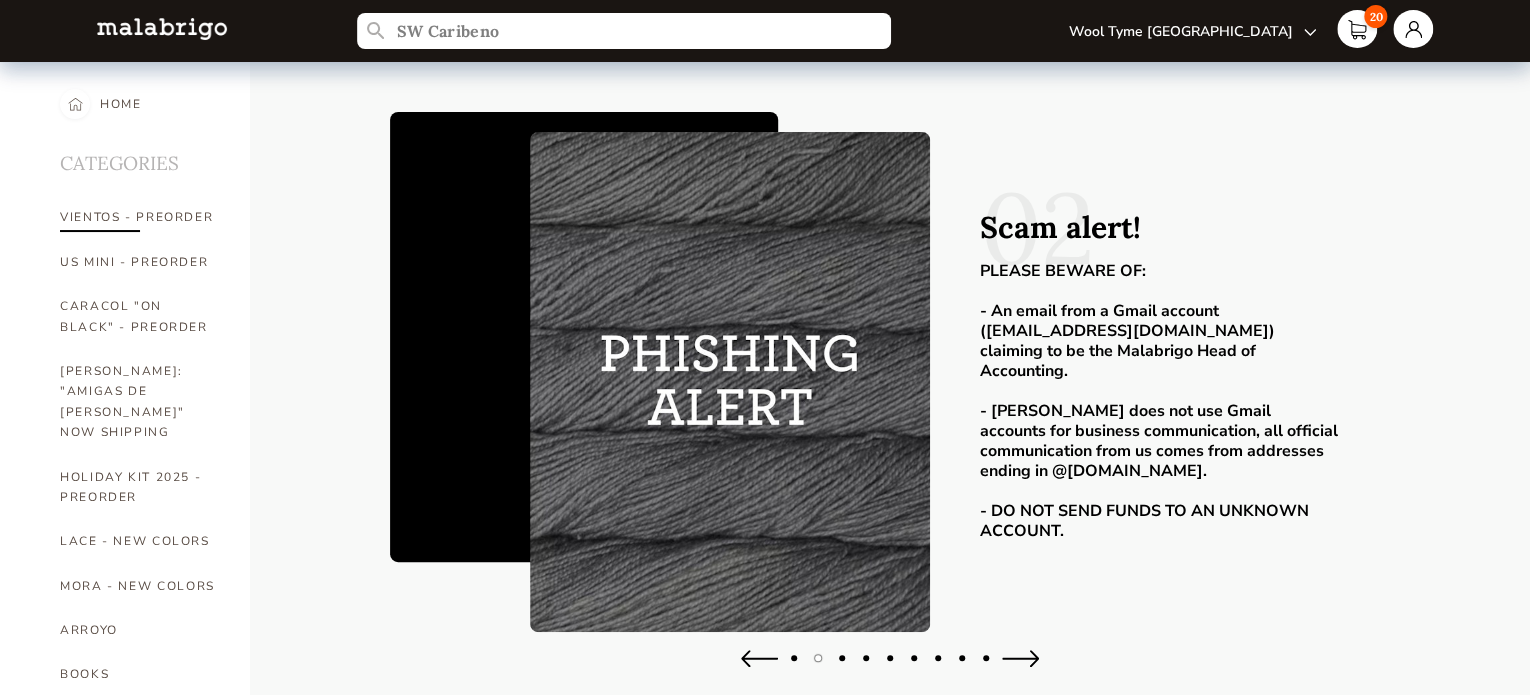 click on "VIENTOS - PREORDER" at bounding box center (140, 217) 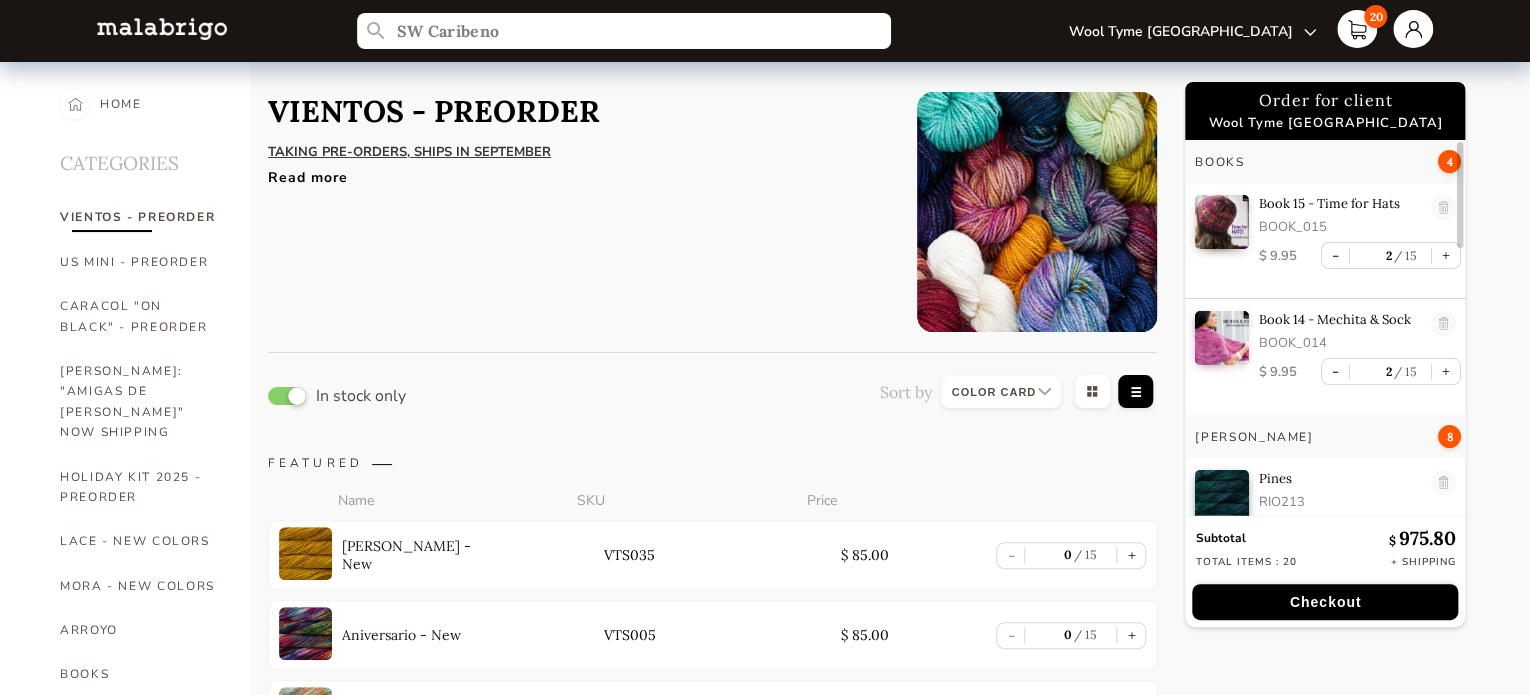 click at bounding box center [287, 396] 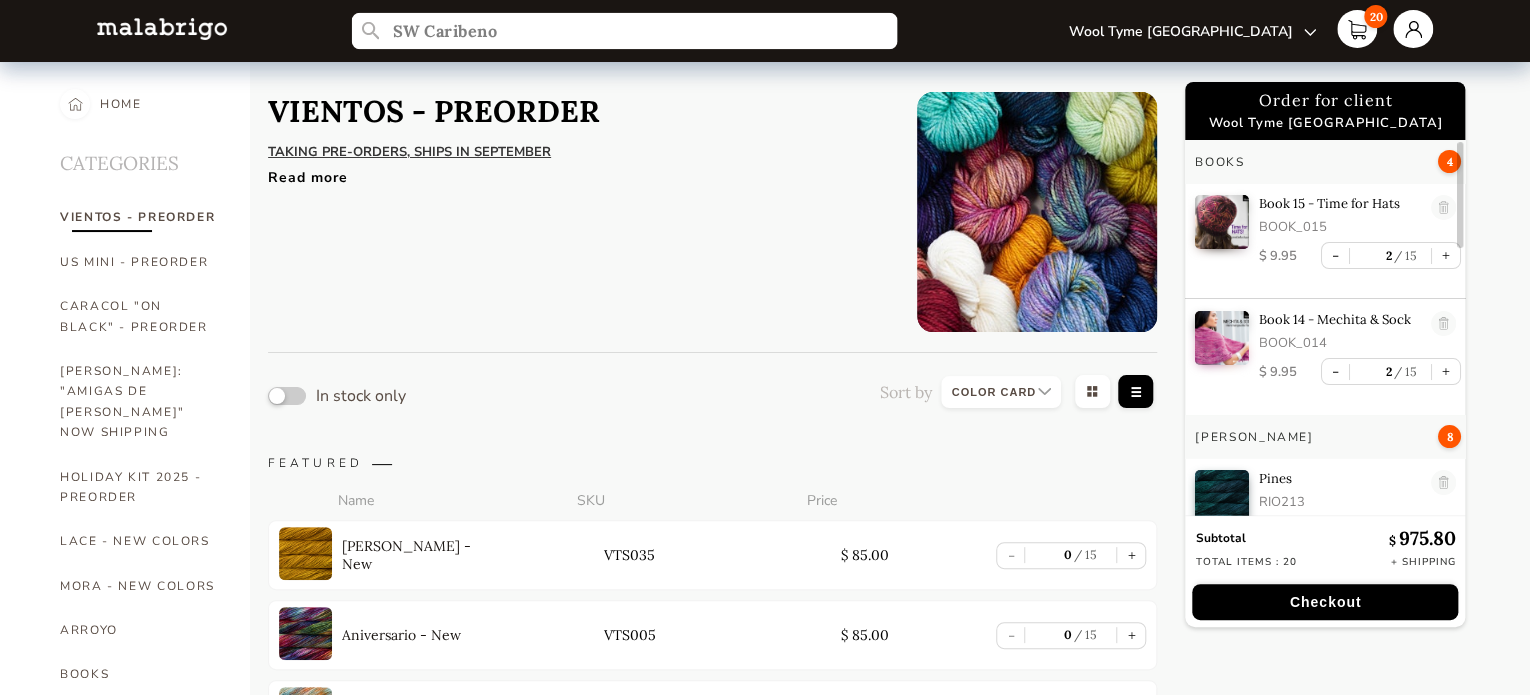 click on "SW Caribeno" at bounding box center (623, 31) 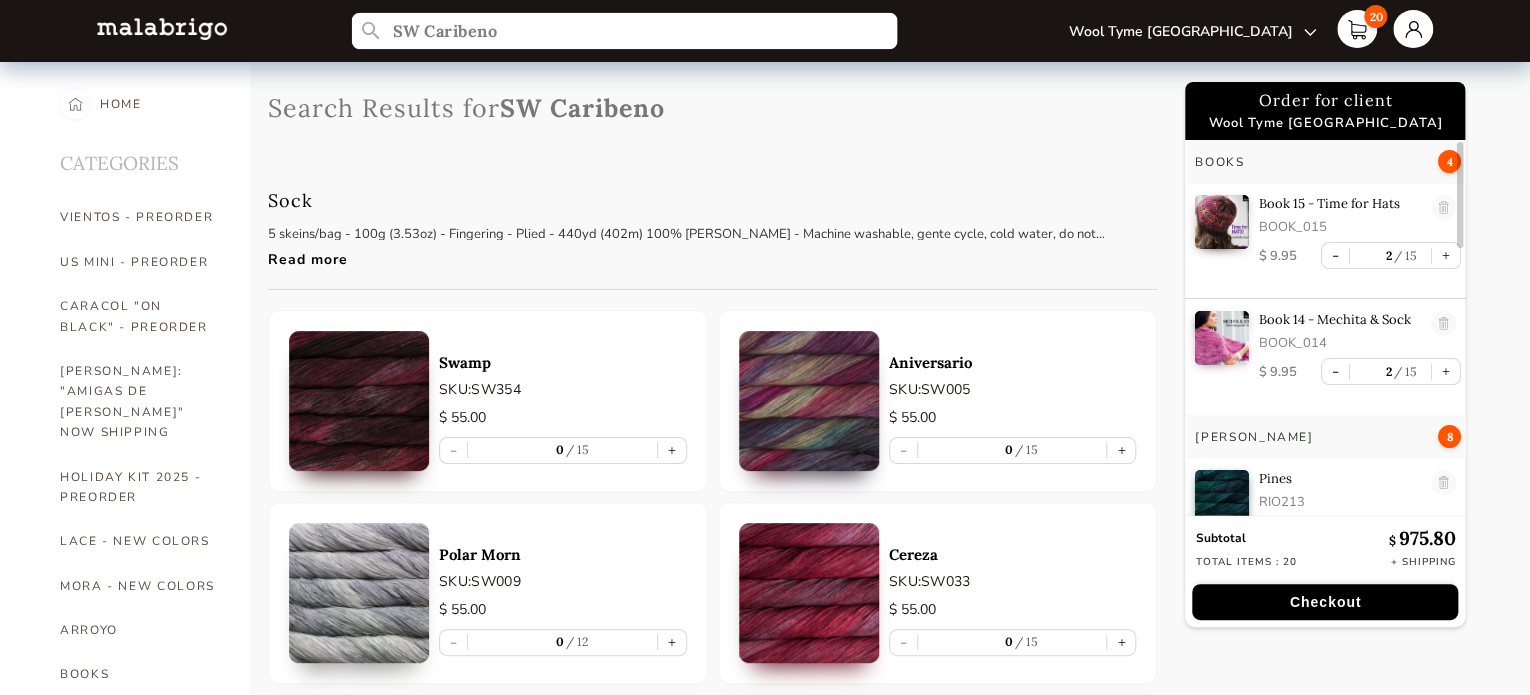 click on "SW Caribeno" at bounding box center [623, 31] 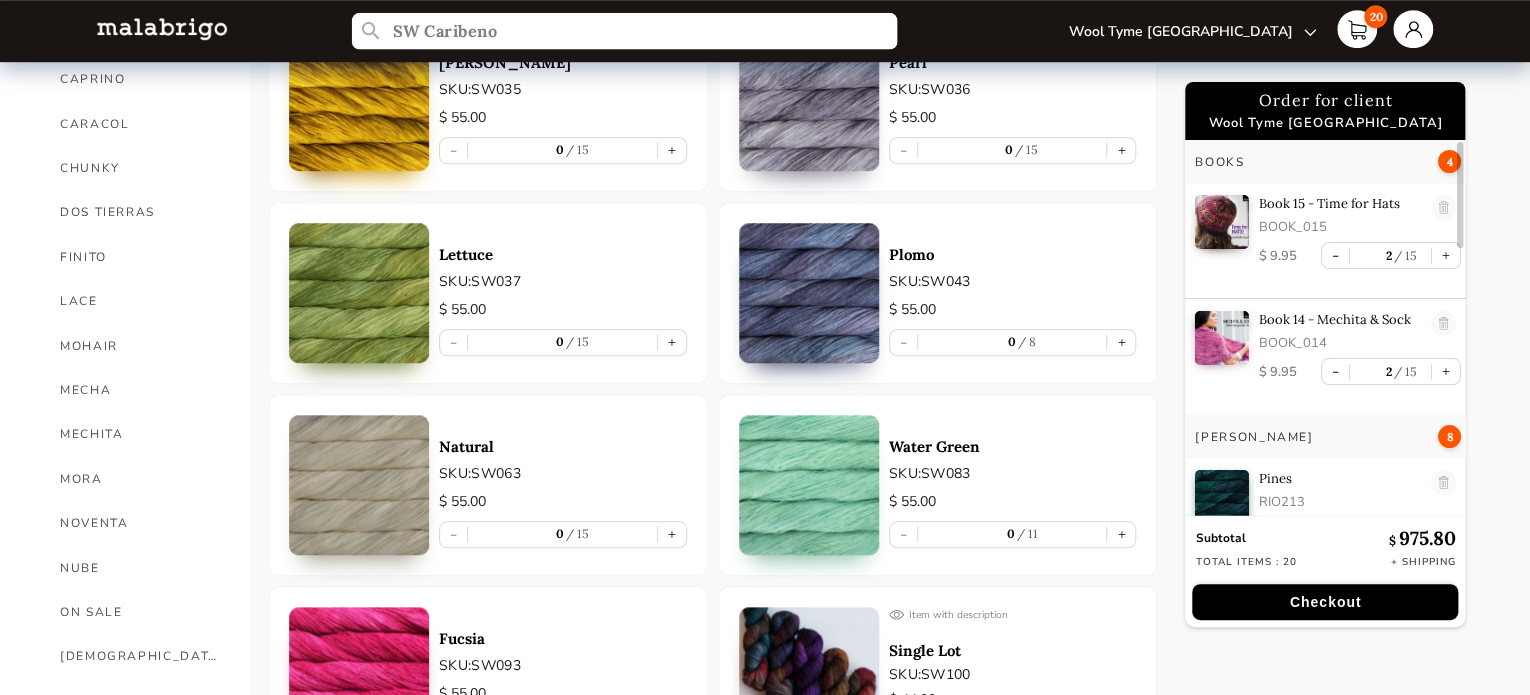 scroll, scrollTop: 732, scrollLeft: 0, axis: vertical 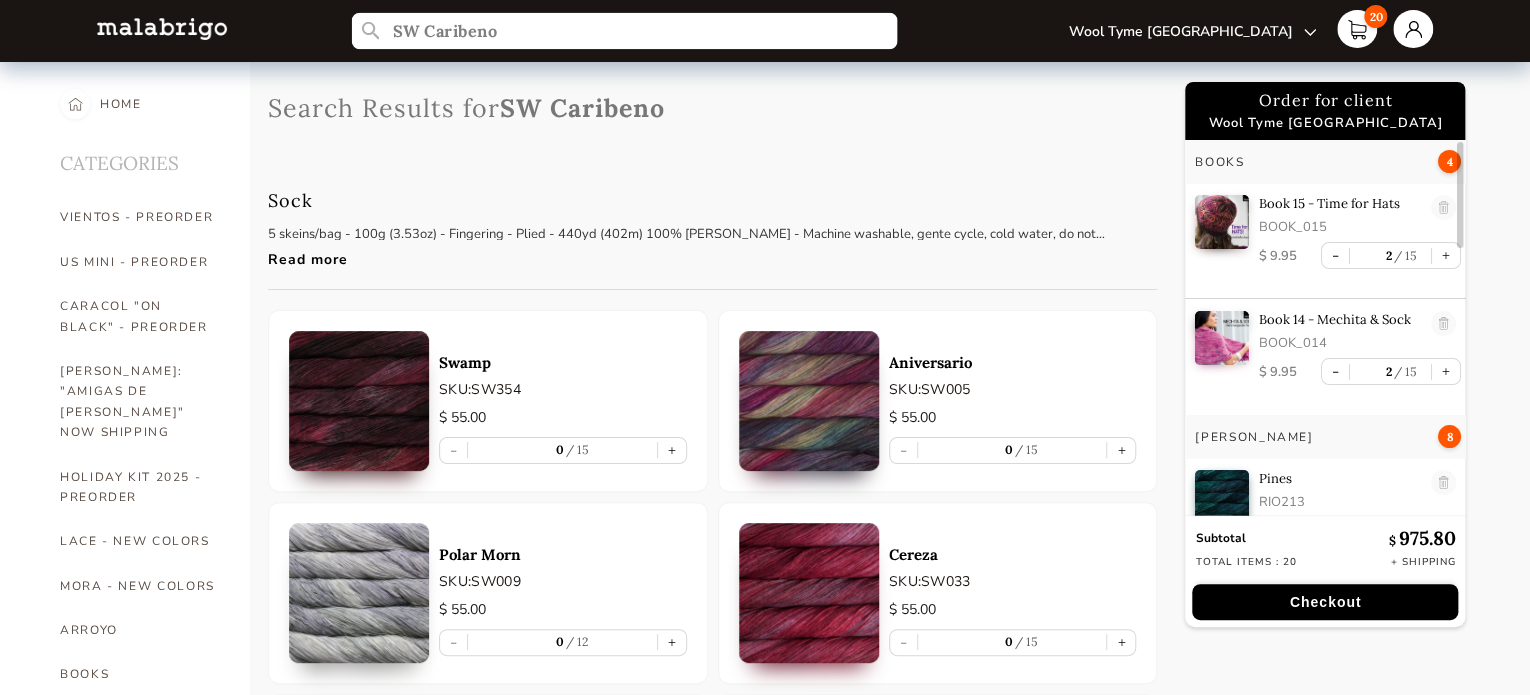 click on "SW Caribeno" at bounding box center [623, 31] 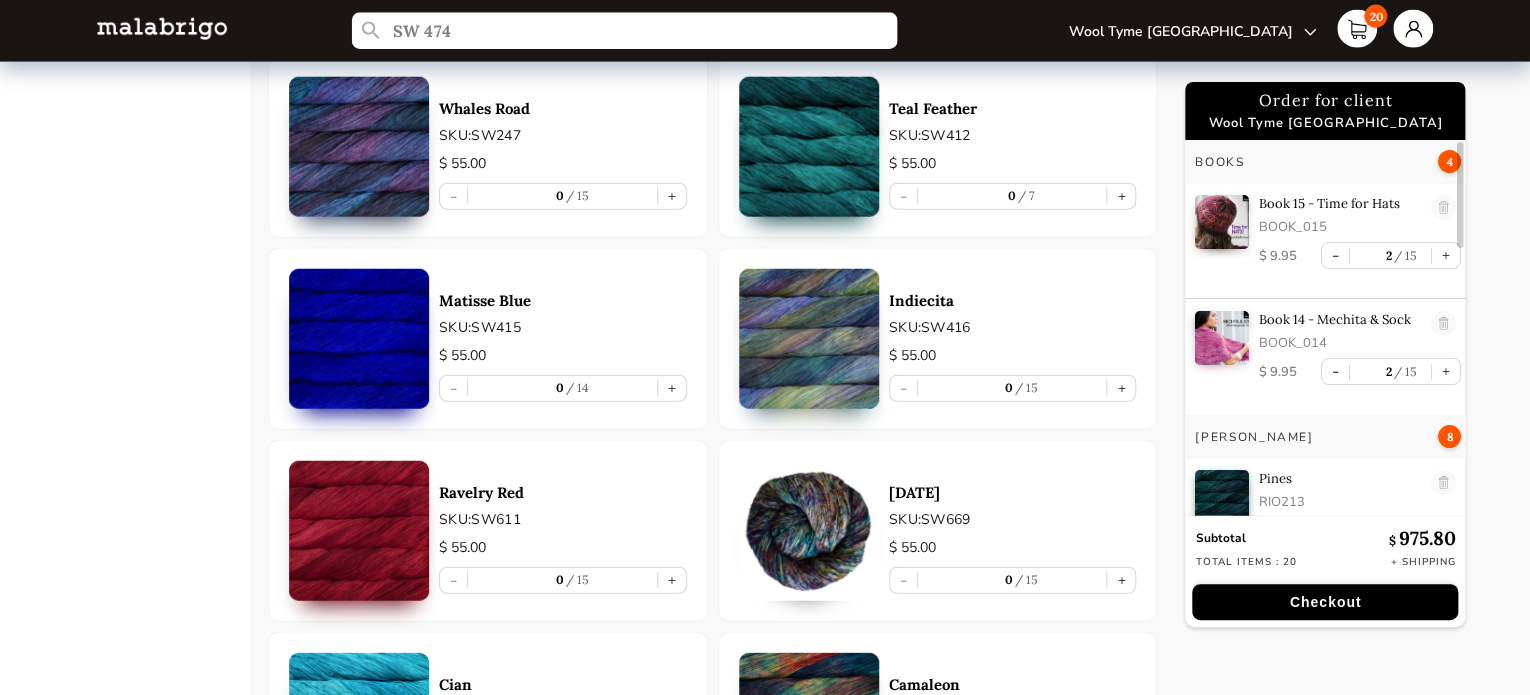 scroll, scrollTop: 0, scrollLeft: 0, axis: both 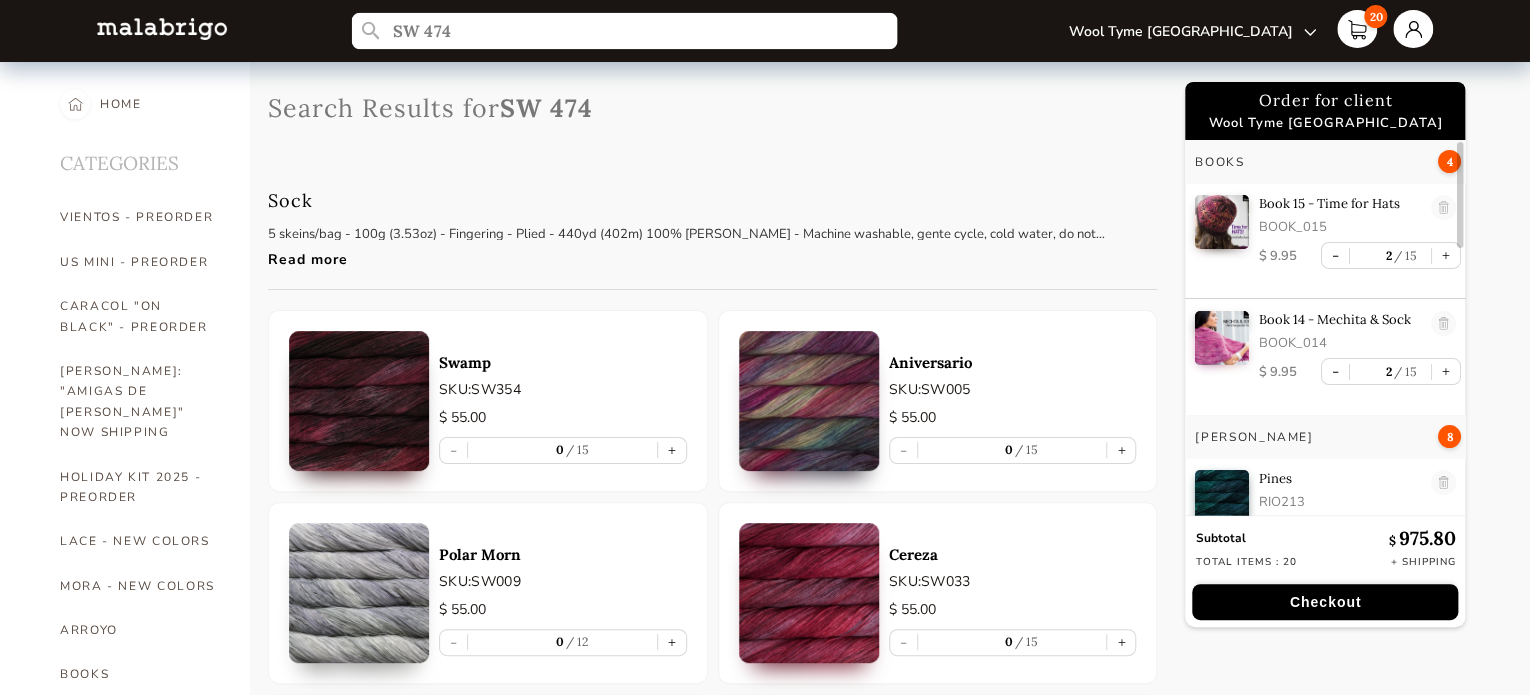 click on "SW 474" at bounding box center (623, 31) 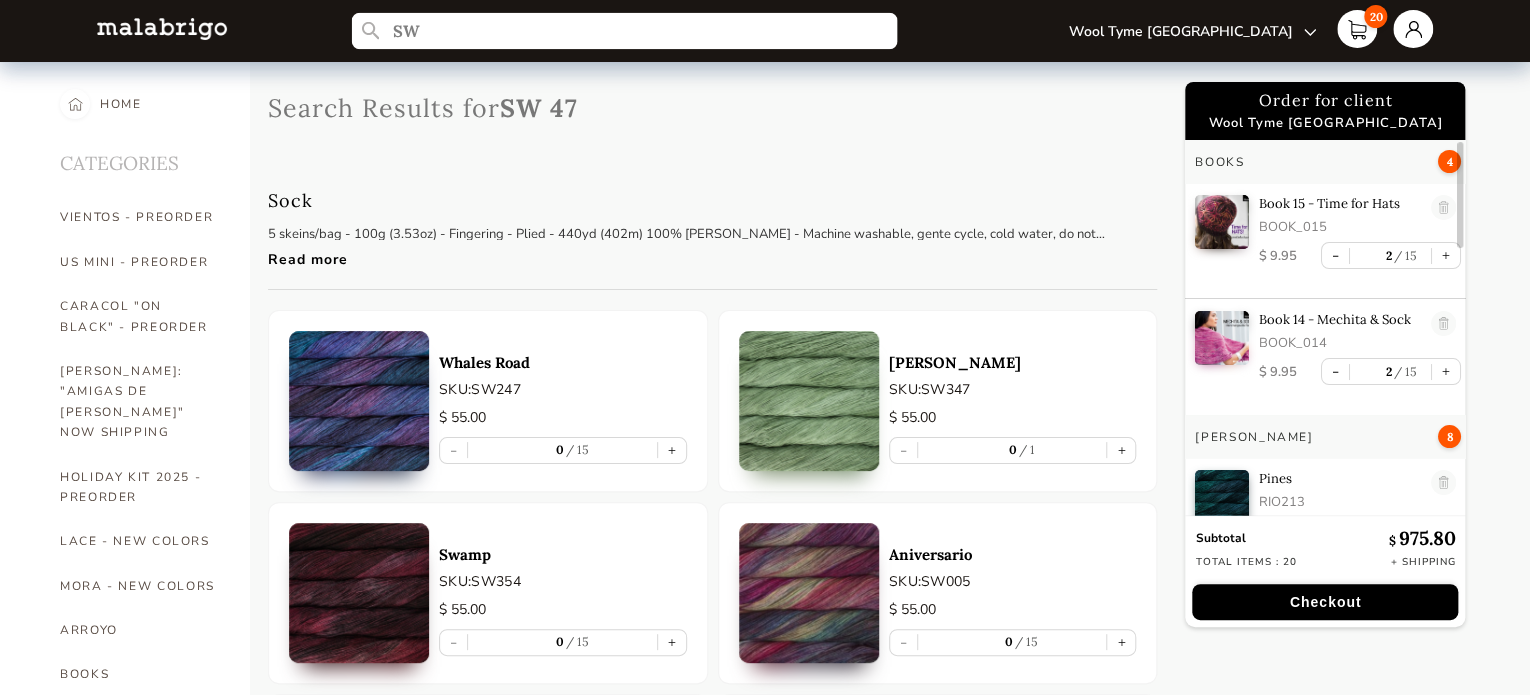 type on "S" 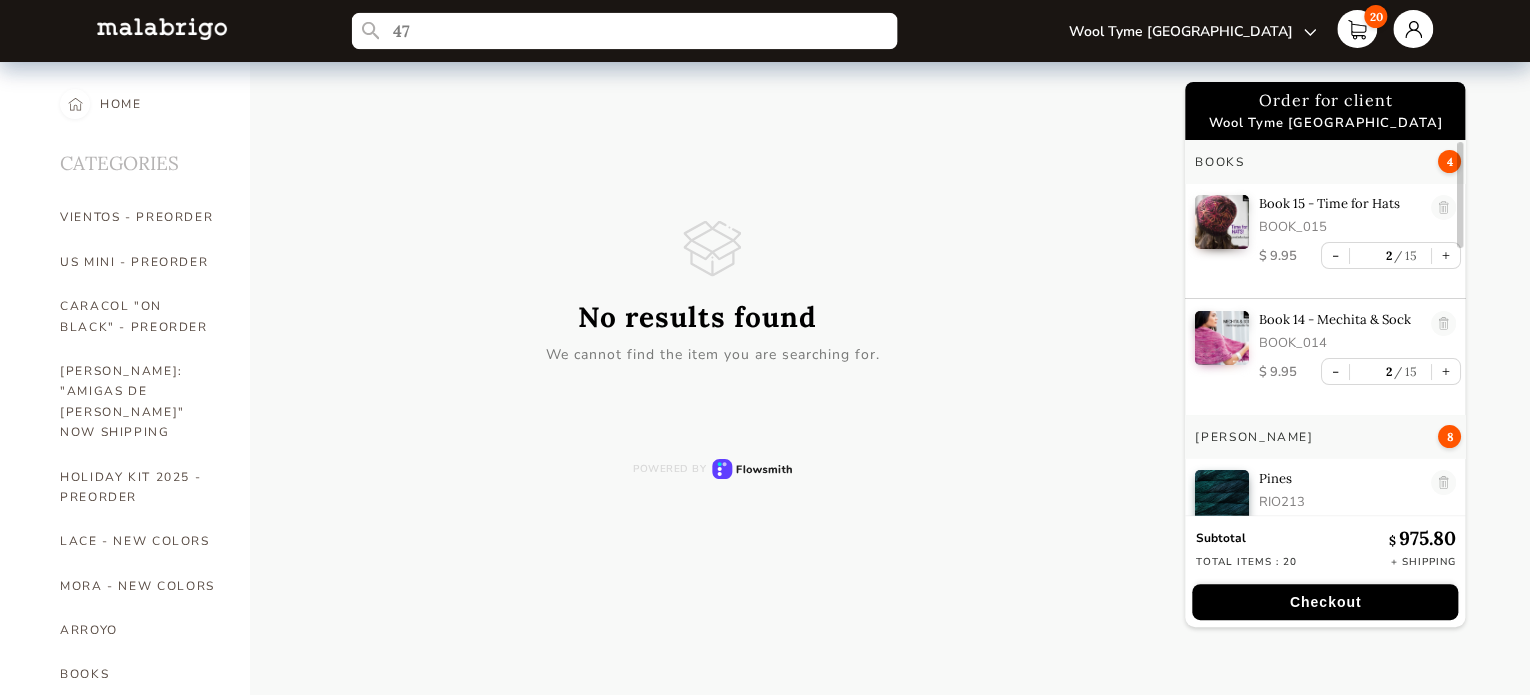 type on "4" 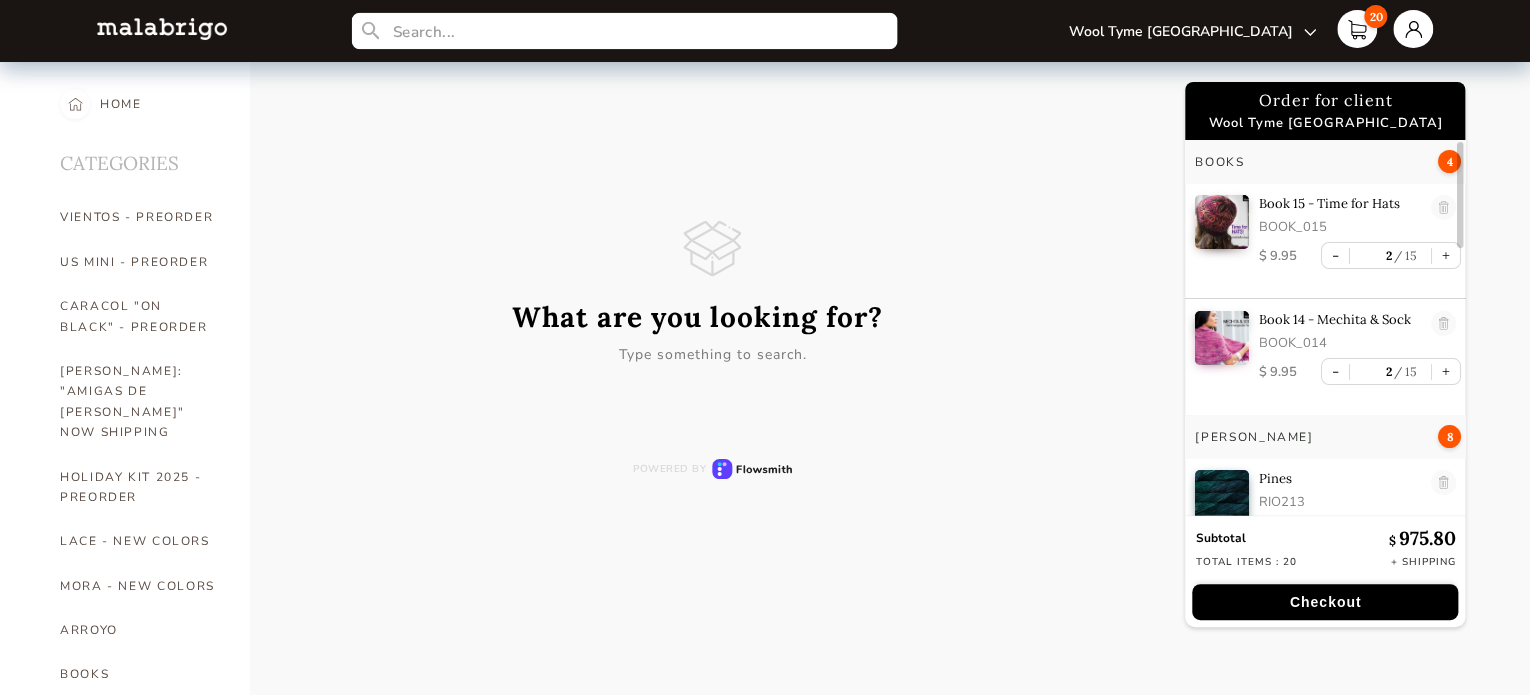 click at bounding box center [623, 31] 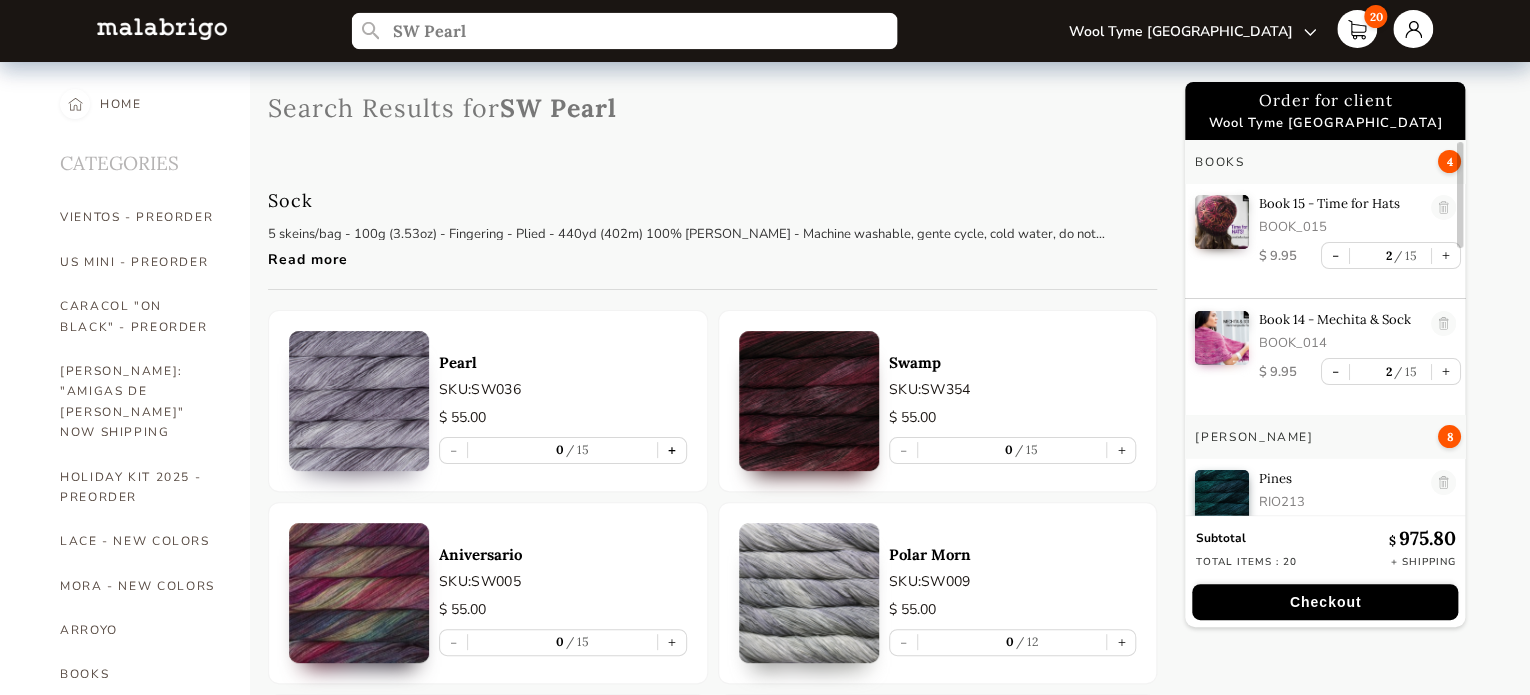 type on "SW Pearl" 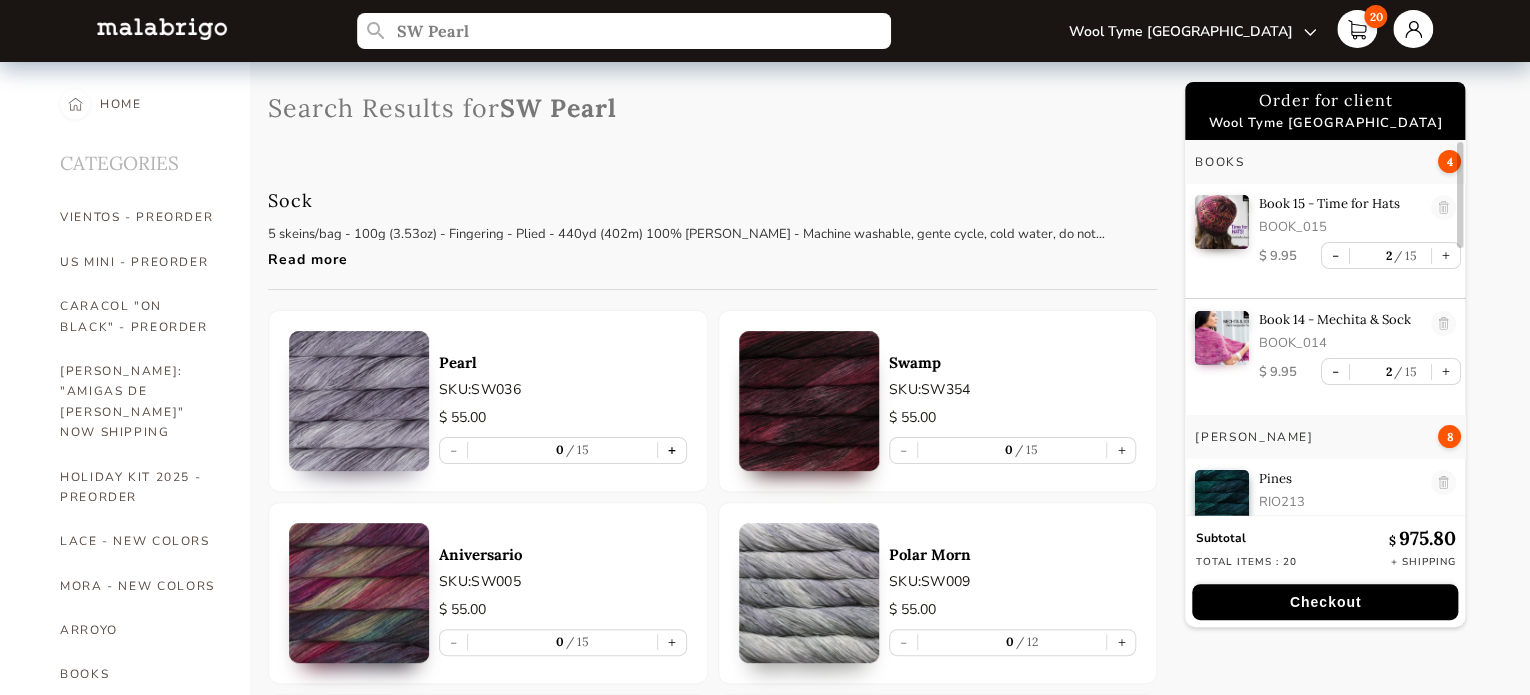 click on "+" at bounding box center (672, 450) 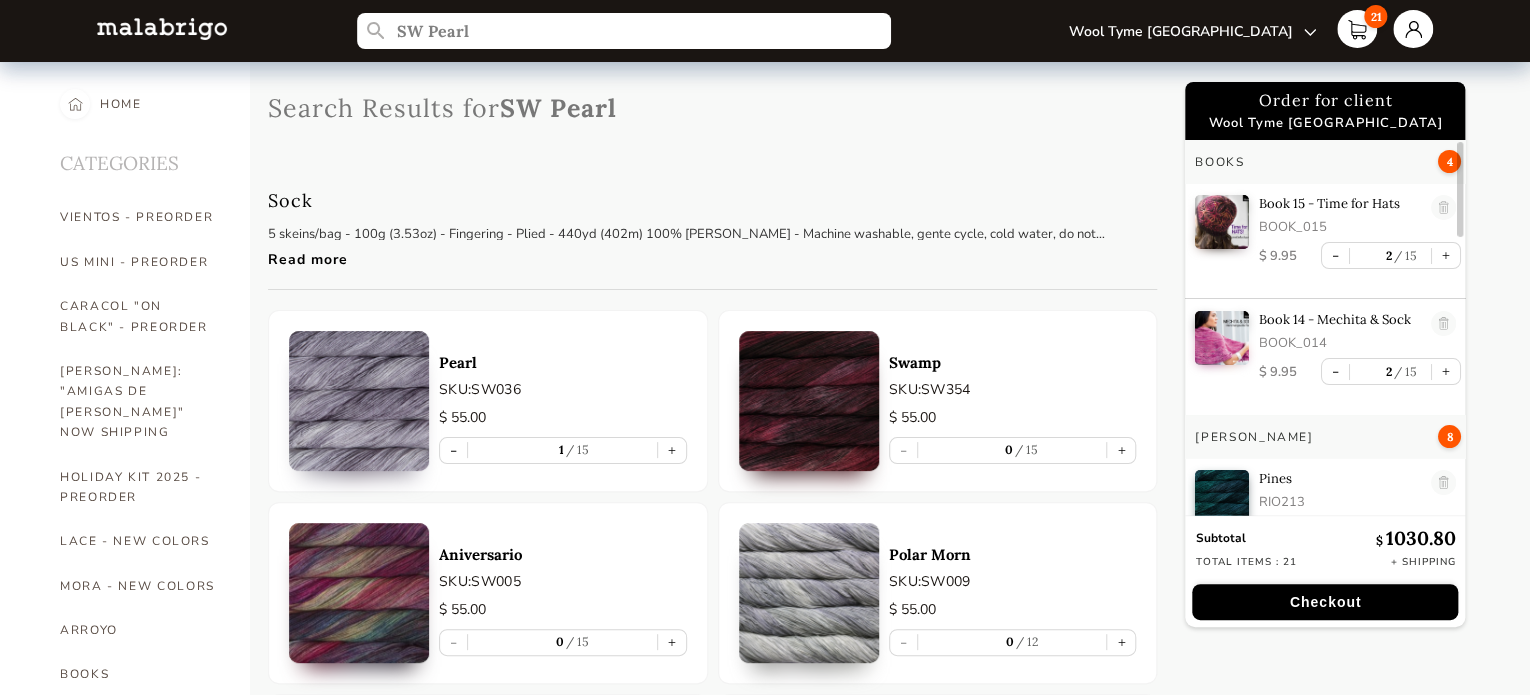 scroll, scrollTop: 5, scrollLeft: 0, axis: vertical 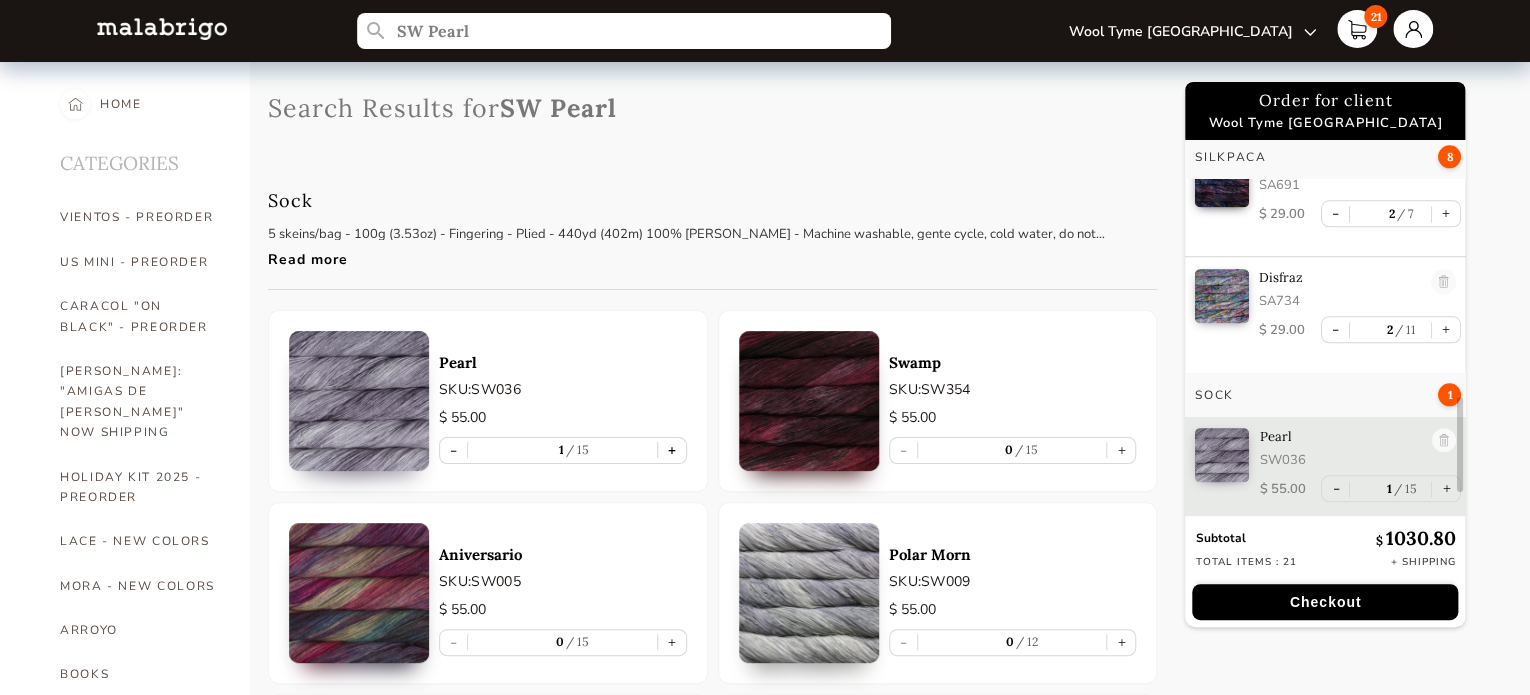 click on "+" at bounding box center [672, 450] 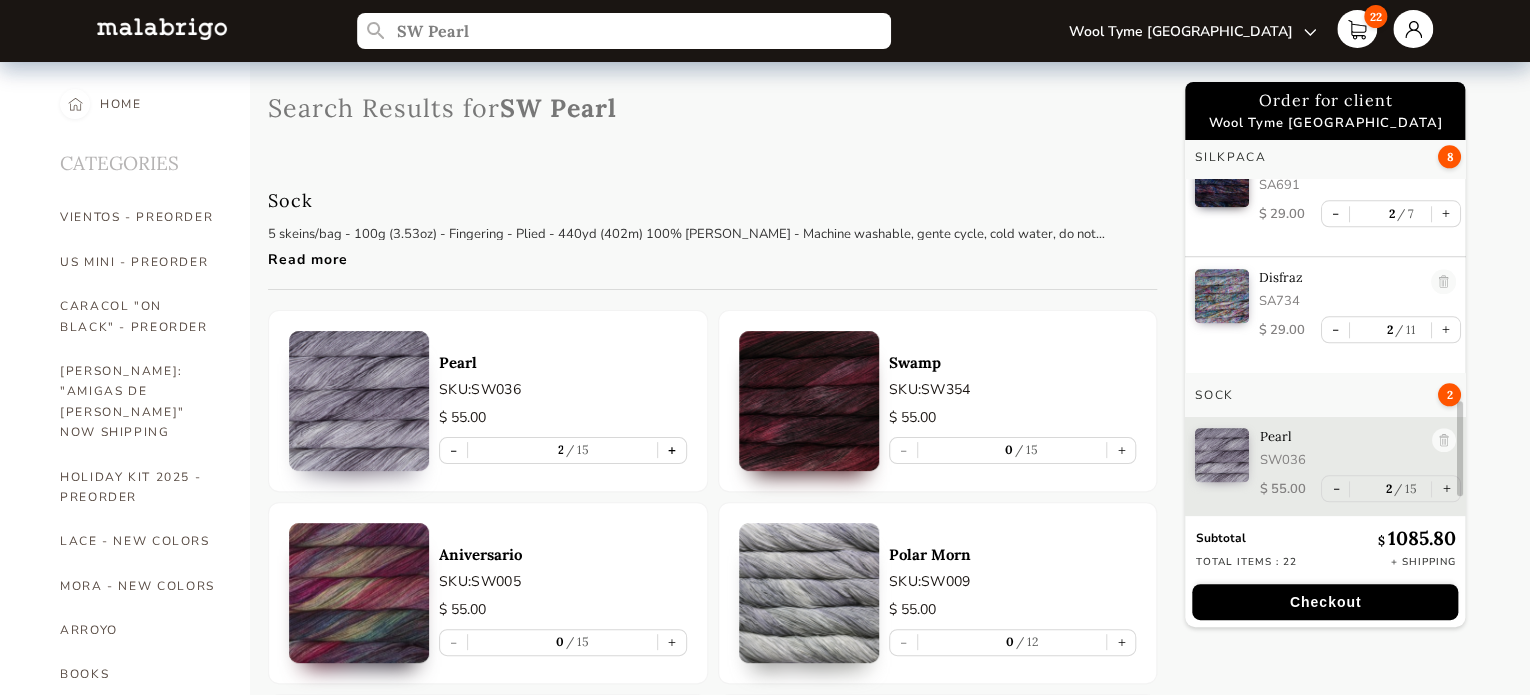 scroll, scrollTop: 1068, scrollLeft: 0, axis: vertical 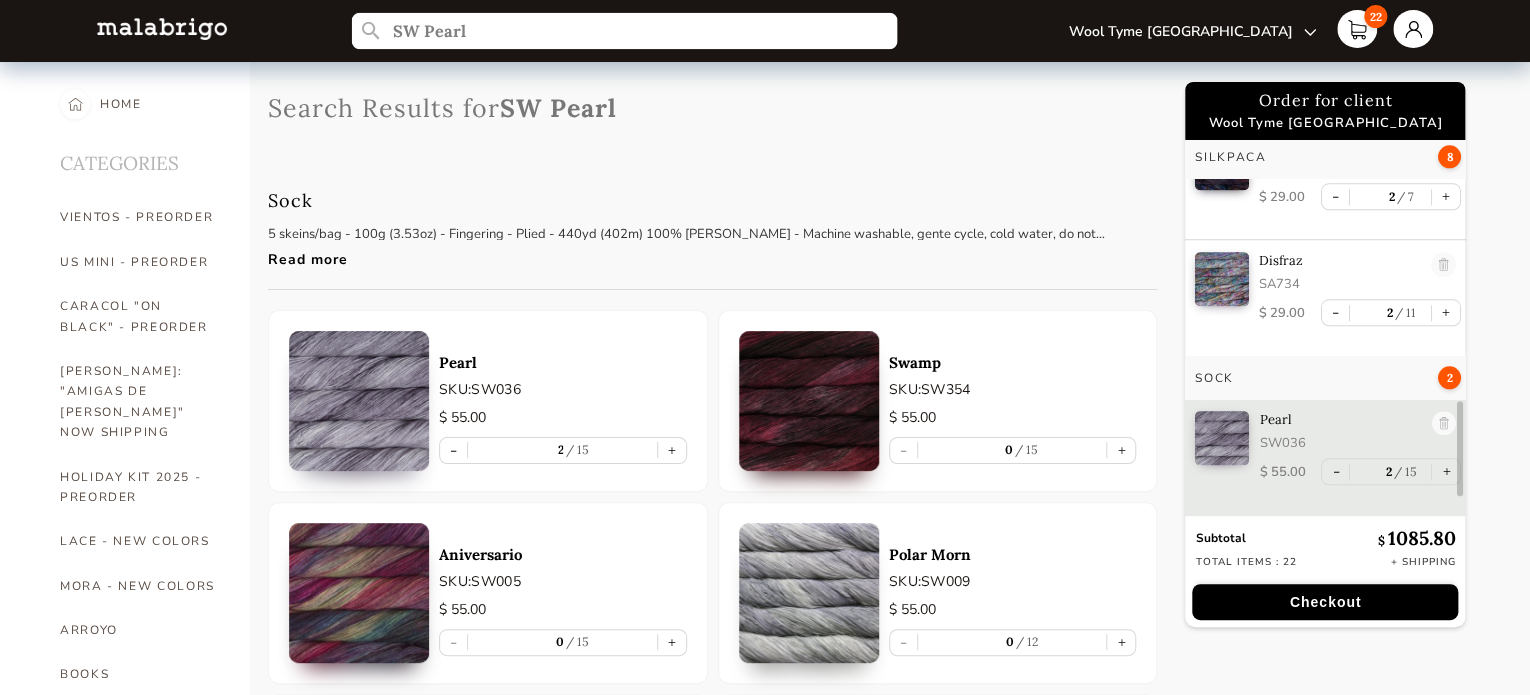 click on "SW Pearl" at bounding box center [623, 31] 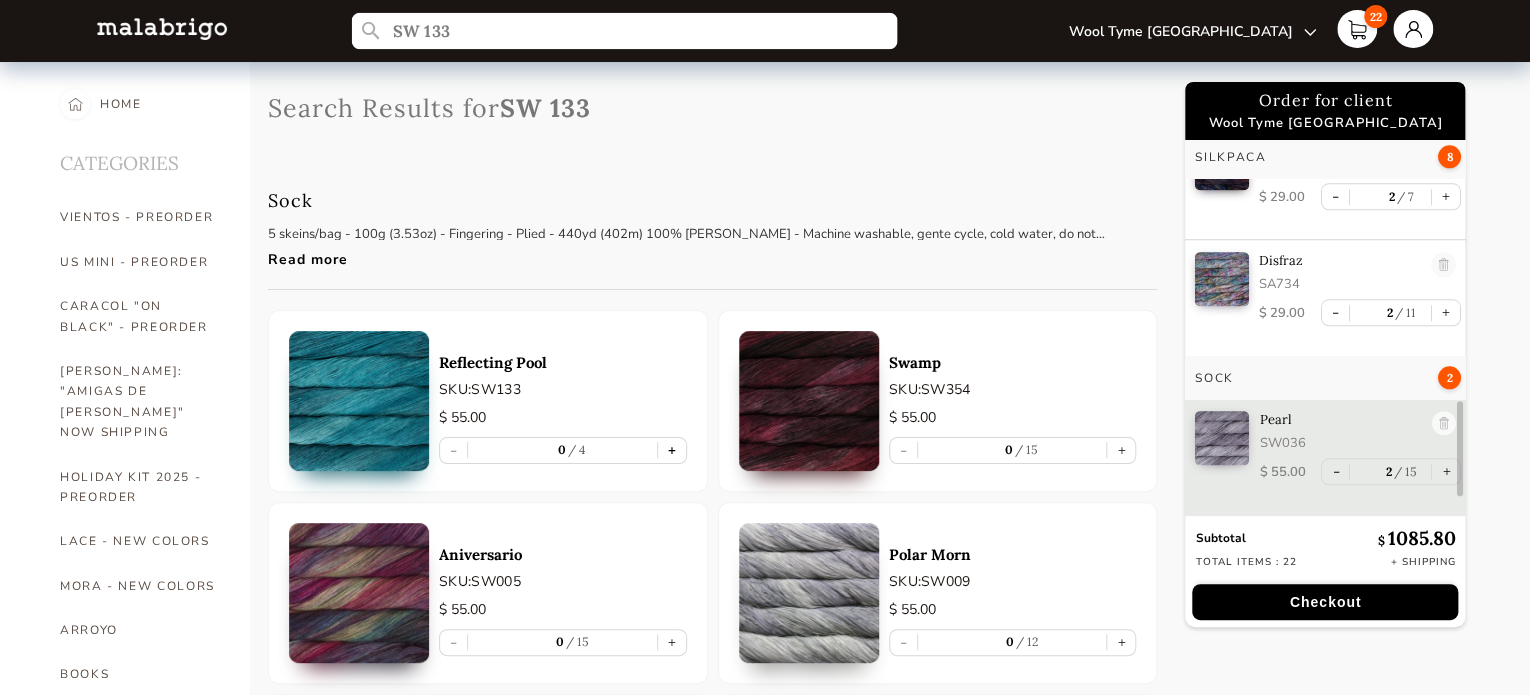 type on "SW 133" 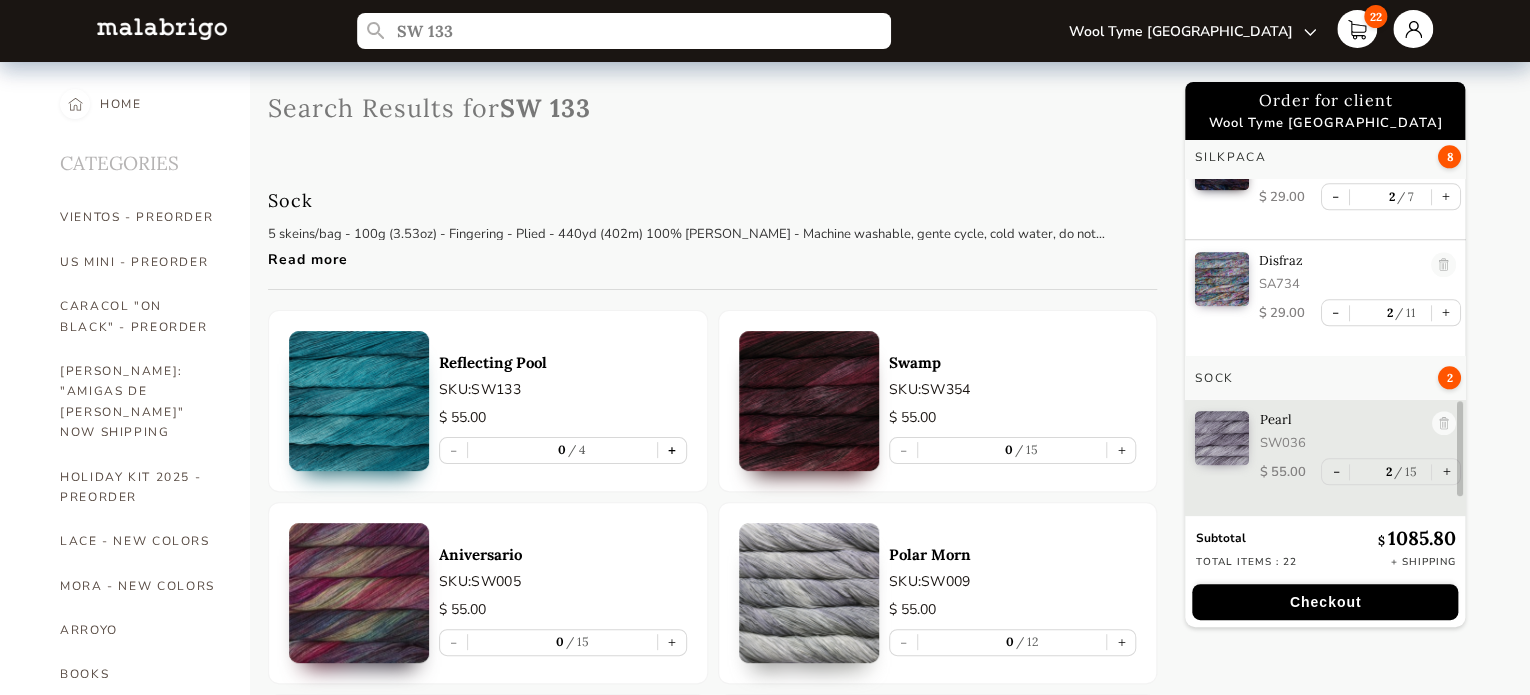 click on "+" at bounding box center (672, 450) 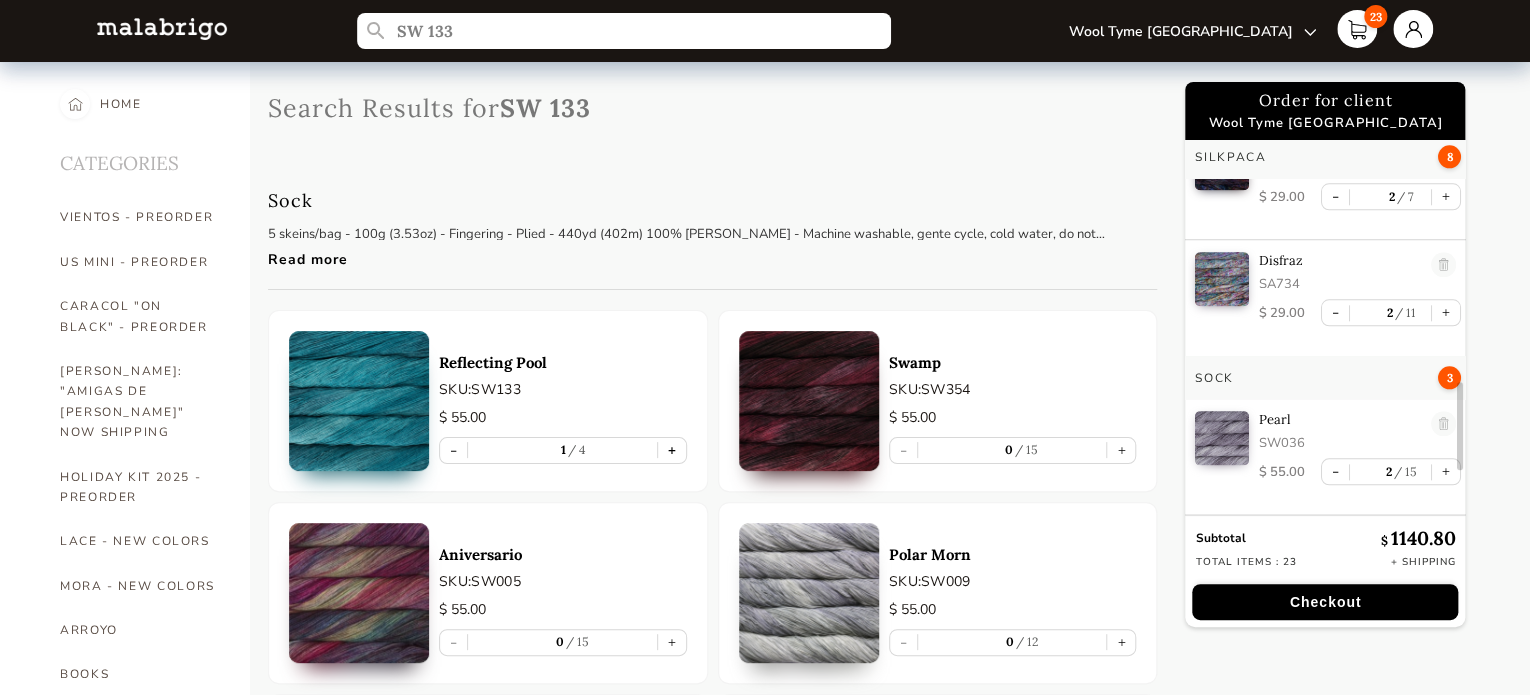 click on "+" at bounding box center (672, 450) 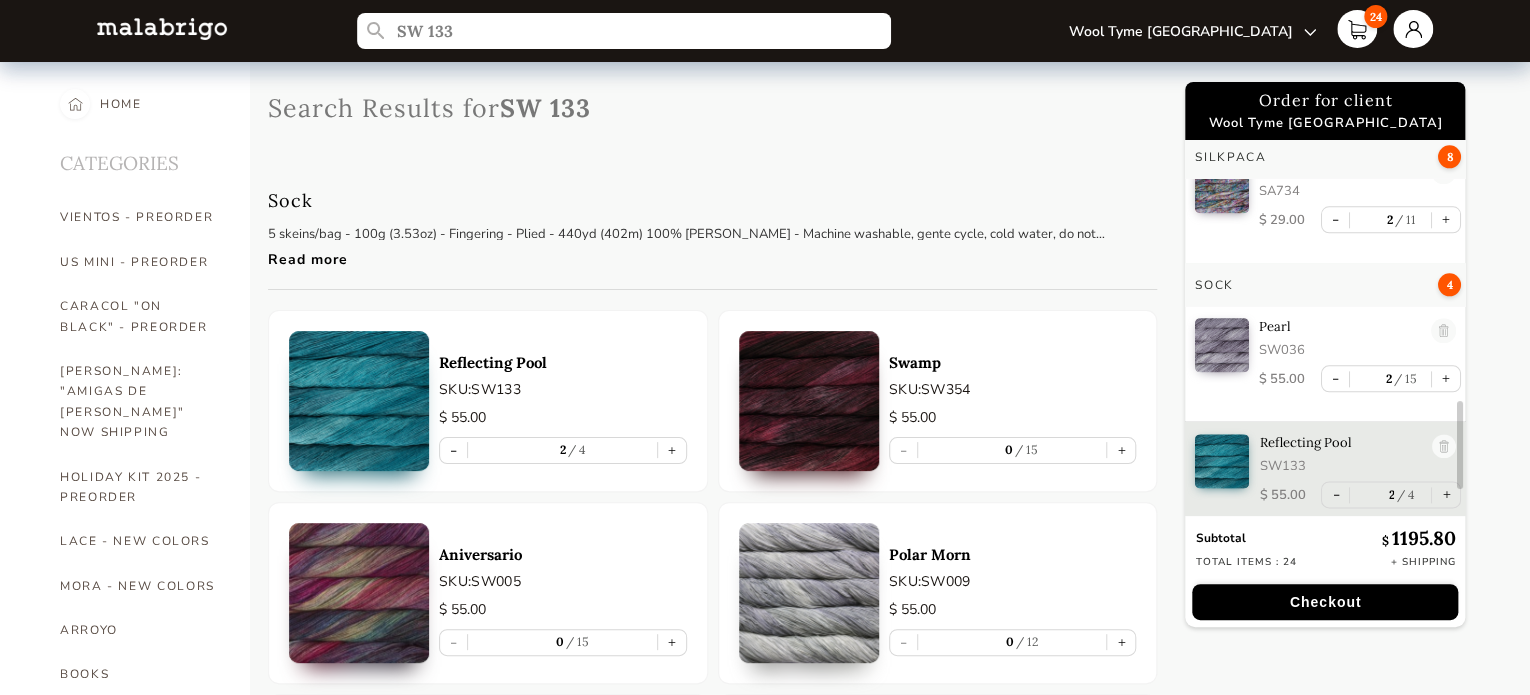 scroll, scrollTop: 1180, scrollLeft: 0, axis: vertical 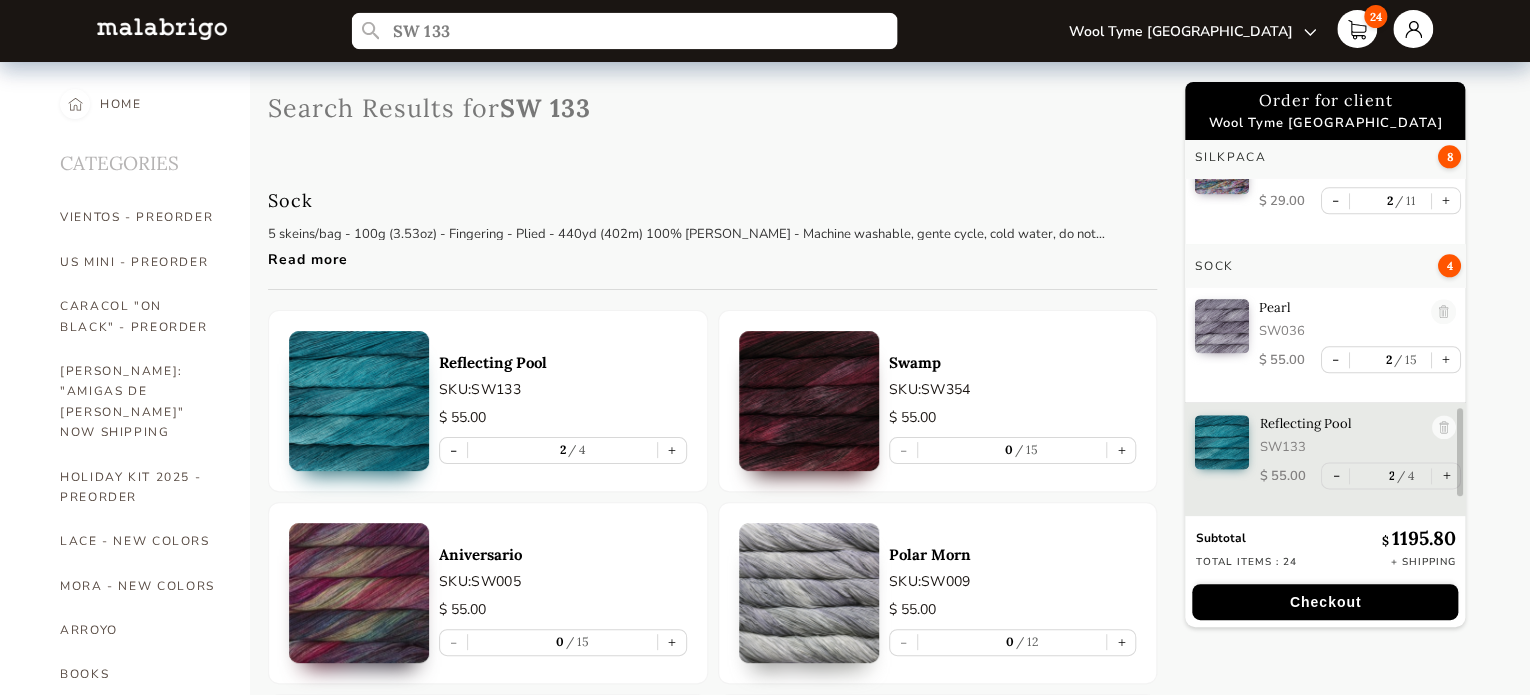 click on "SW 133" at bounding box center [623, 31] 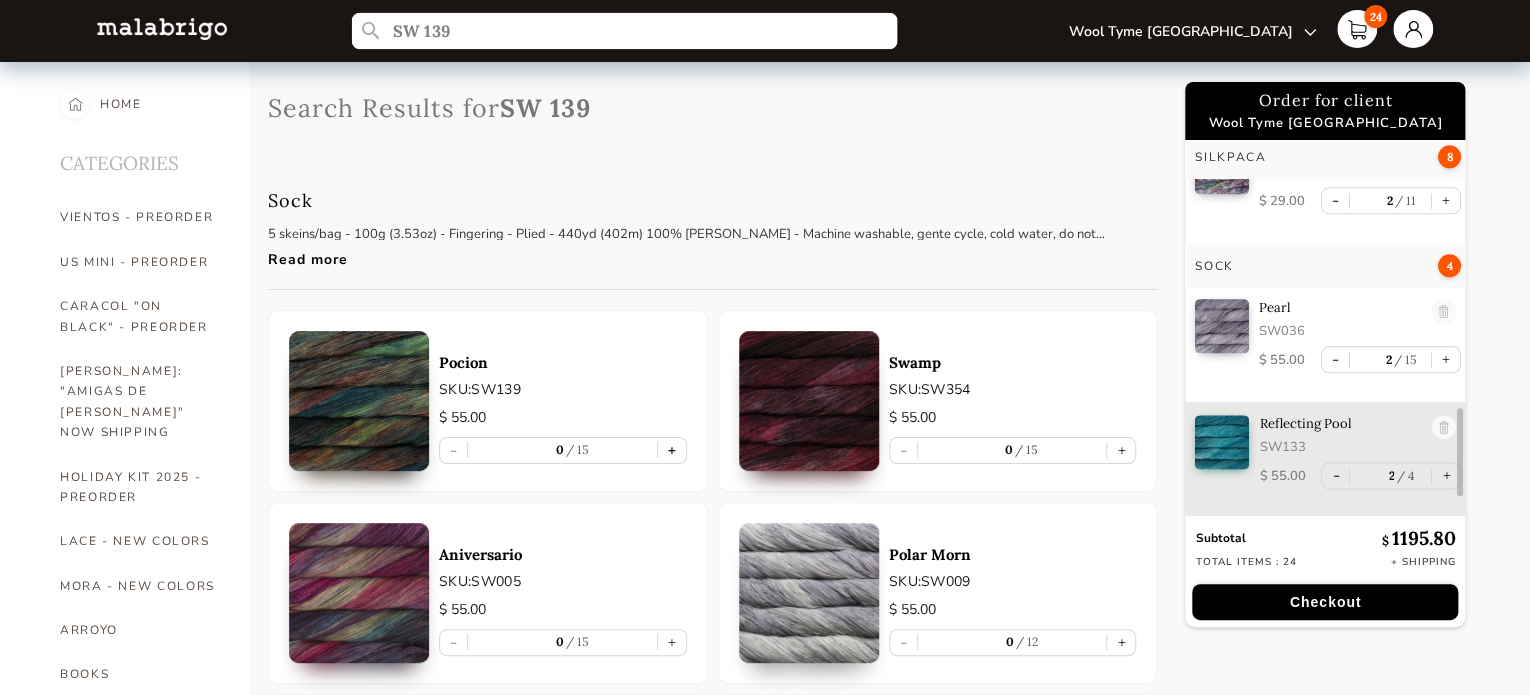 type on "SW 139" 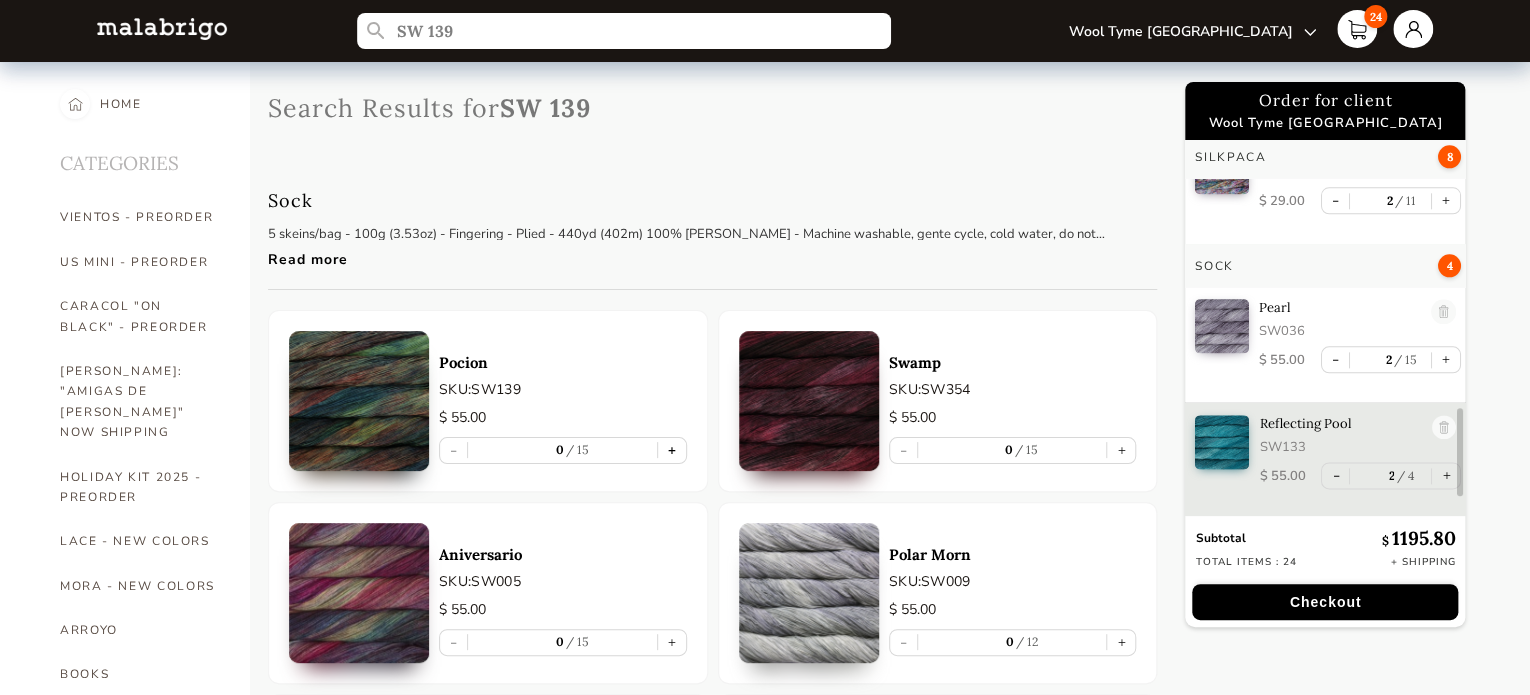 click on "+" at bounding box center [672, 450] 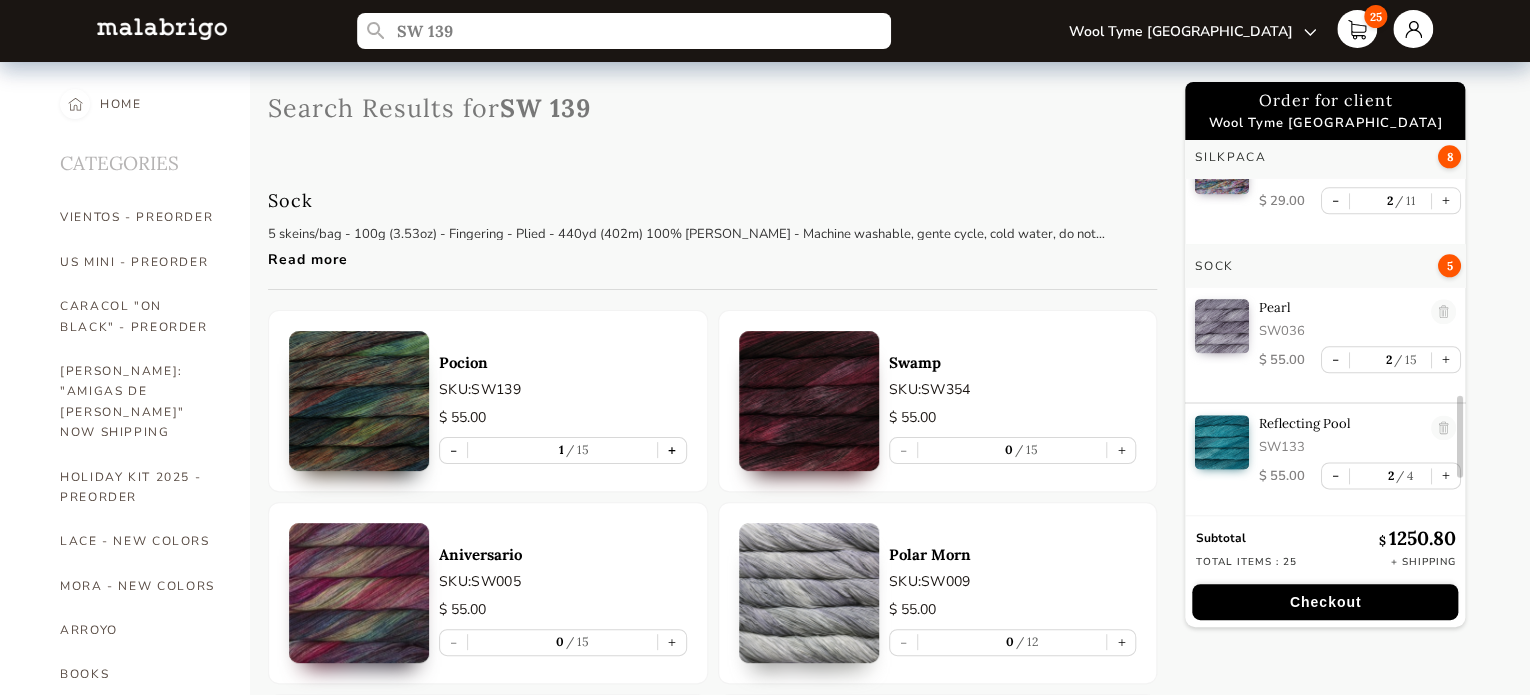 click on "+" at bounding box center (672, 450) 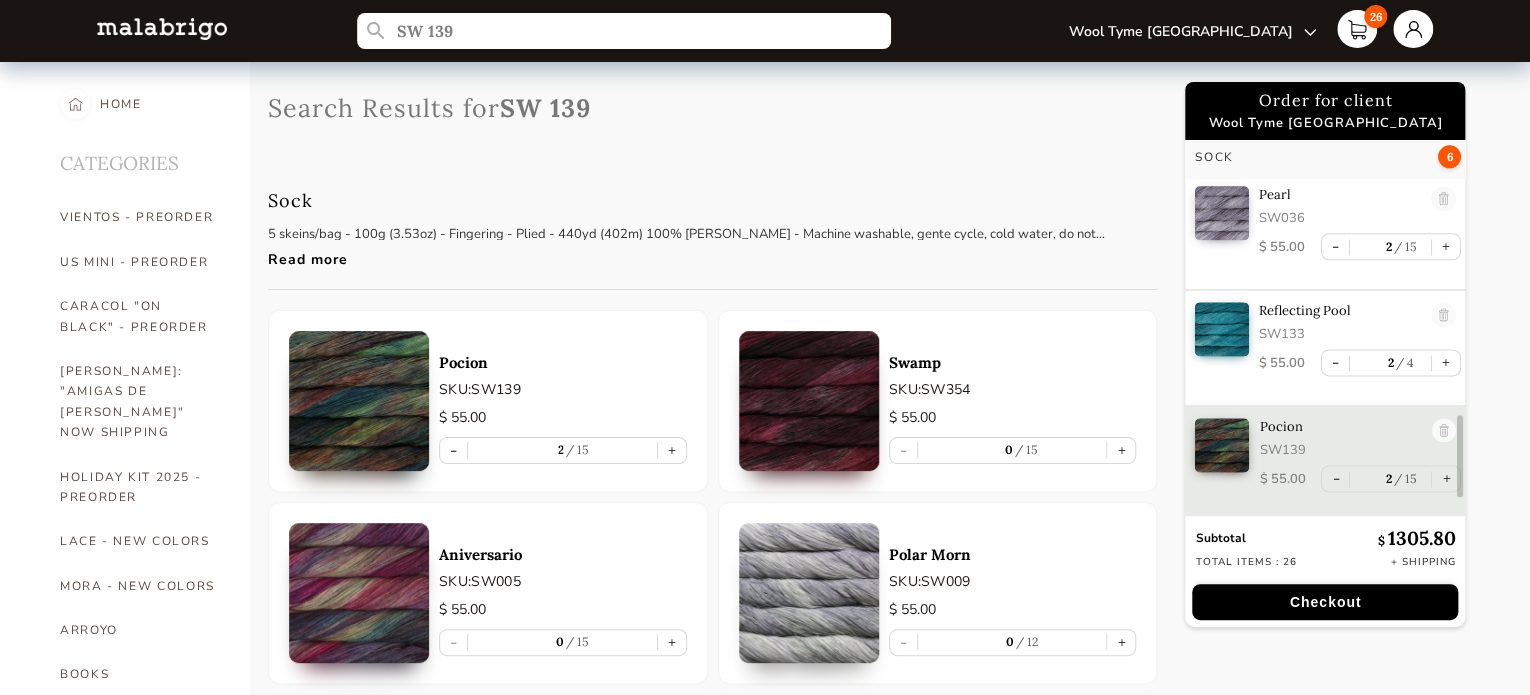 scroll, scrollTop: 1298, scrollLeft: 0, axis: vertical 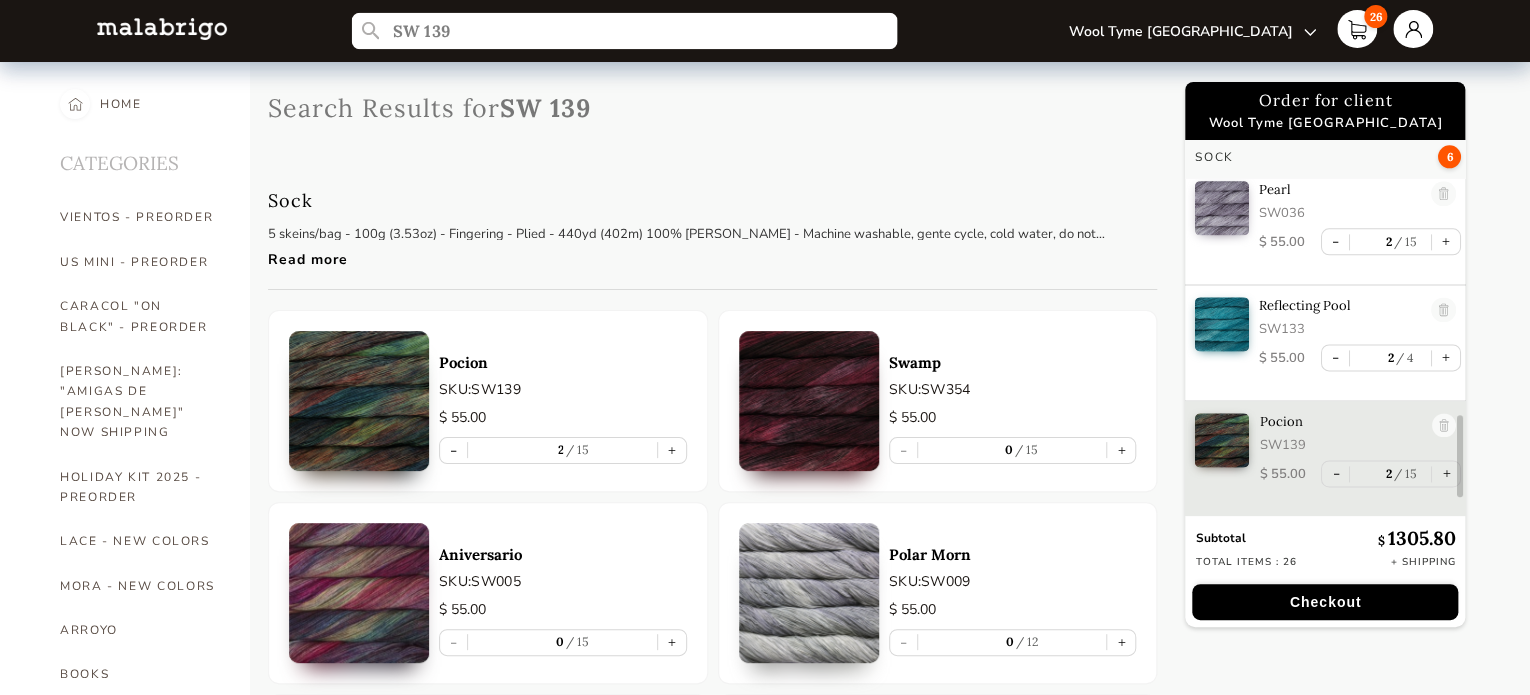 click on "SW 139" at bounding box center (623, 31) 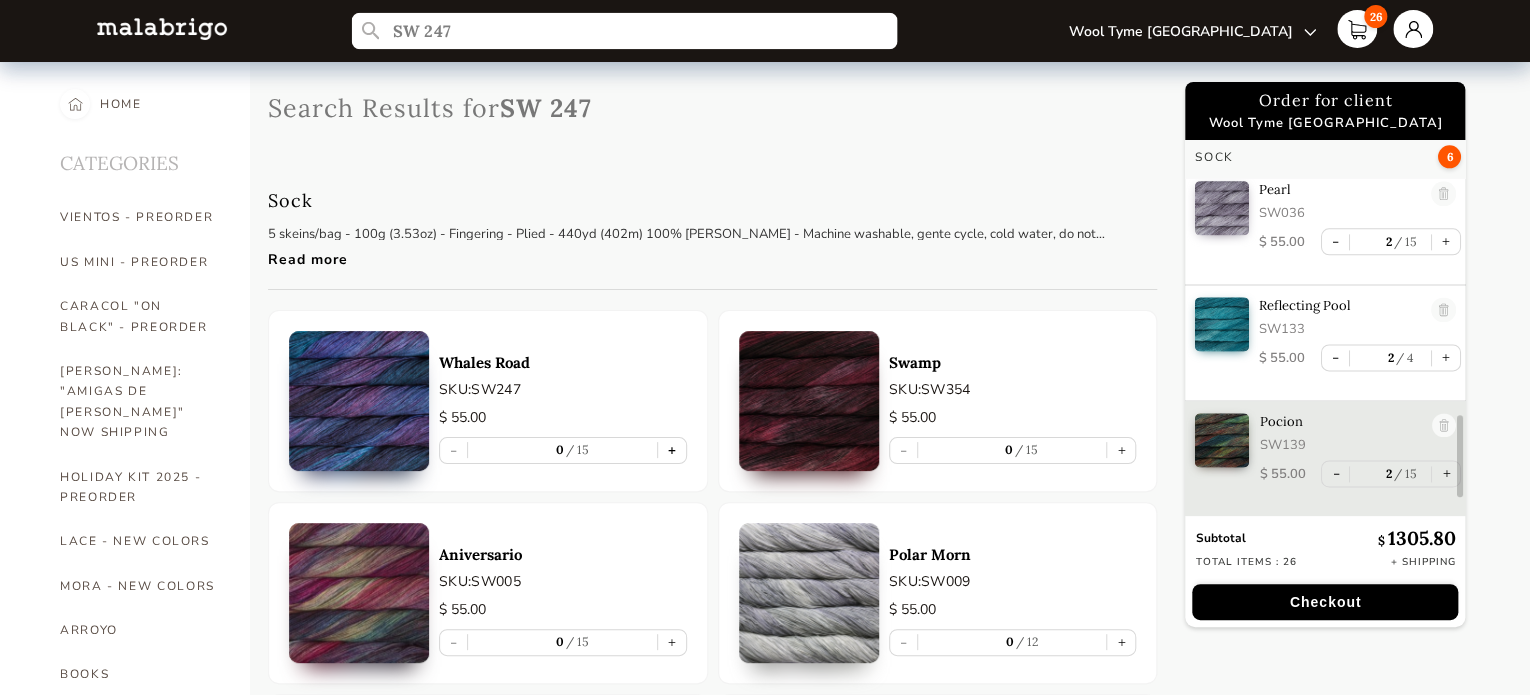 type on "SW 247" 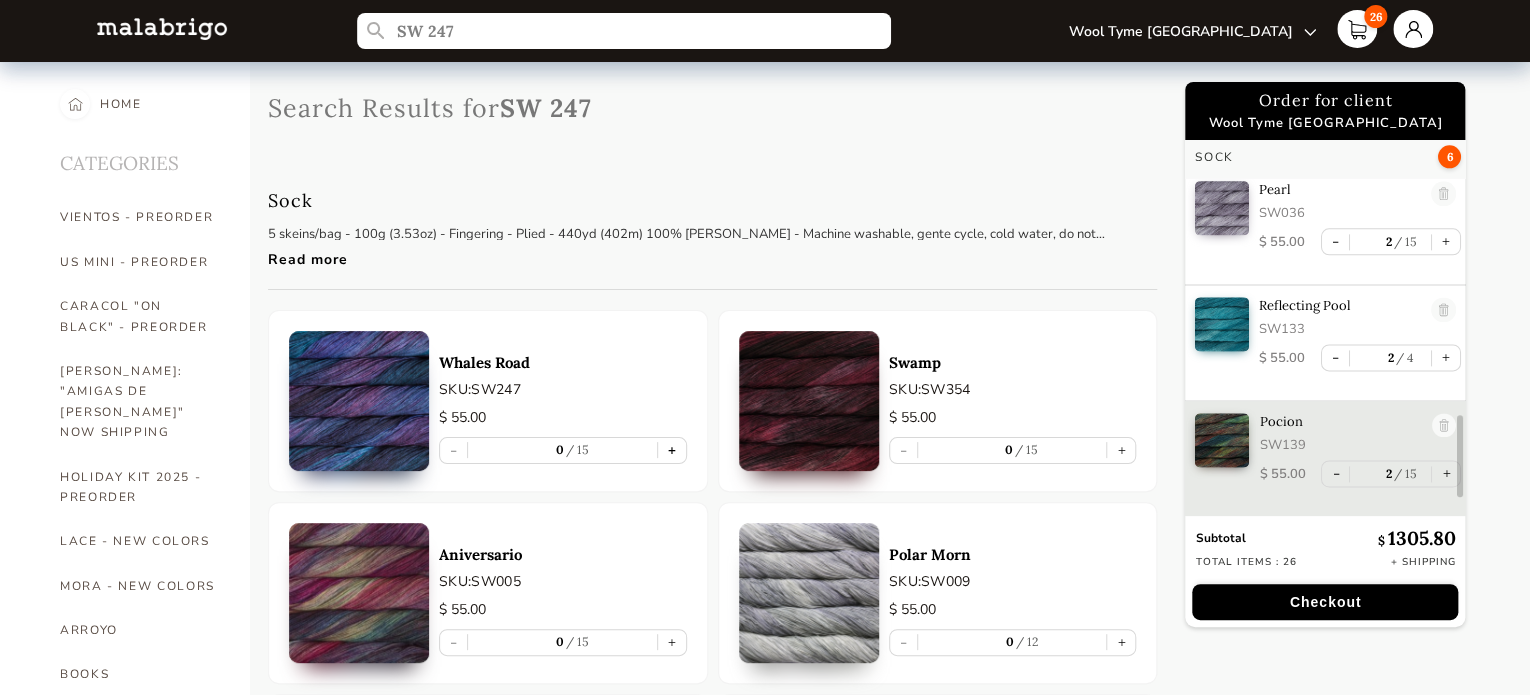 click on "+" at bounding box center [672, 450] 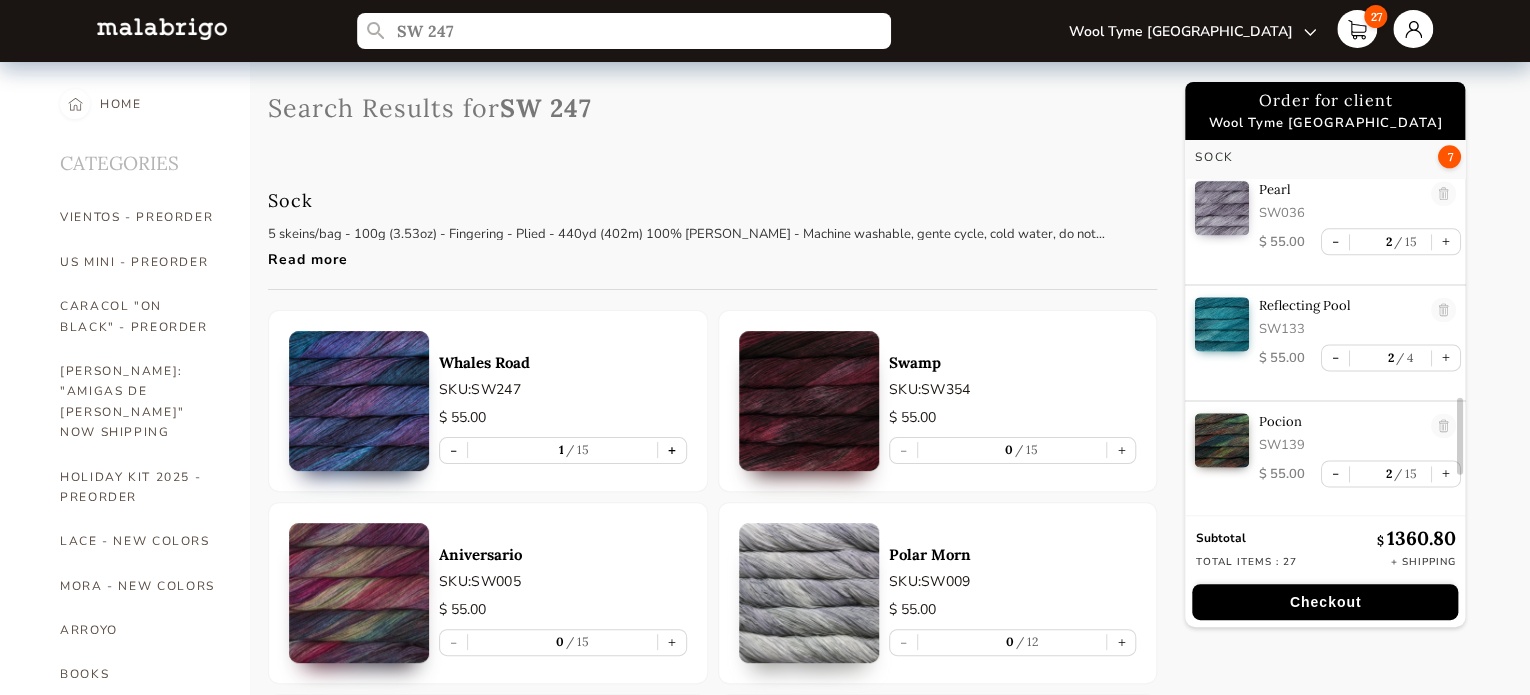 click on "+" at bounding box center (672, 450) 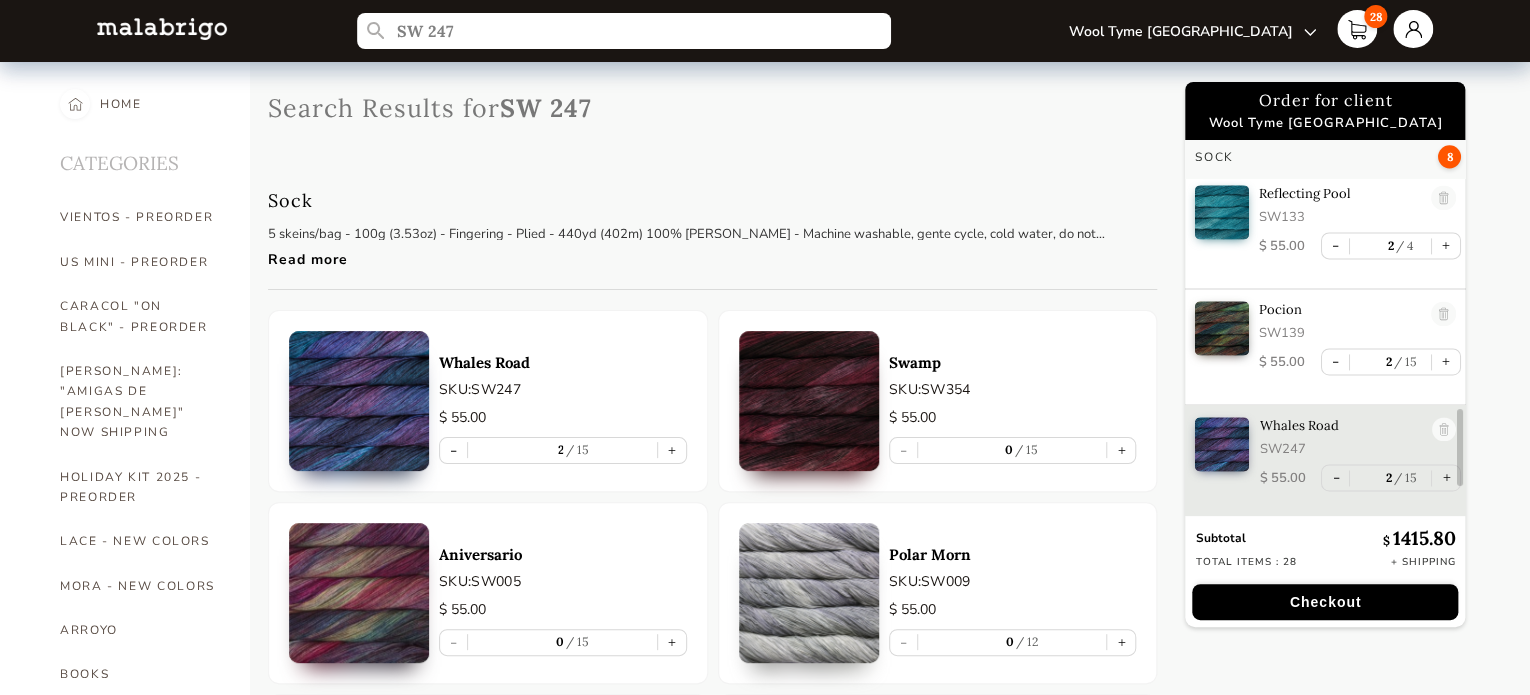 scroll, scrollTop: 1414, scrollLeft: 0, axis: vertical 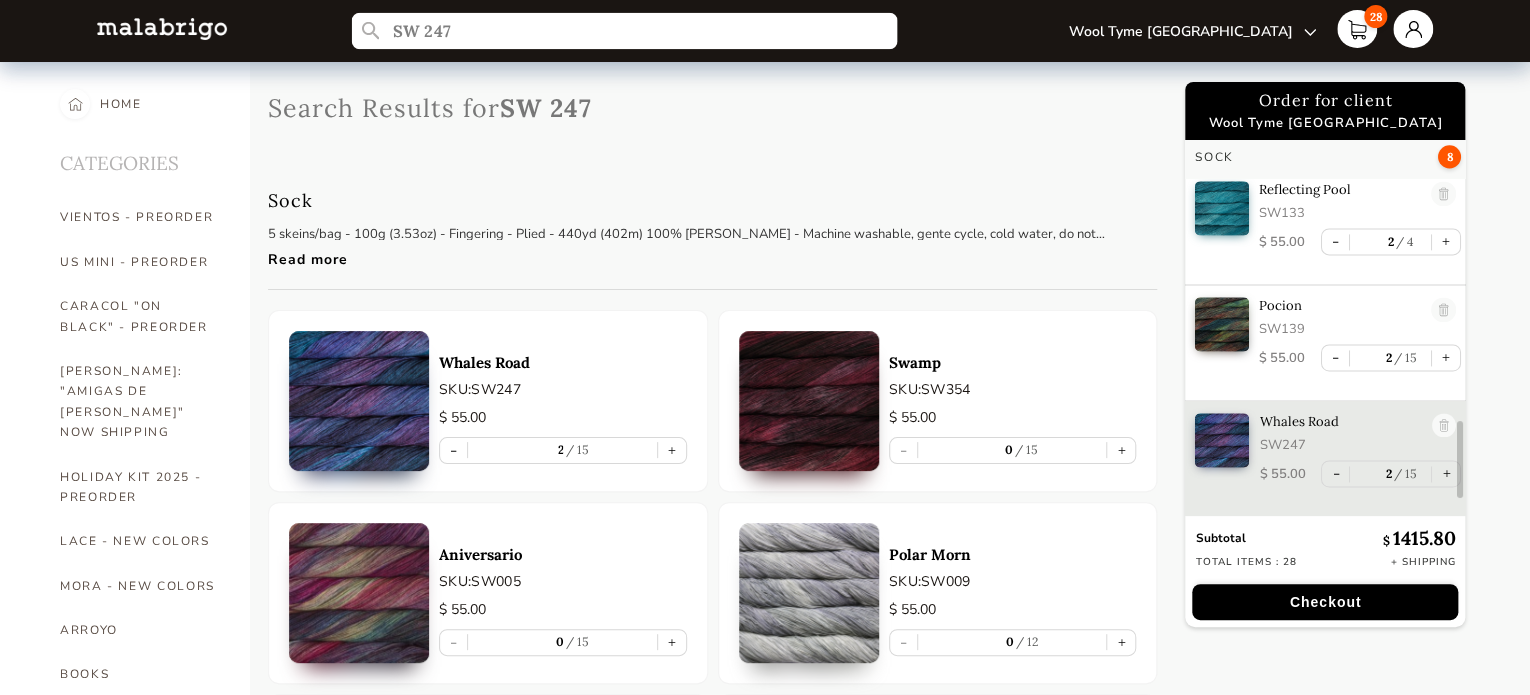 click on "SW 247" at bounding box center (623, 31) 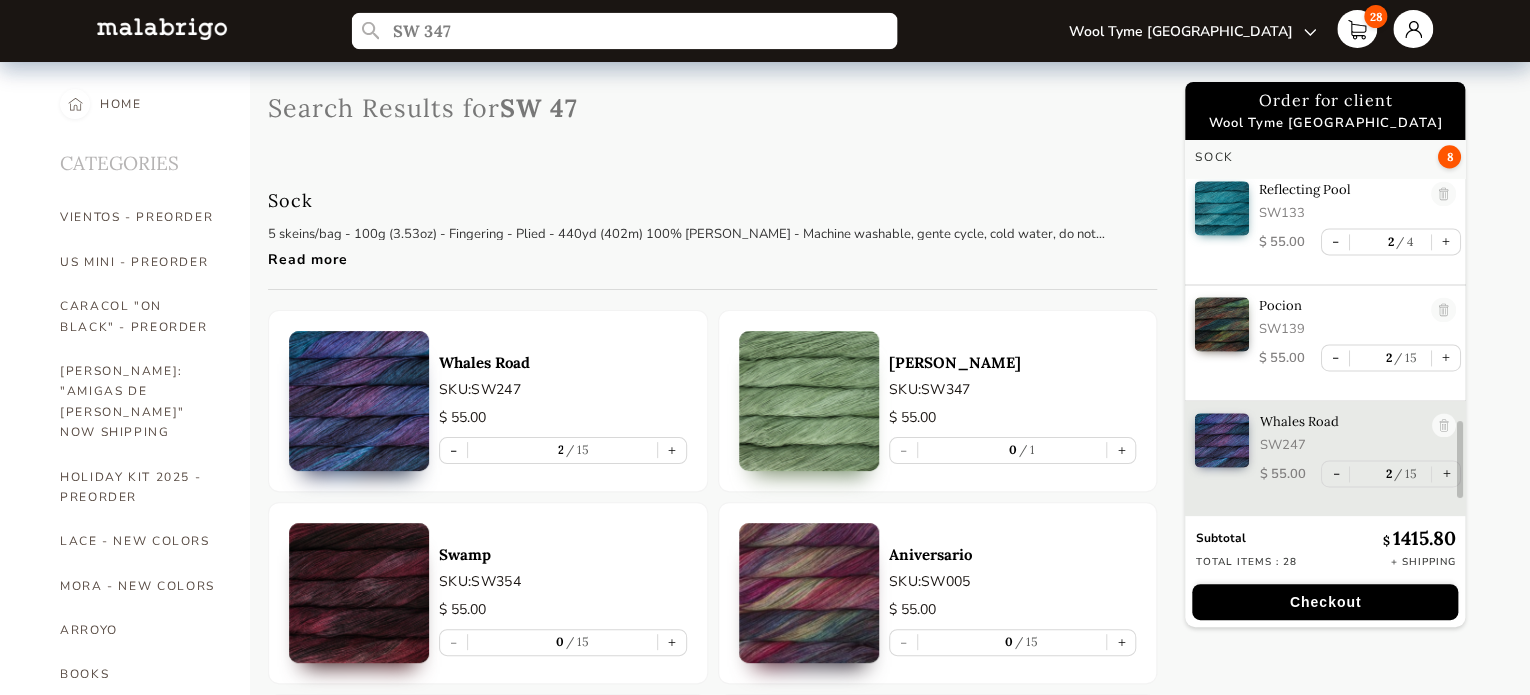 type on "SW 347" 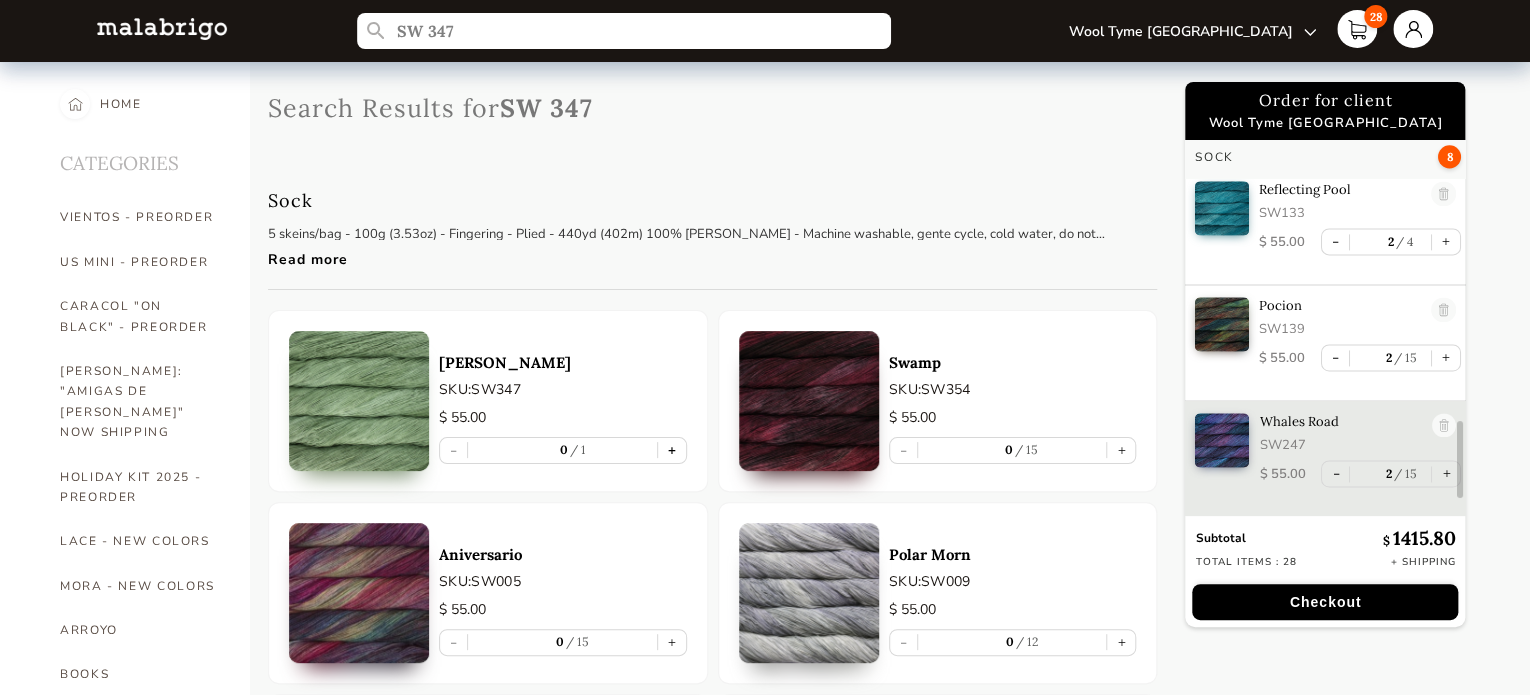 click on "+" at bounding box center [672, 450] 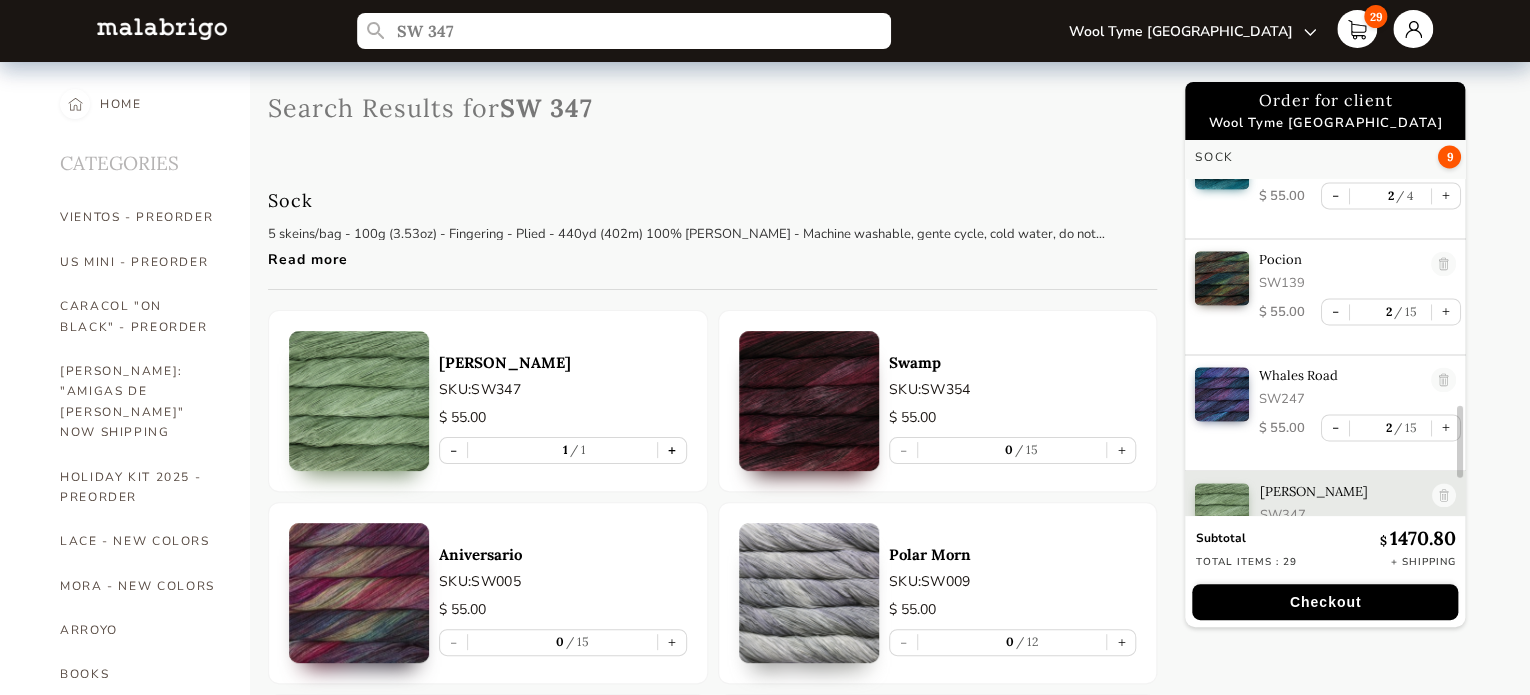 click on "+" at bounding box center [672, 450] 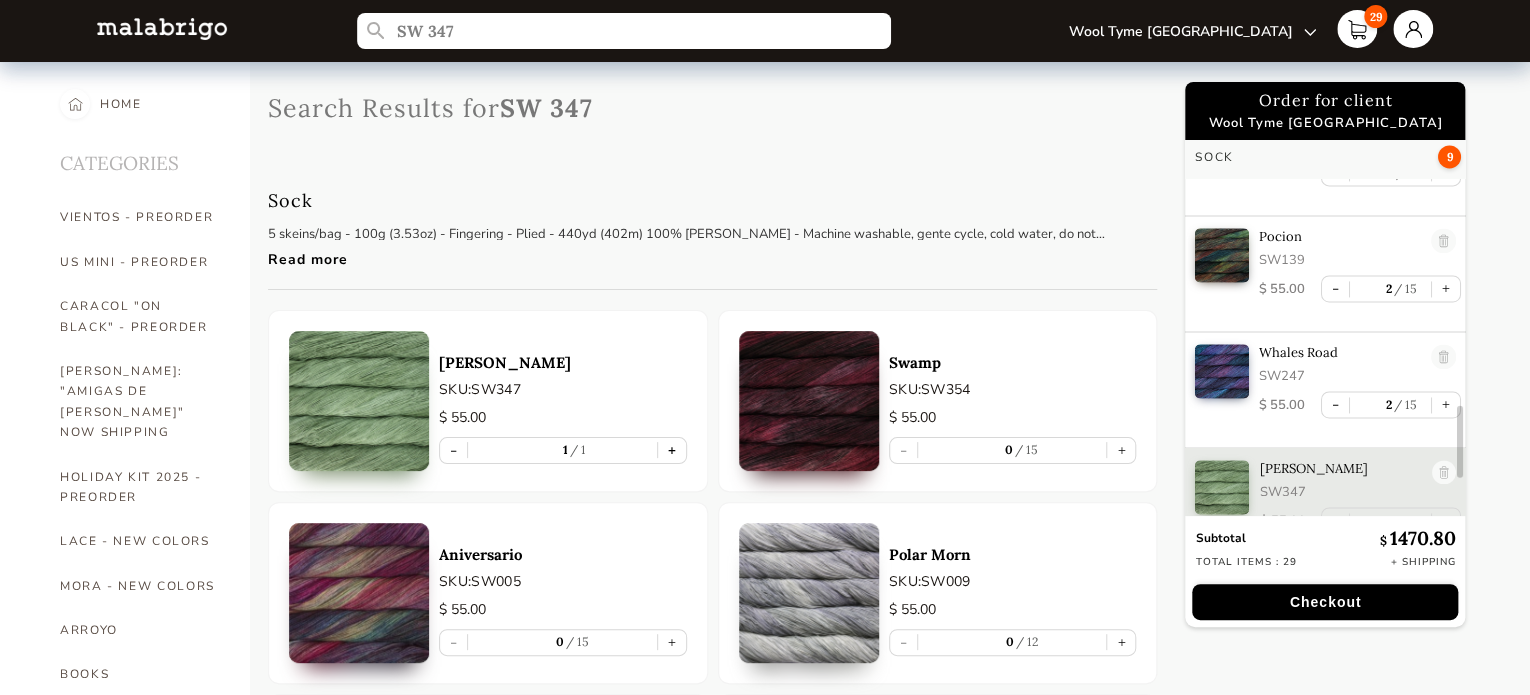 type on "2" 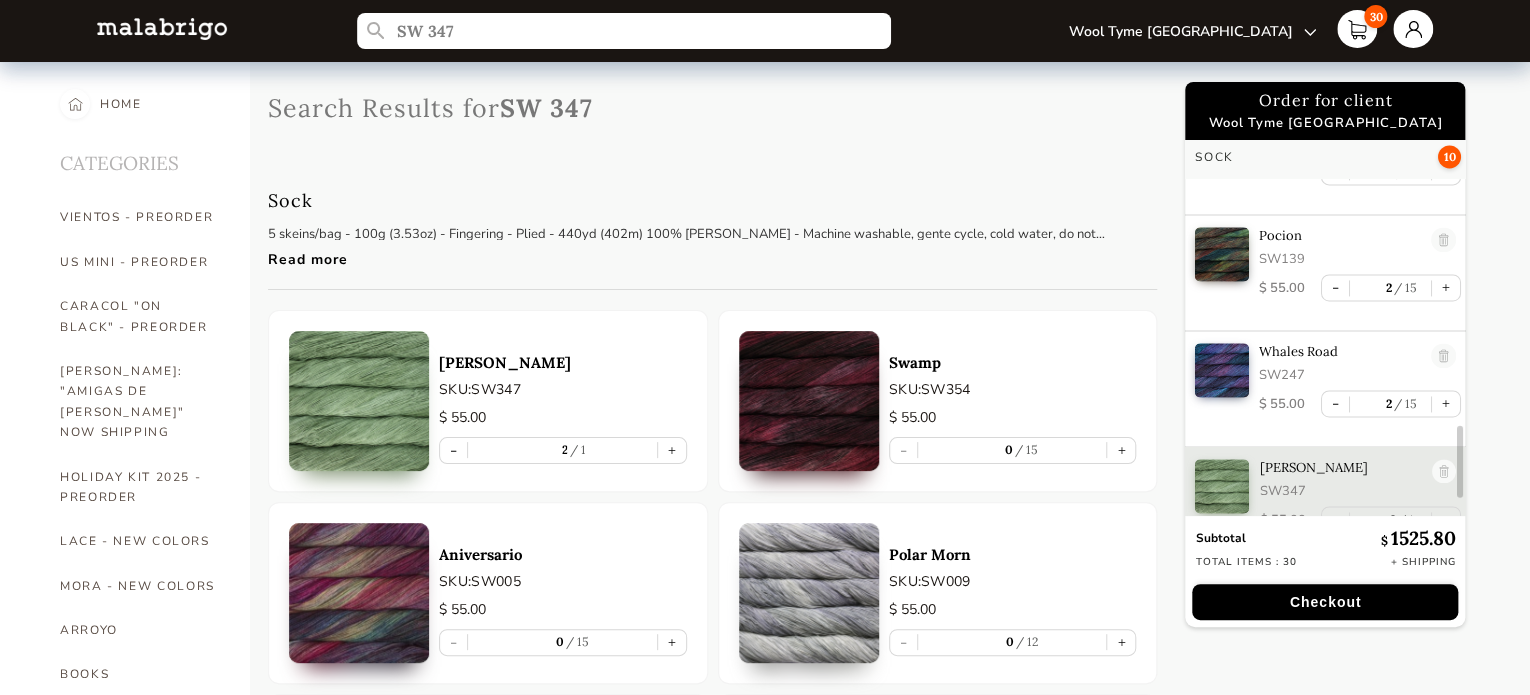 scroll, scrollTop: 1530, scrollLeft: 0, axis: vertical 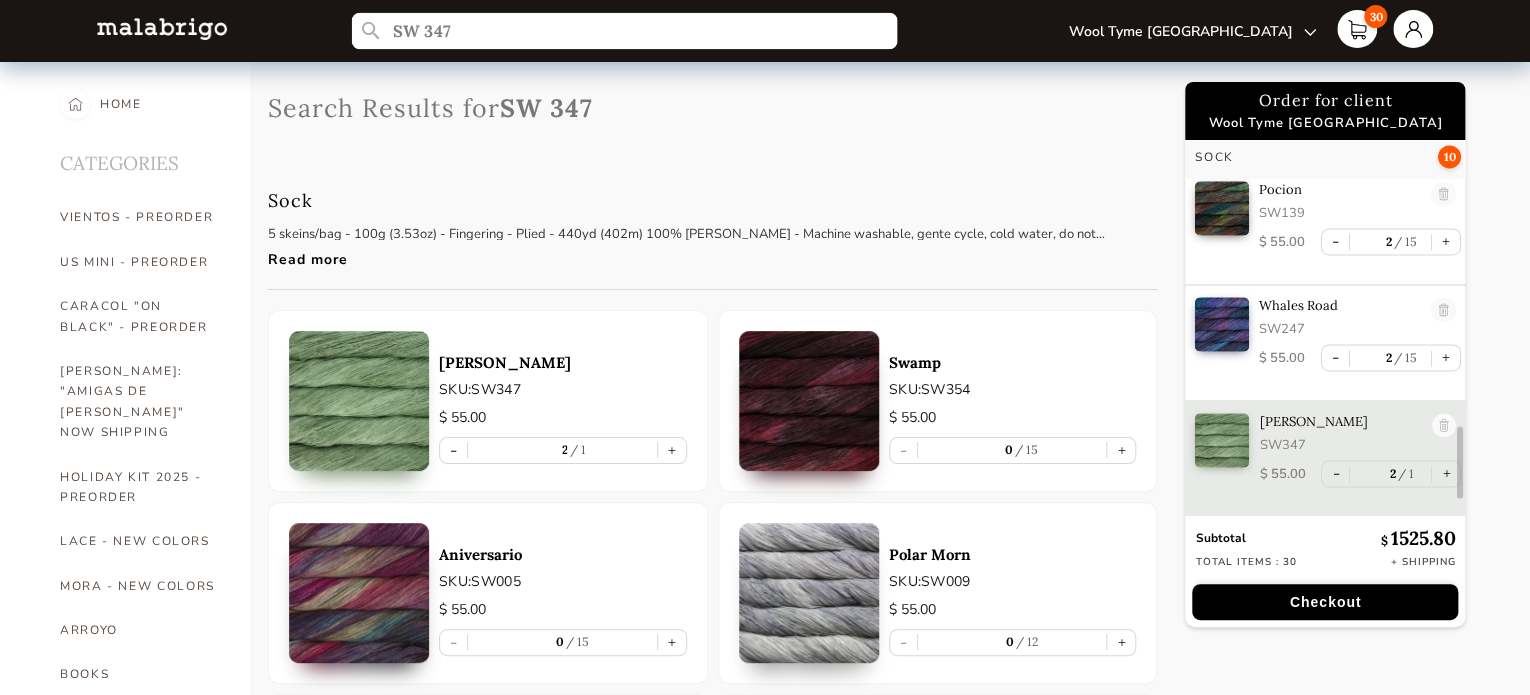 click on "SW 347" at bounding box center (623, 31) 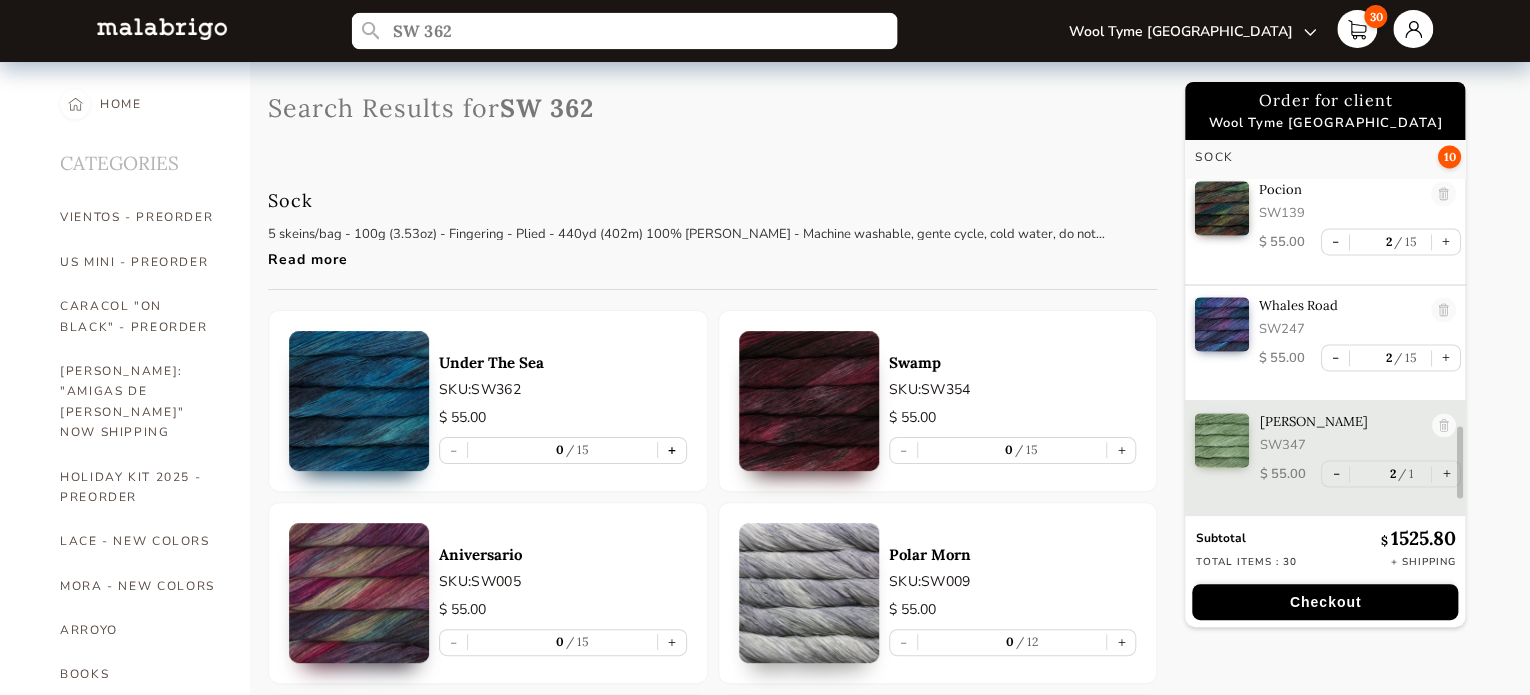 type on "SW 362" 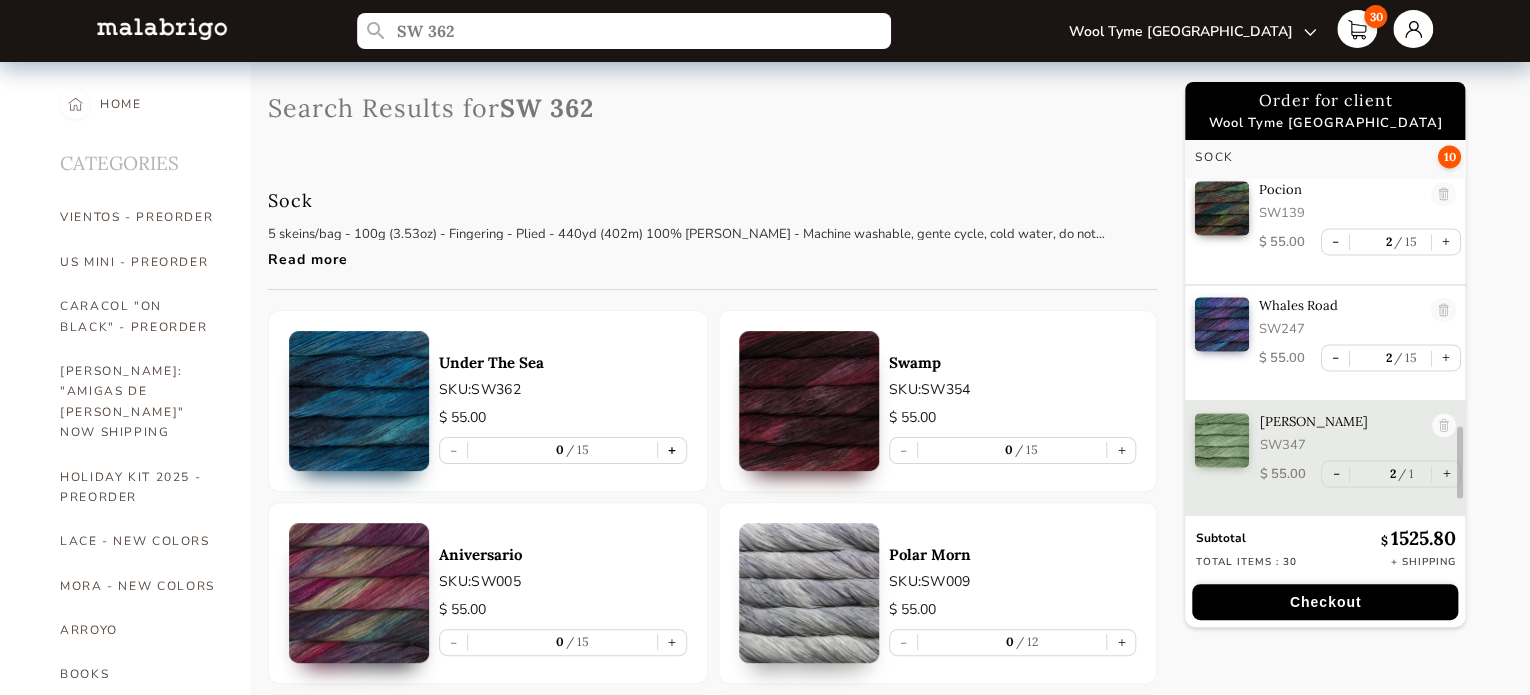 click on "+" at bounding box center (672, 450) 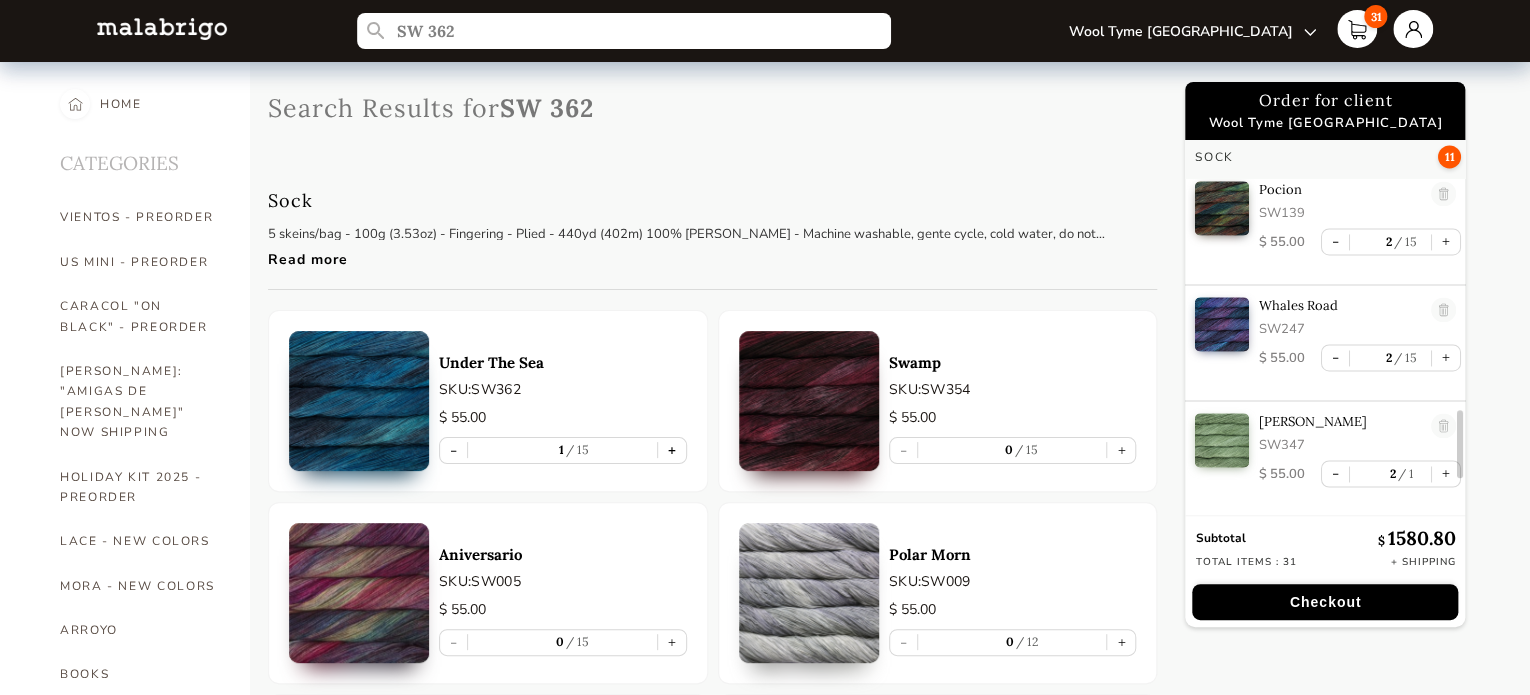 click on "+" at bounding box center (672, 450) 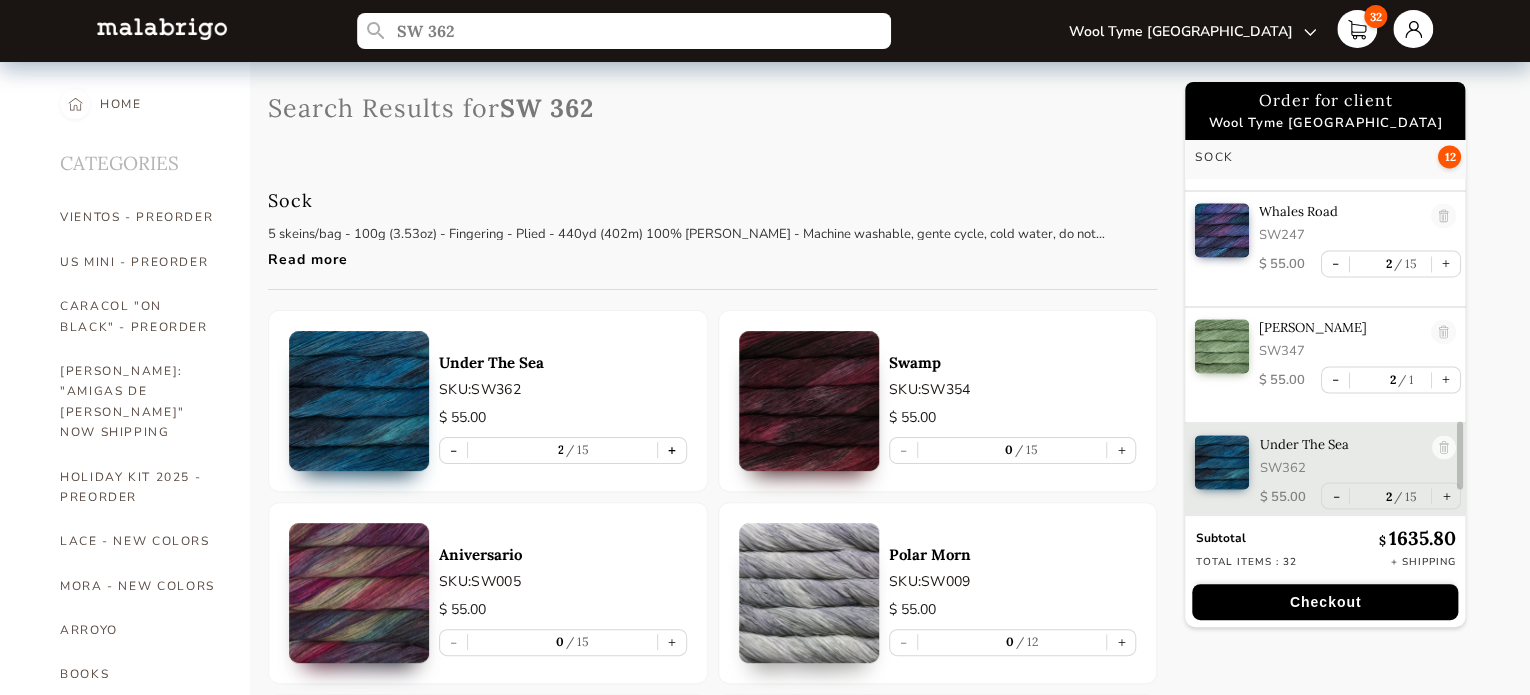 scroll, scrollTop: 1645, scrollLeft: 0, axis: vertical 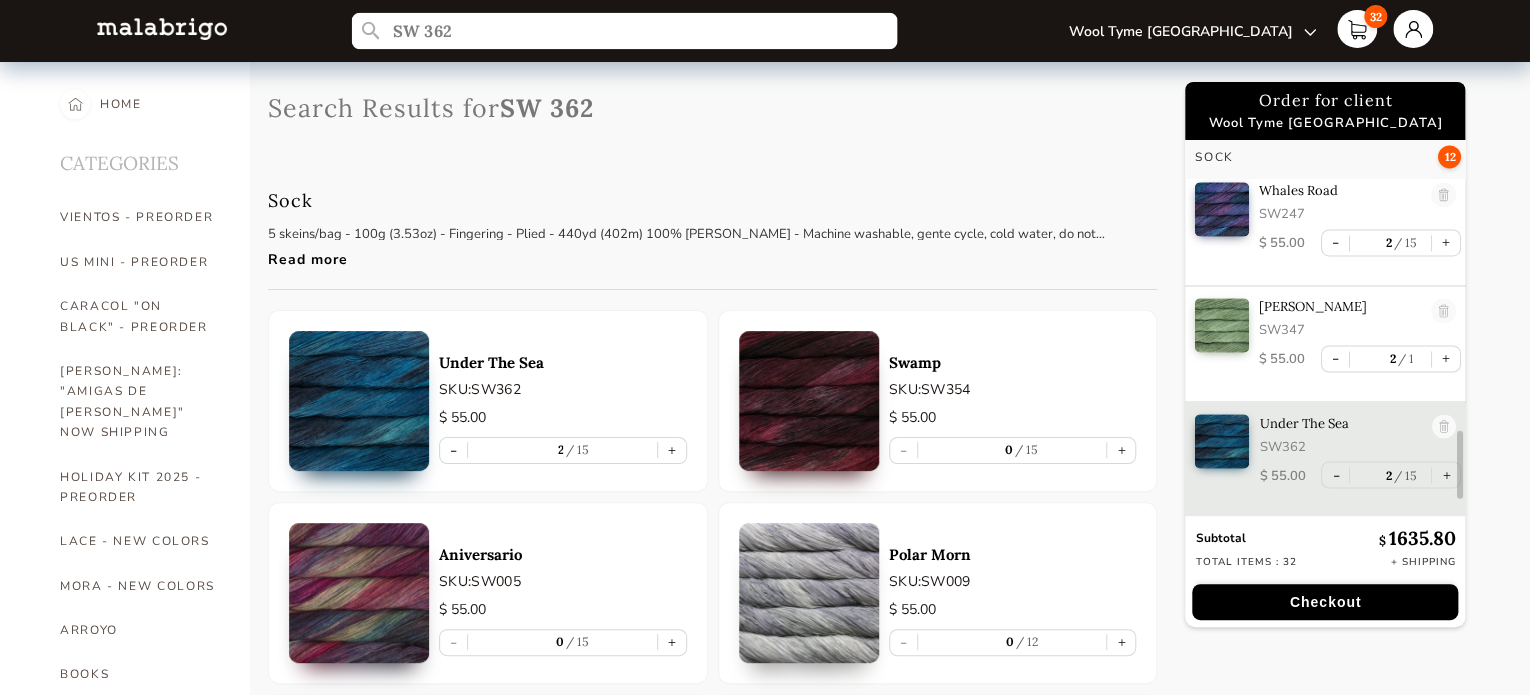 click on "SW 362" at bounding box center [623, 31] 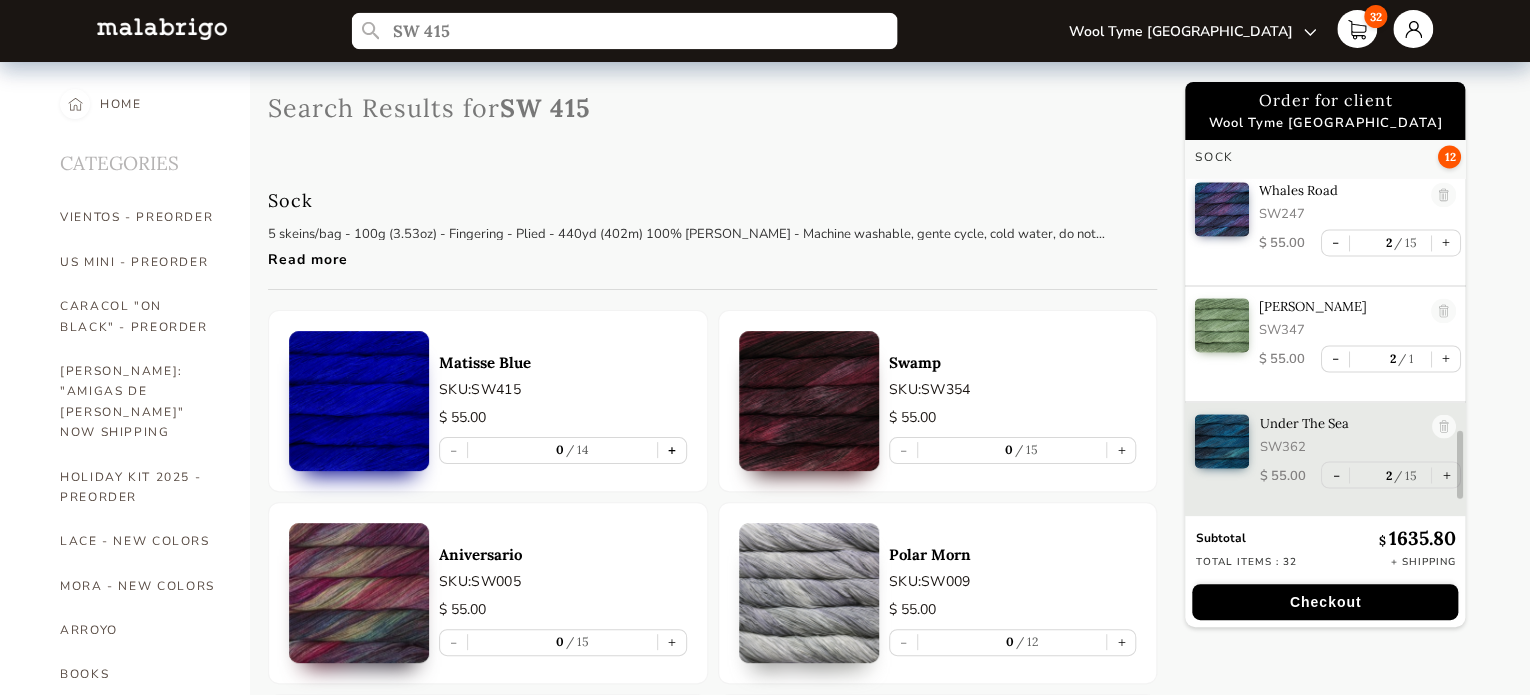 type on "SW 415" 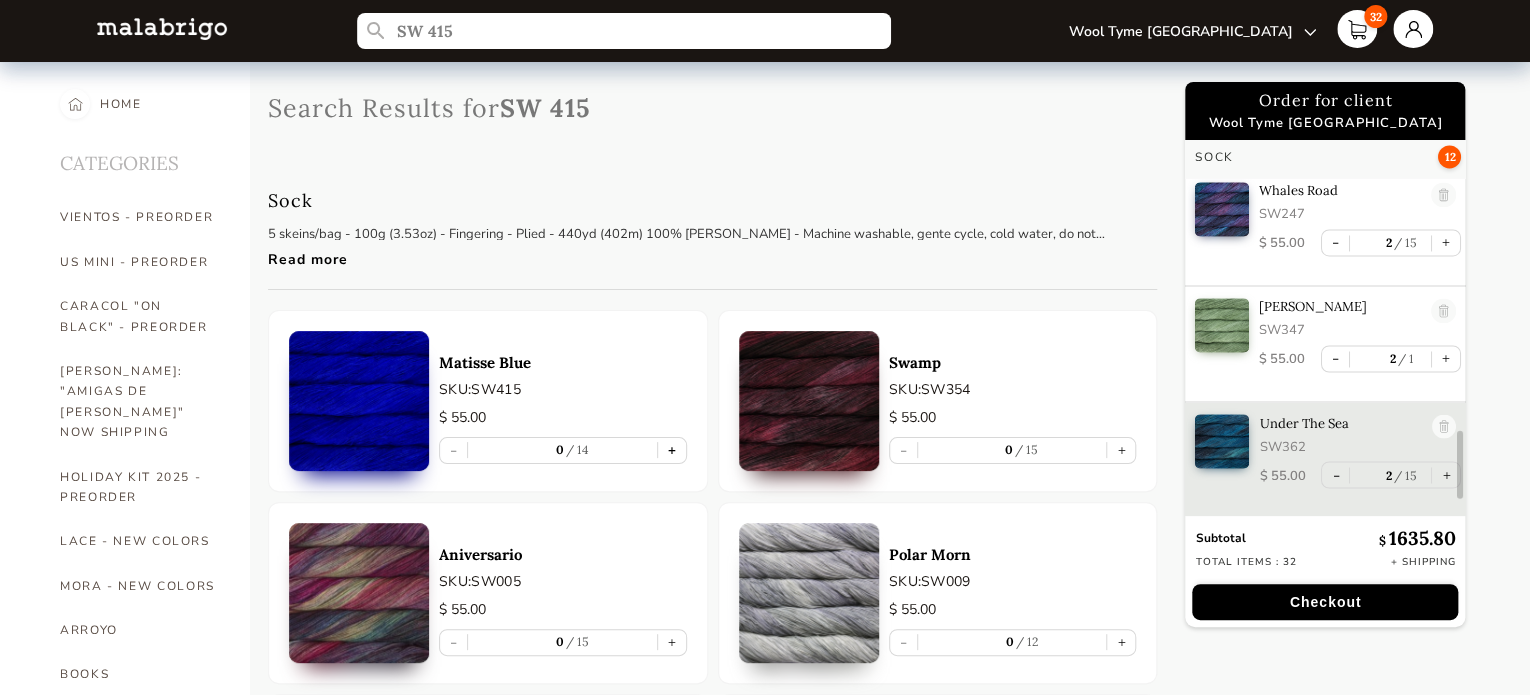 click on "+" at bounding box center (672, 450) 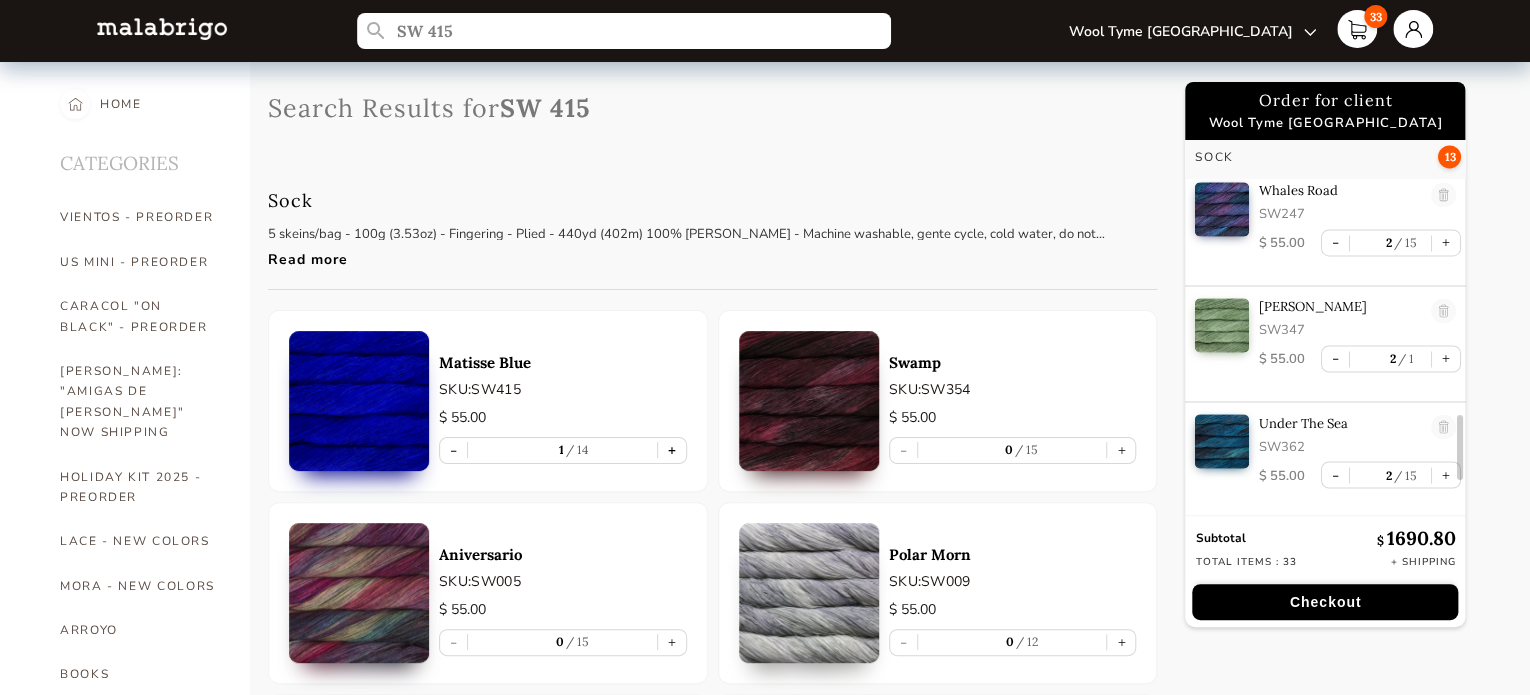 click on "+" at bounding box center (672, 450) 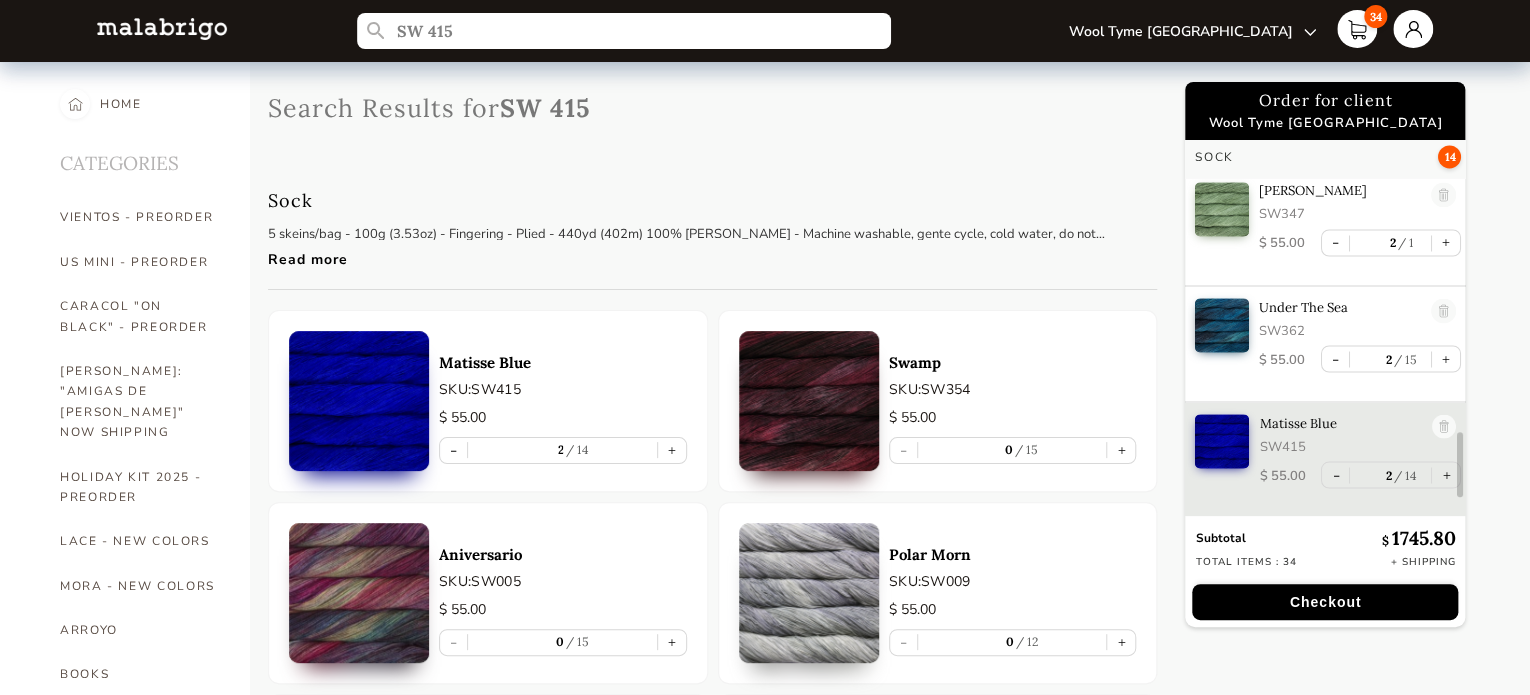 scroll, scrollTop: 1762, scrollLeft: 0, axis: vertical 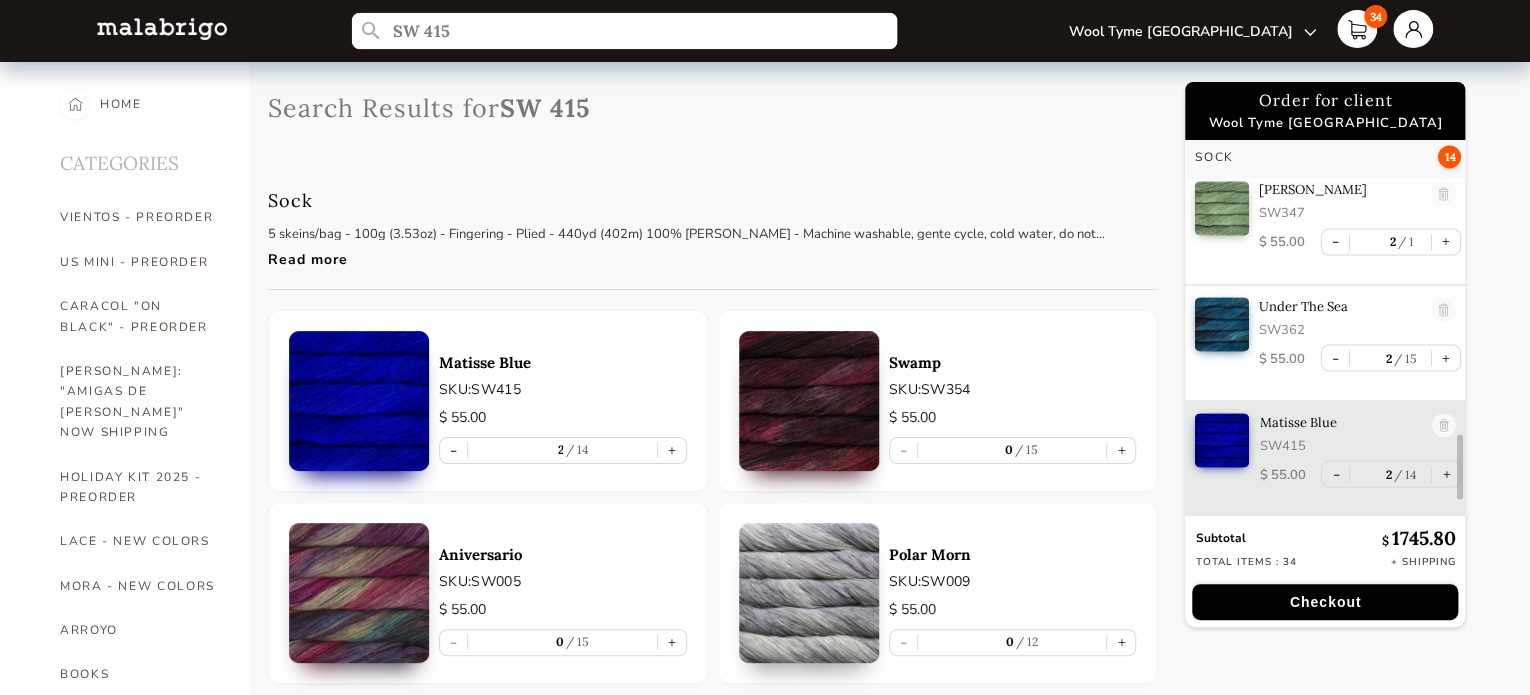 click on "SW 415" at bounding box center [623, 31] 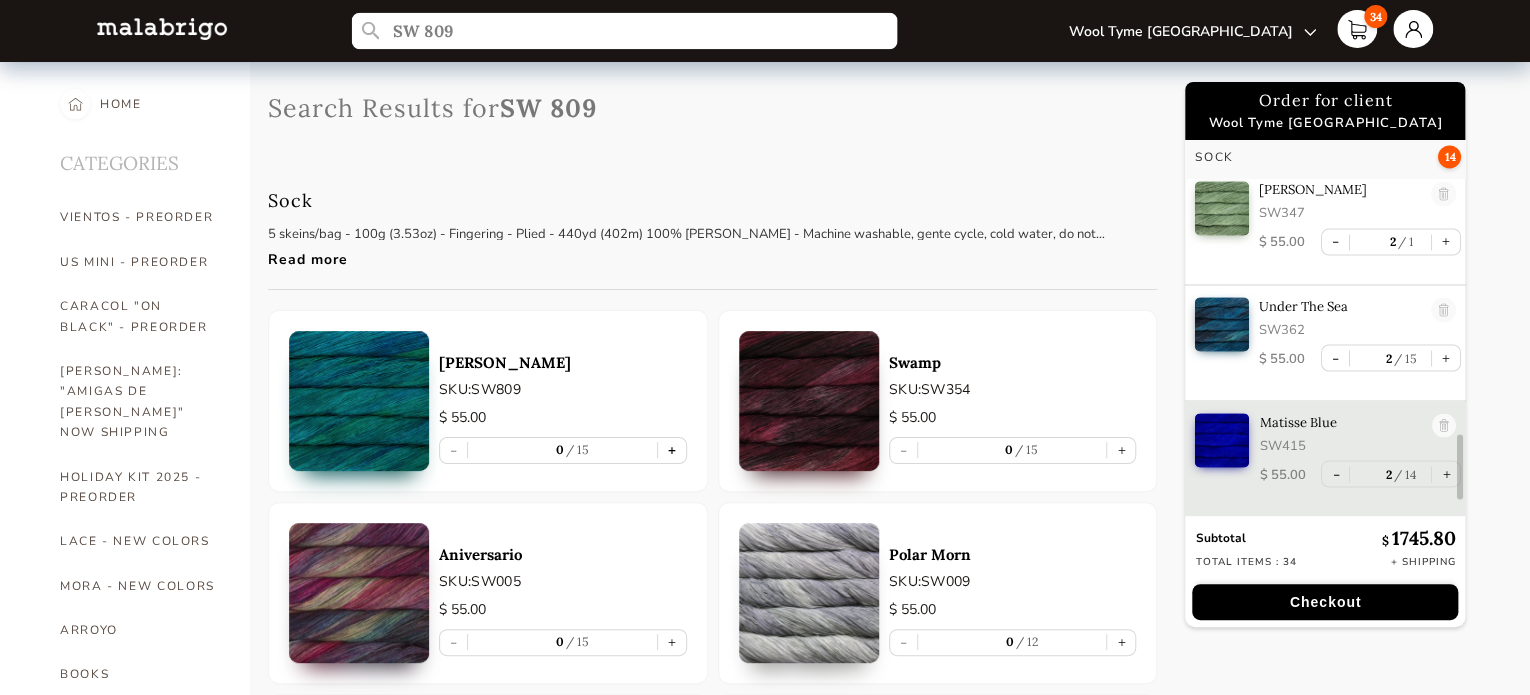 type on "SW 809" 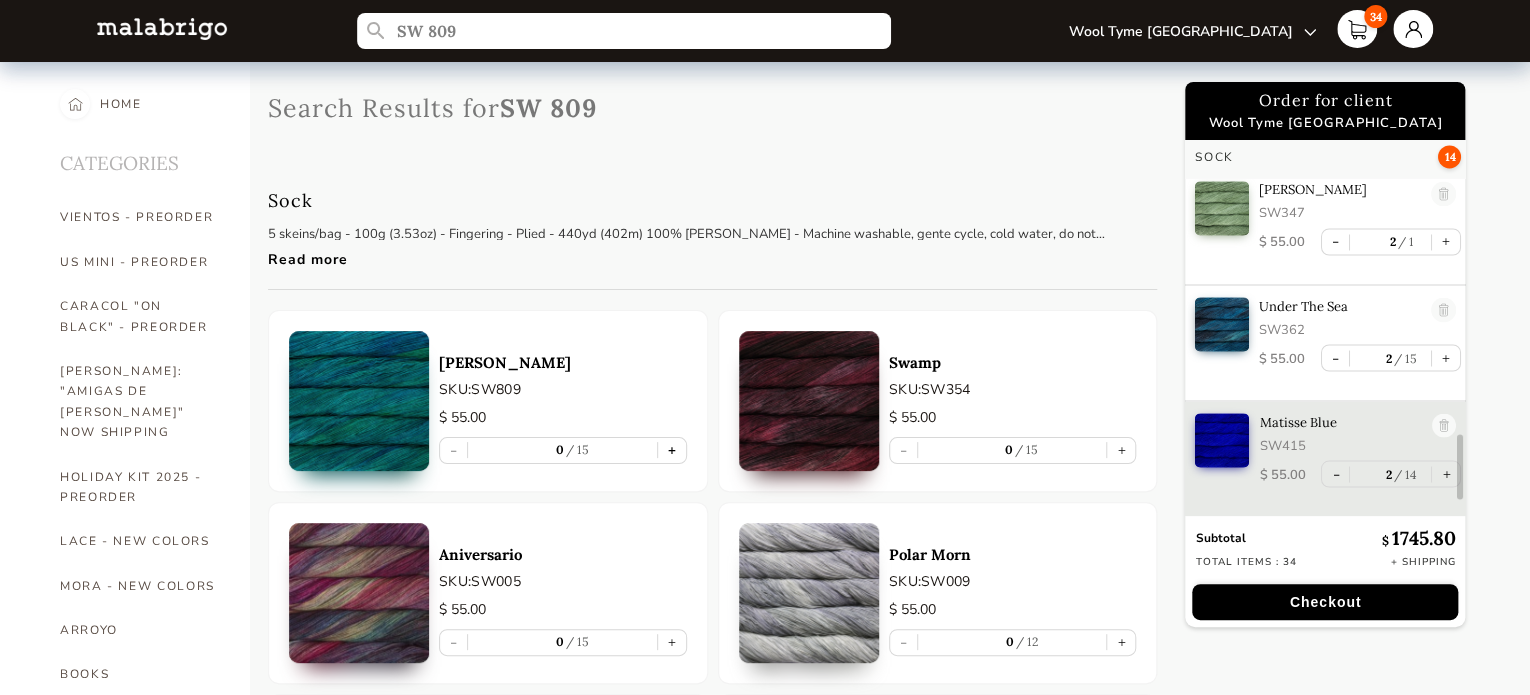 click on "+" at bounding box center (672, 450) 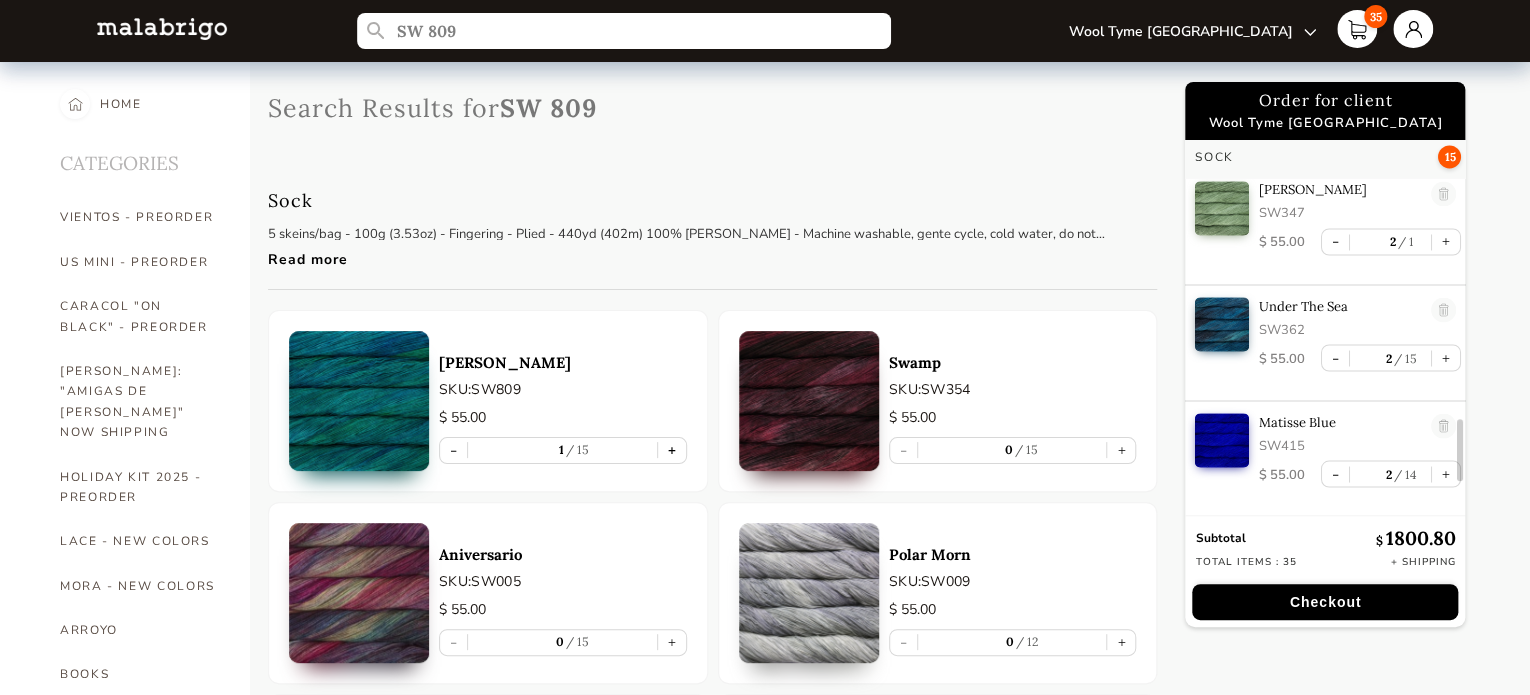 click on "+" at bounding box center [672, 450] 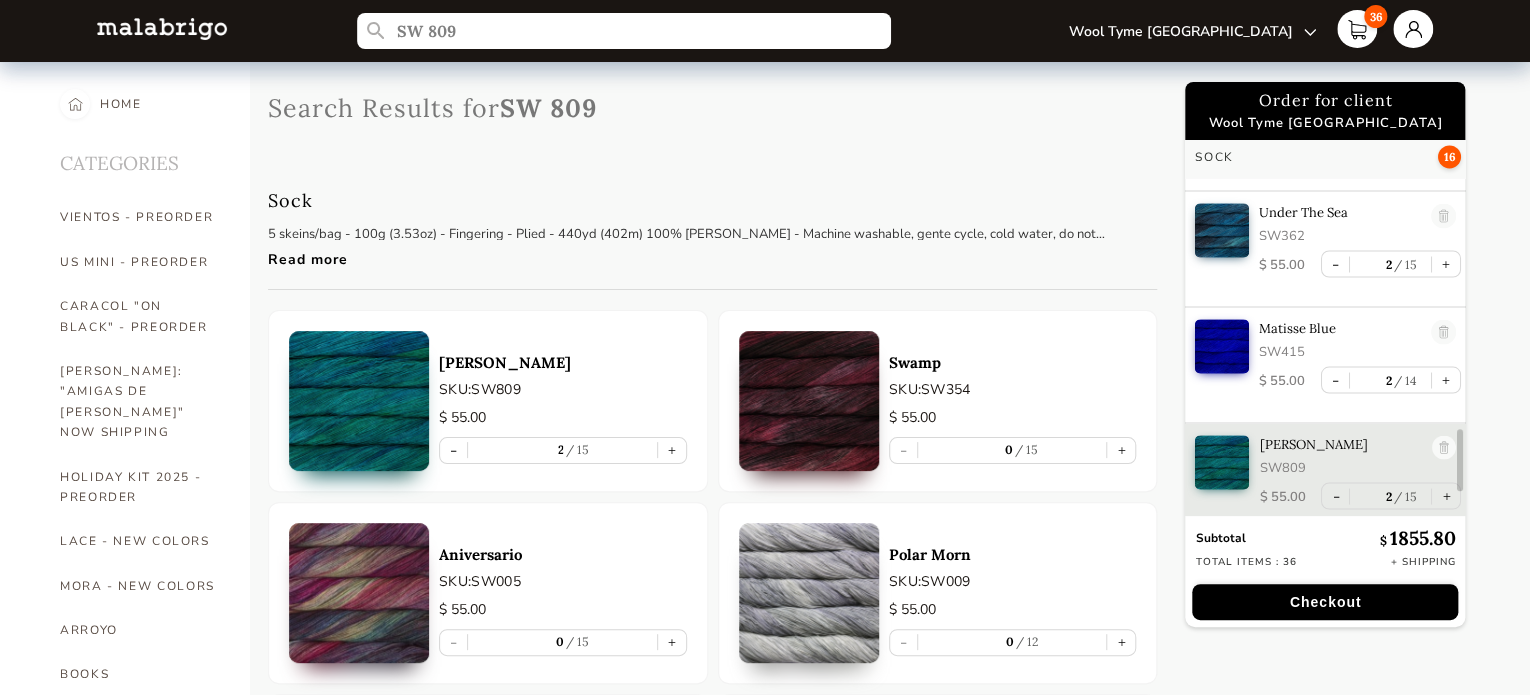 scroll, scrollTop: 1878, scrollLeft: 0, axis: vertical 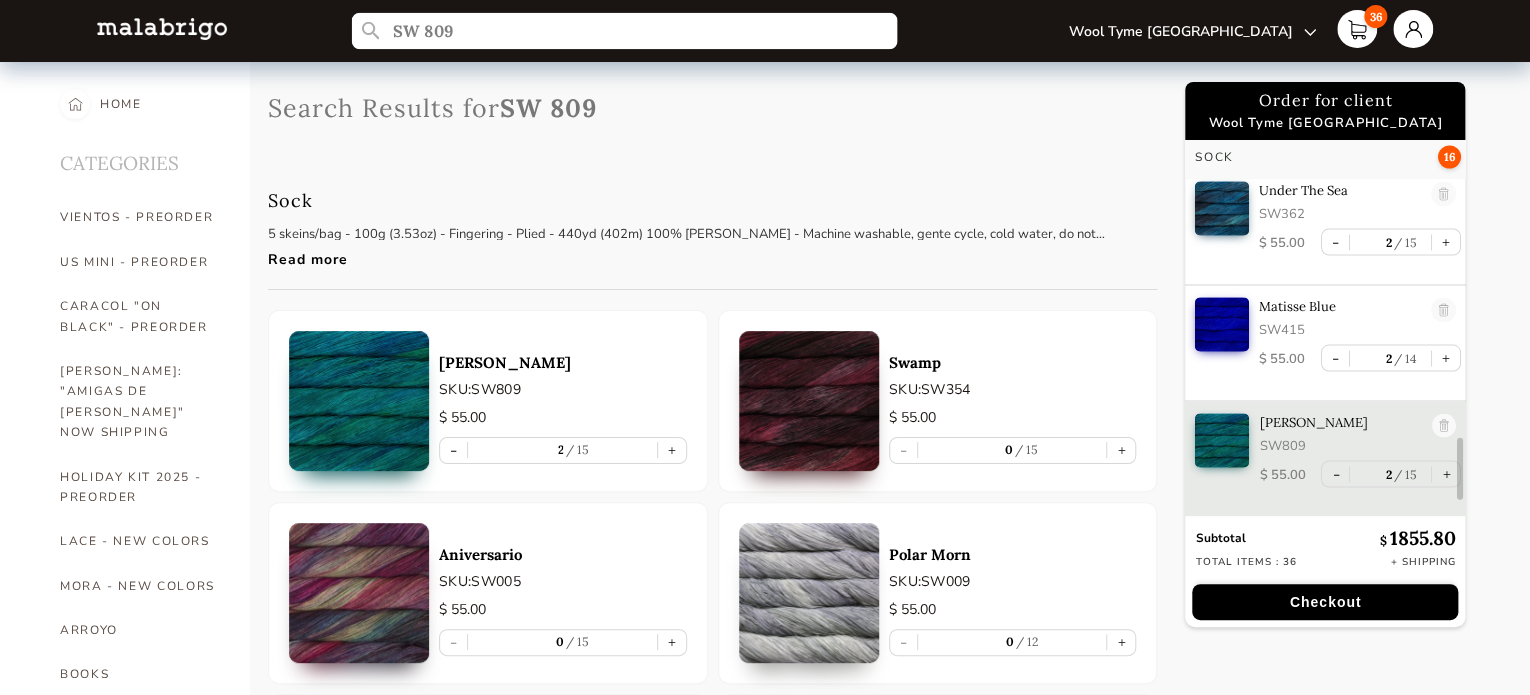 click on "SW 809" at bounding box center [623, 31] 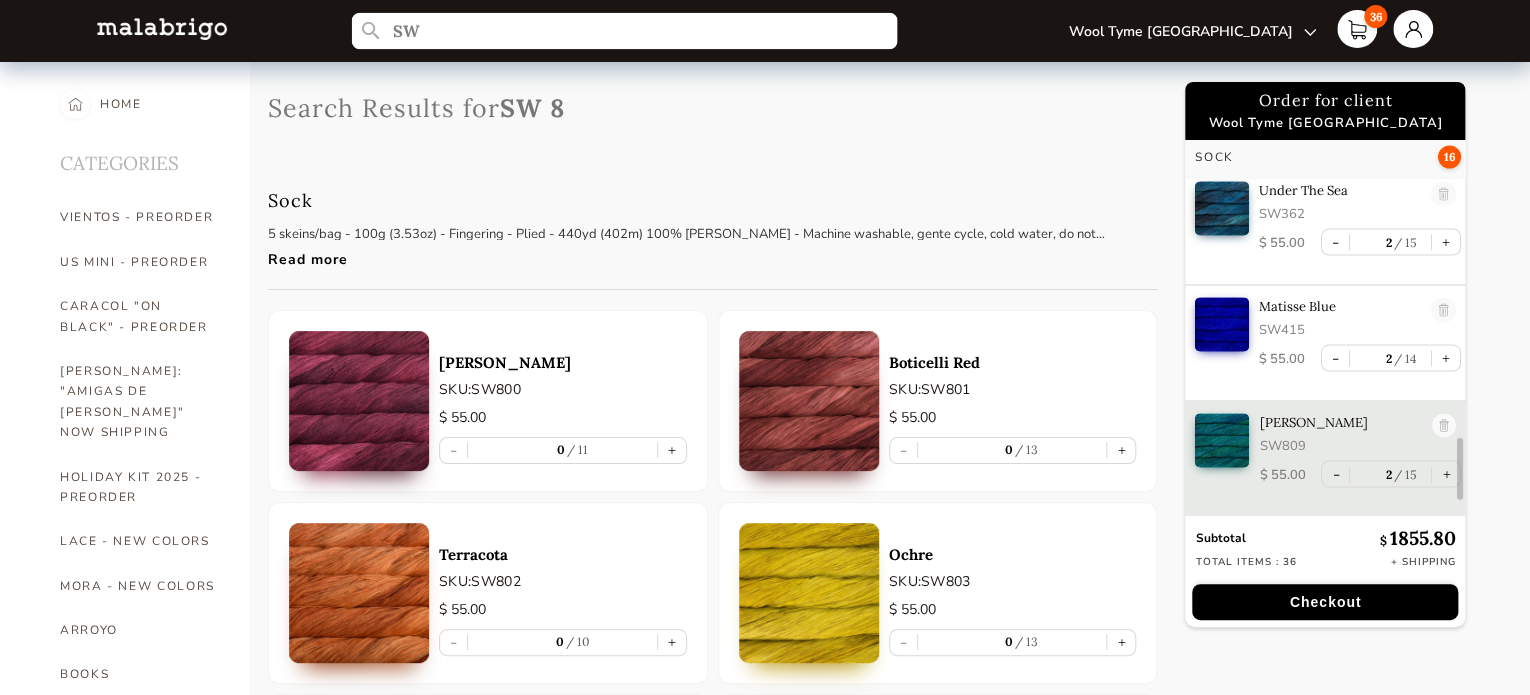 type on "S" 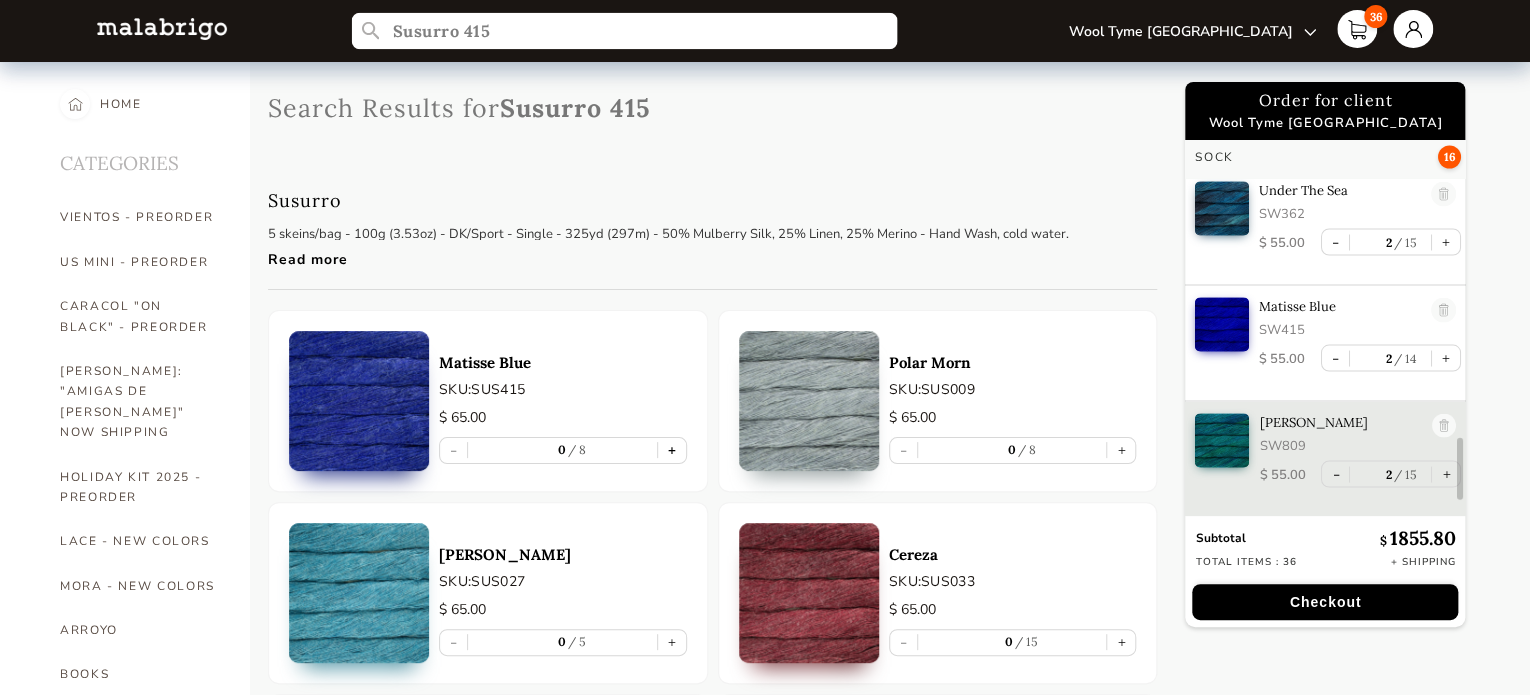 type on "Susurro 415" 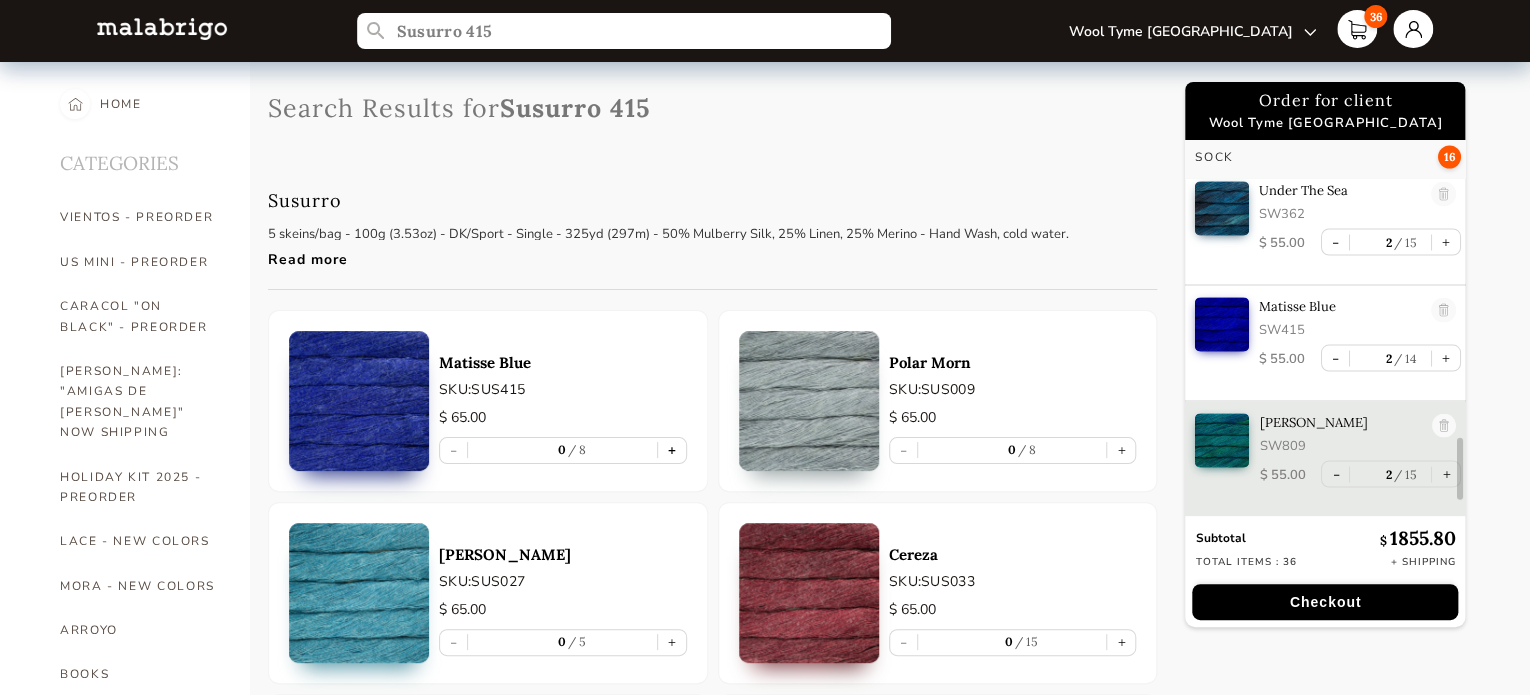 click on "+" at bounding box center (672, 450) 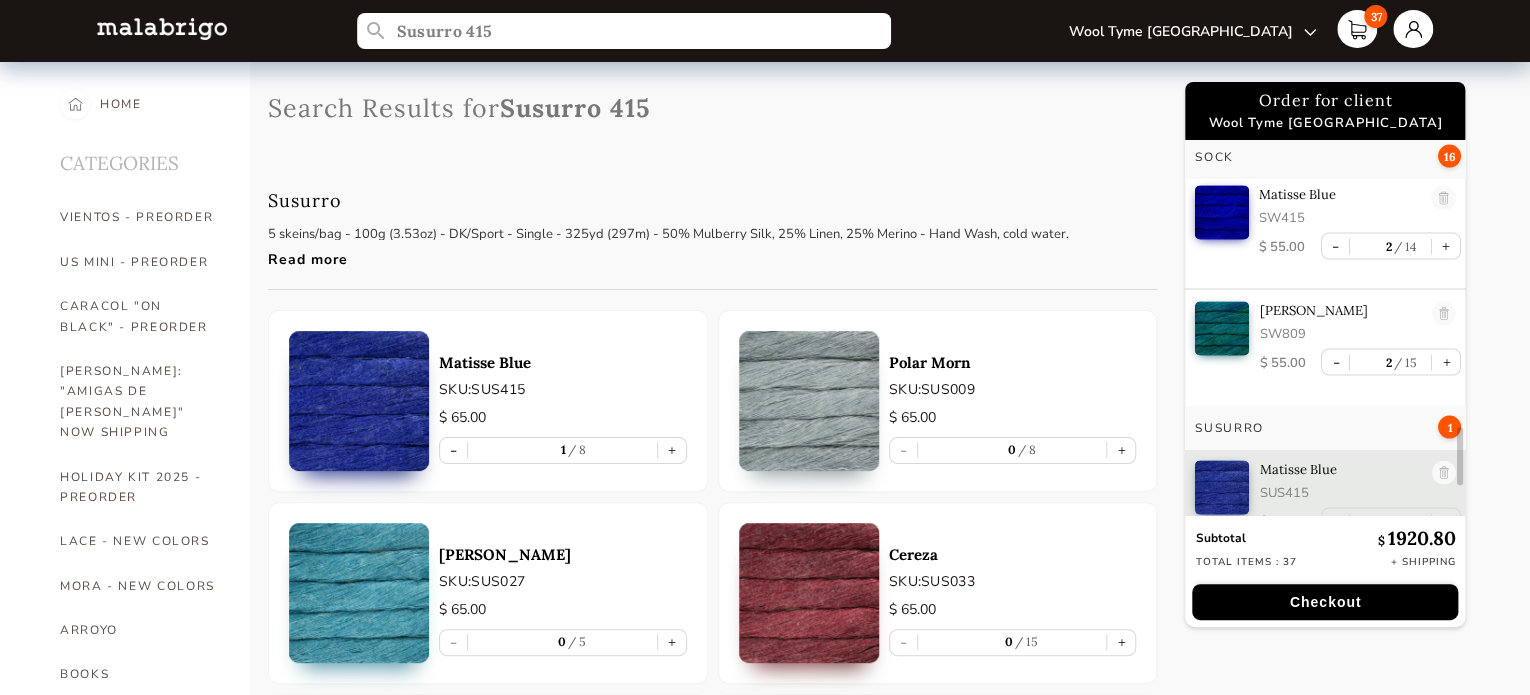 scroll, scrollTop: 2021, scrollLeft: 0, axis: vertical 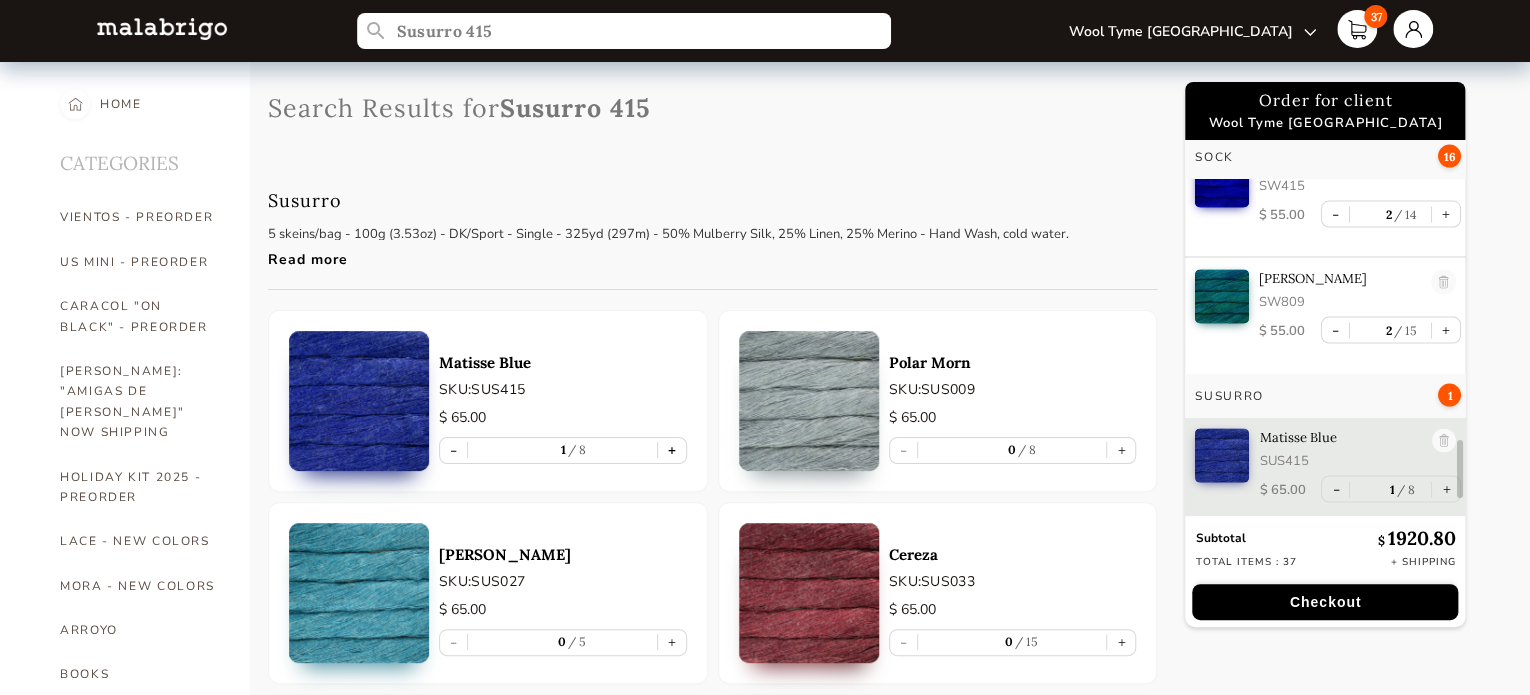 click on "+" at bounding box center (672, 450) 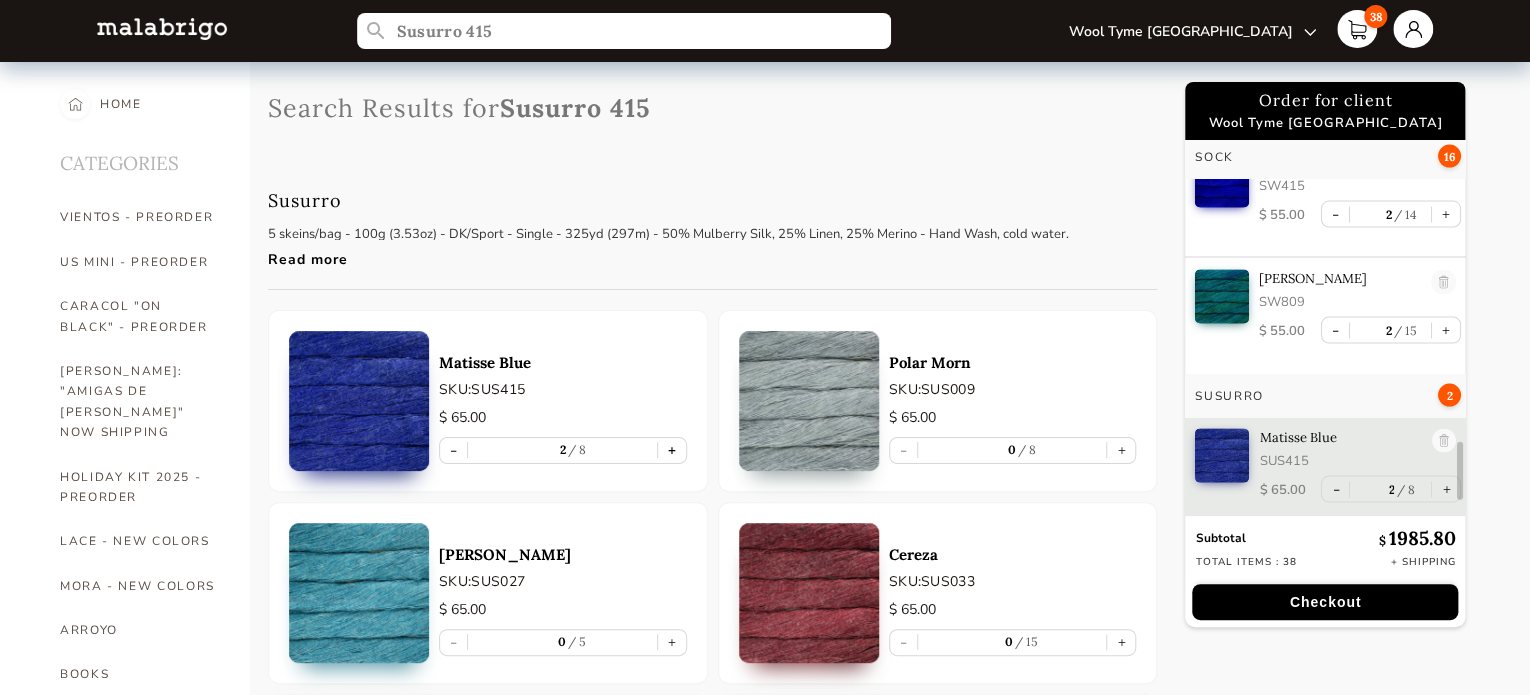 scroll, scrollTop: 2039, scrollLeft: 0, axis: vertical 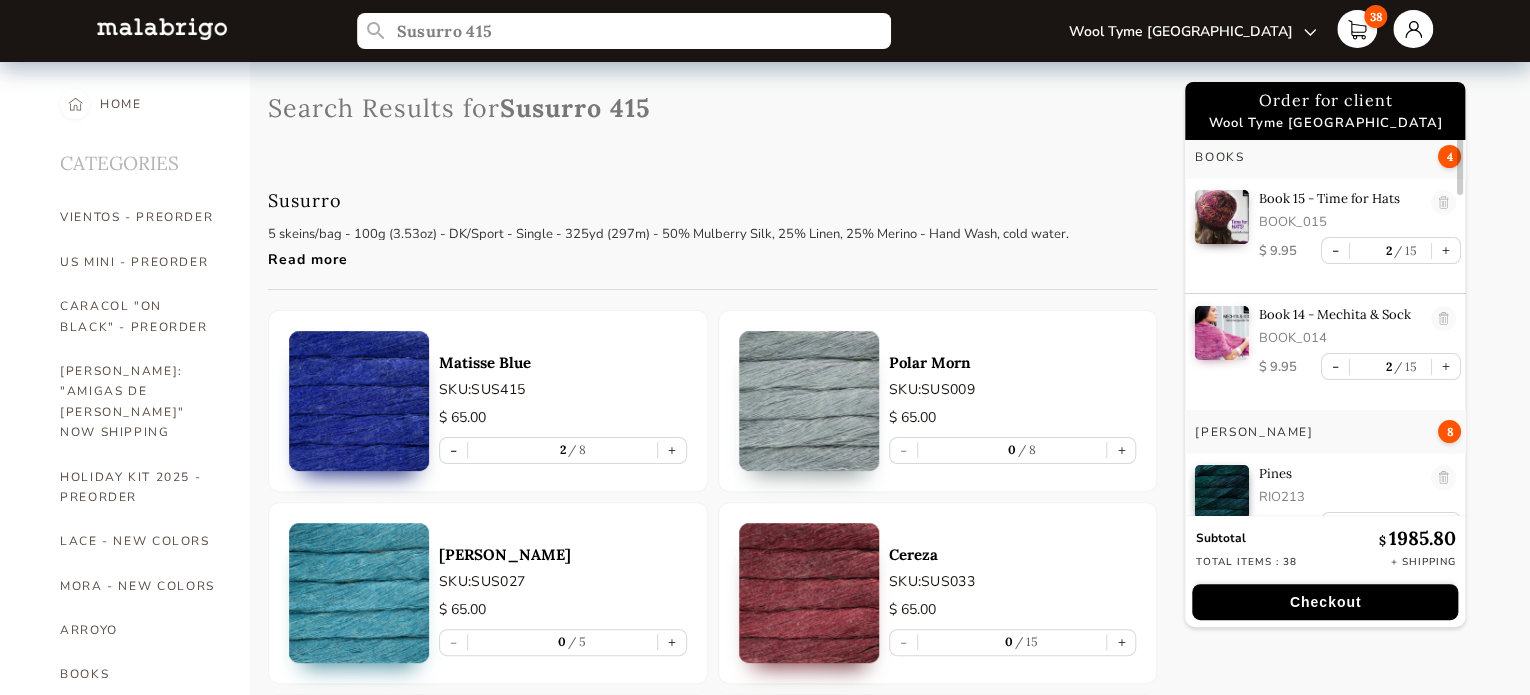 drag, startPoint x: 1459, startPoint y: 485, endPoint x: 1465, endPoint y: 123, distance: 362.0497 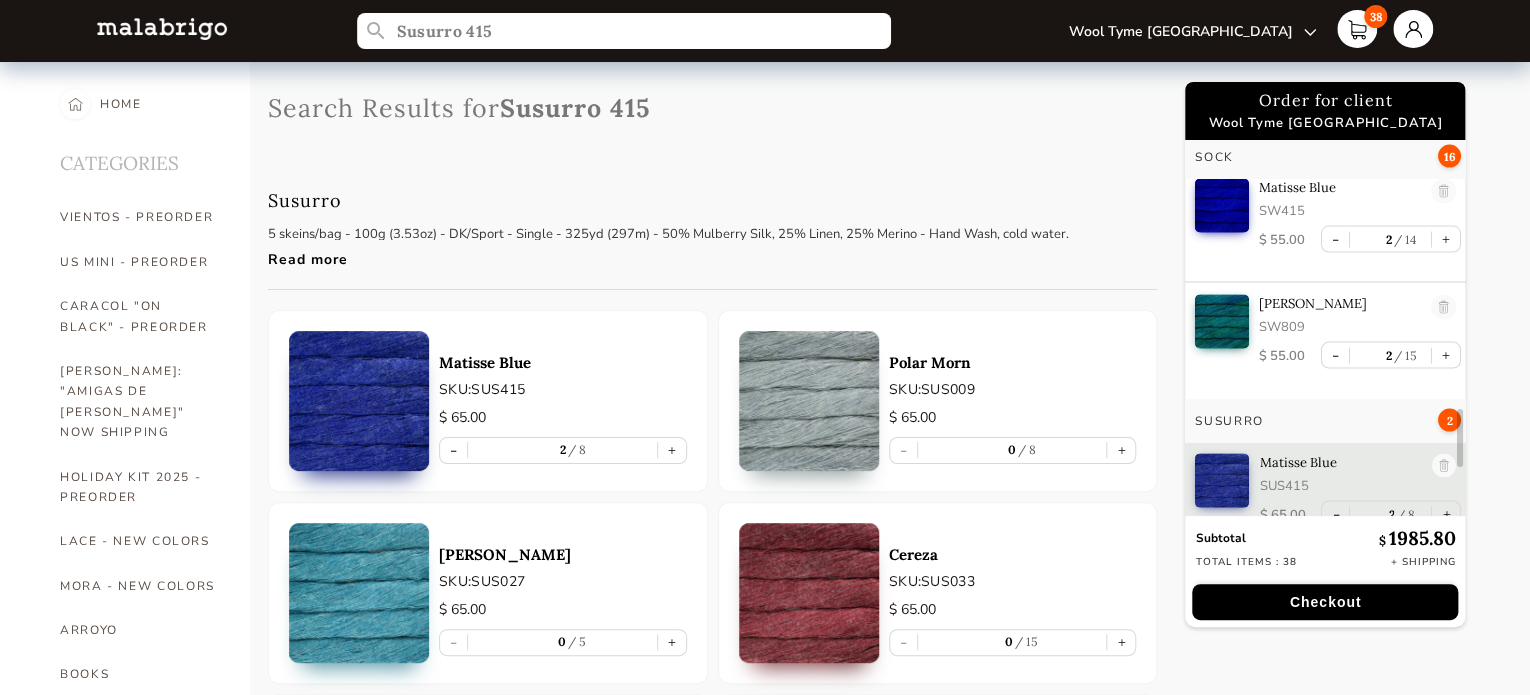 scroll, scrollTop: 2083, scrollLeft: 0, axis: vertical 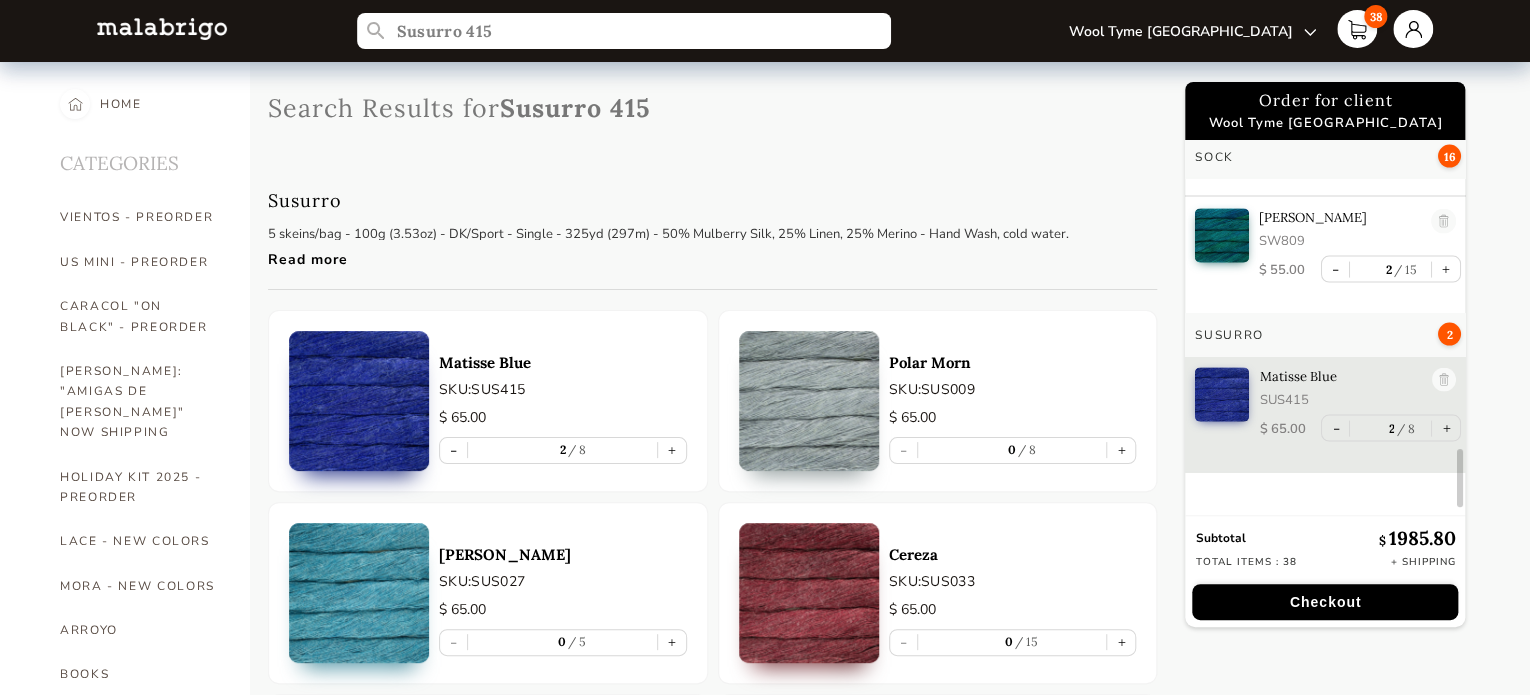 drag, startPoint x: 1461, startPoint y: 170, endPoint x: 1492, endPoint y: 537, distance: 368.30695 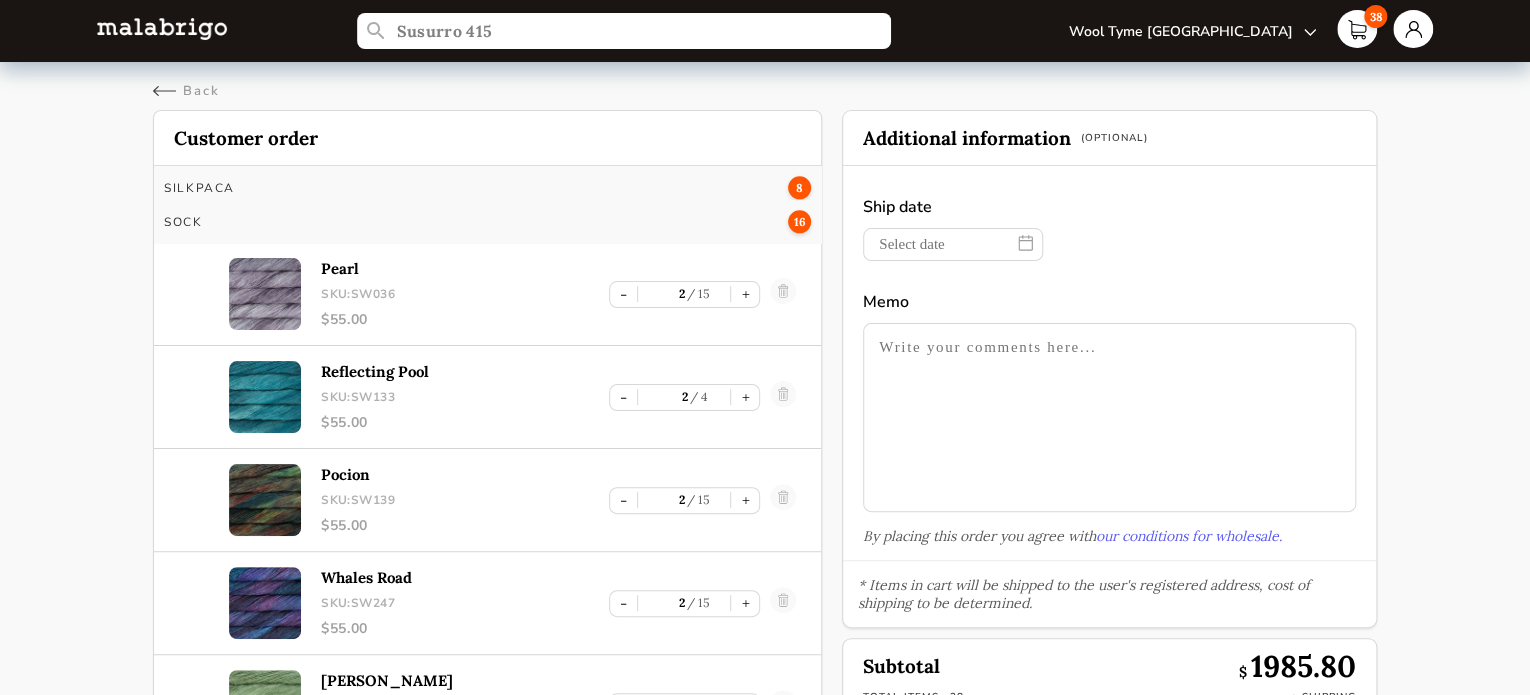 scroll, scrollTop: 1095, scrollLeft: 0, axis: vertical 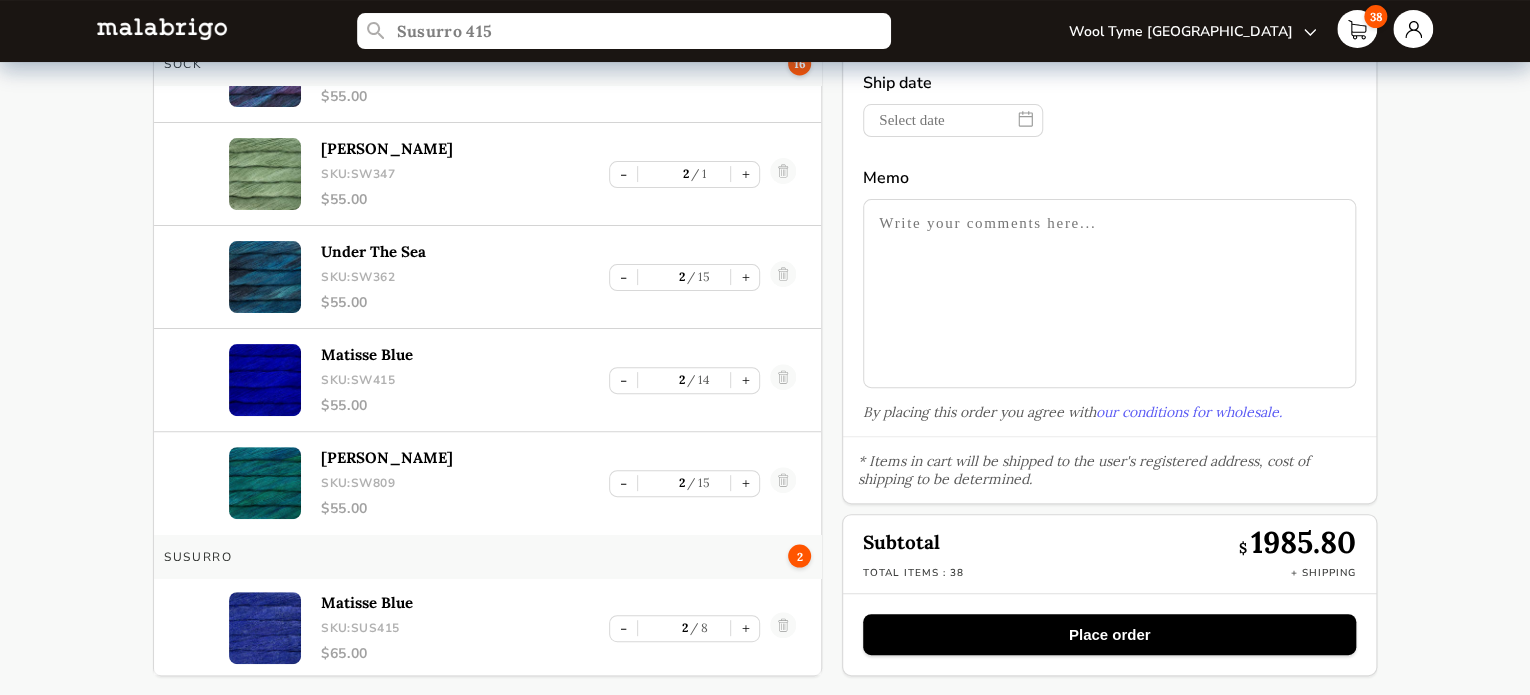 click on "Place order" at bounding box center (1109, 634) 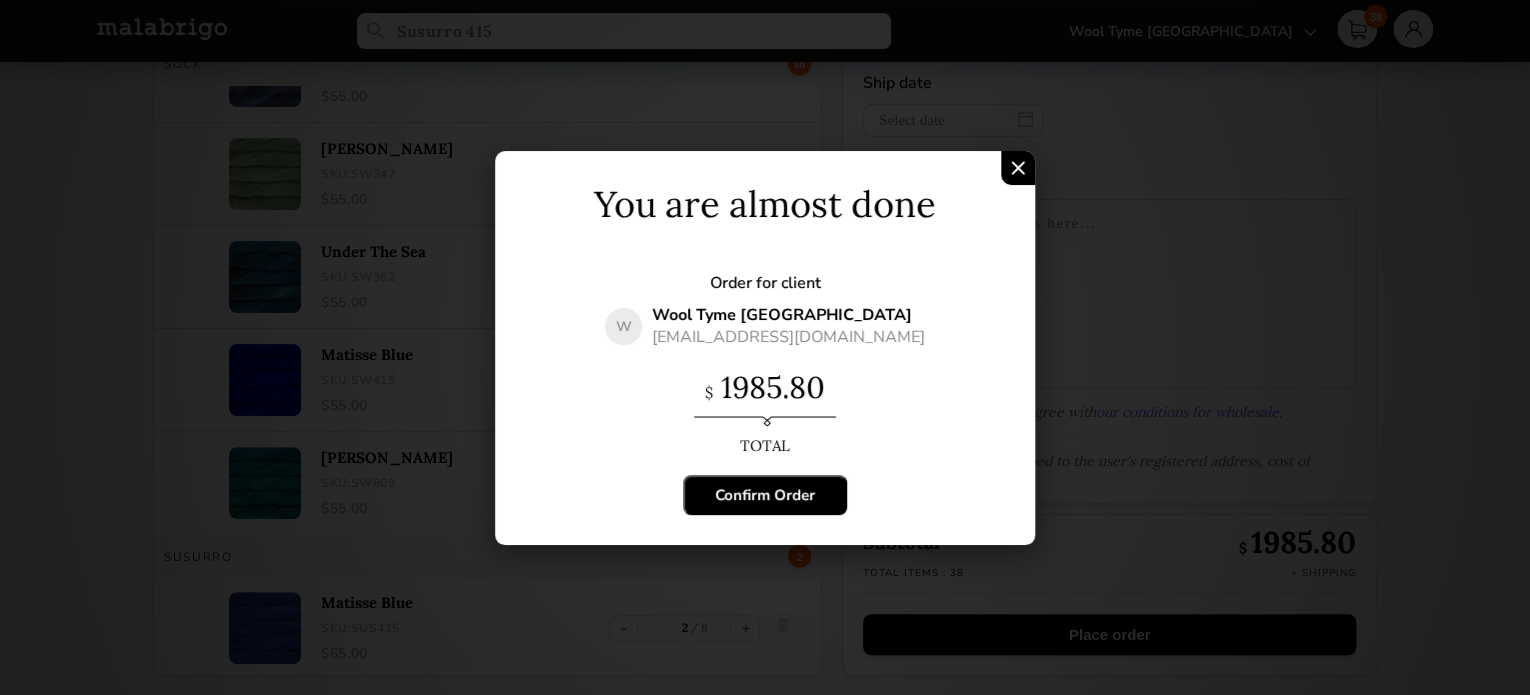 click on "Confirm Order" at bounding box center (765, 495) 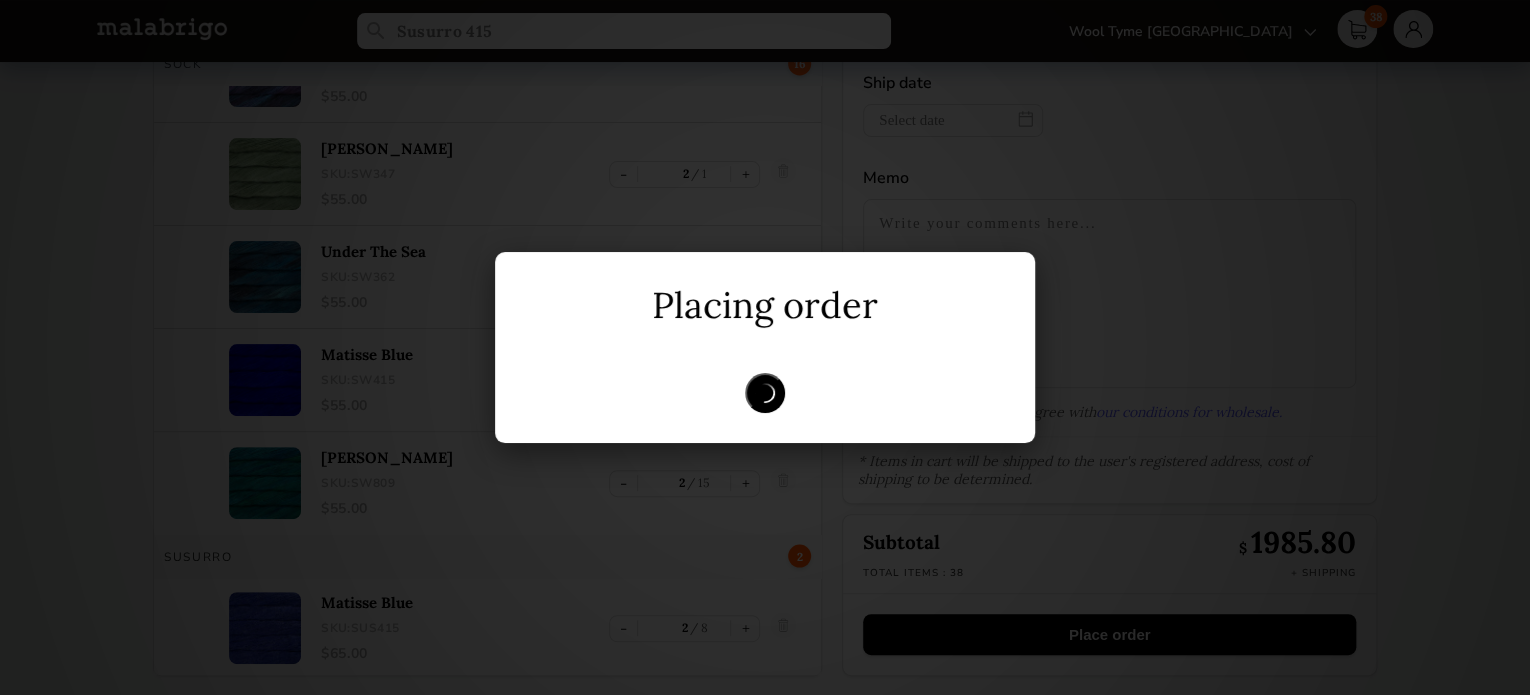 scroll, scrollTop: 0, scrollLeft: 0, axis: both 